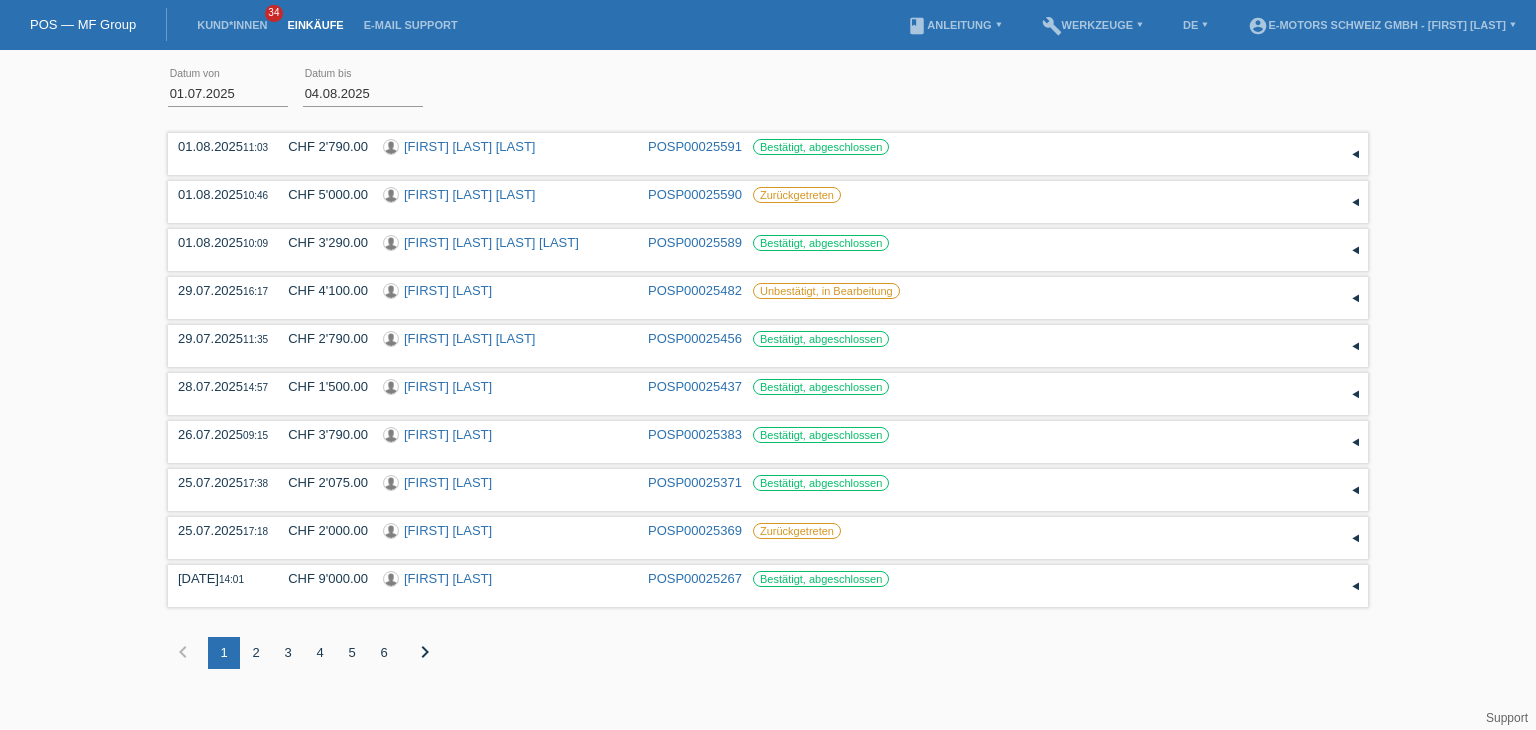 scroll, scrollTop: 0, scrollLeft: 0, axis: both 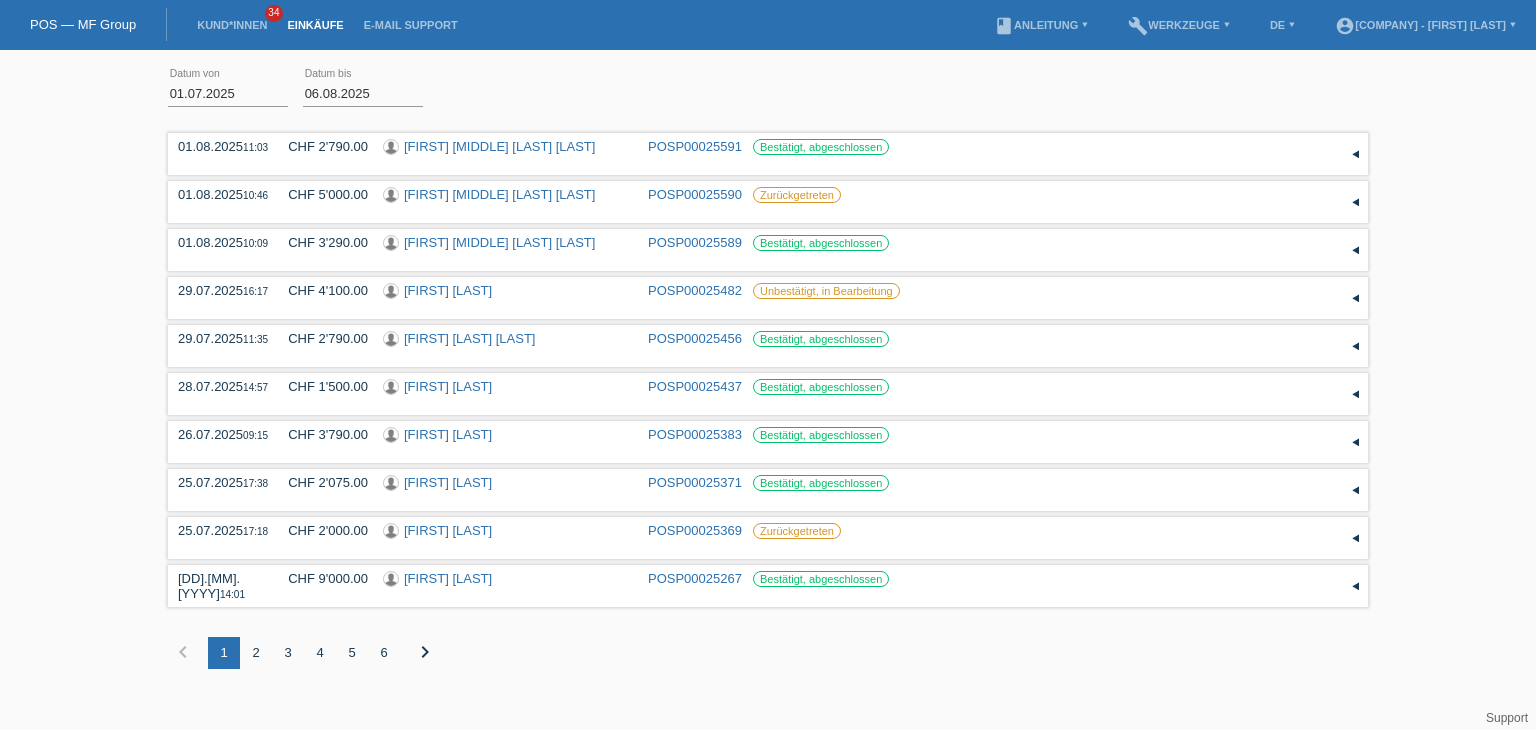 click on "Einkäufe" at bounding box center [315, 25] 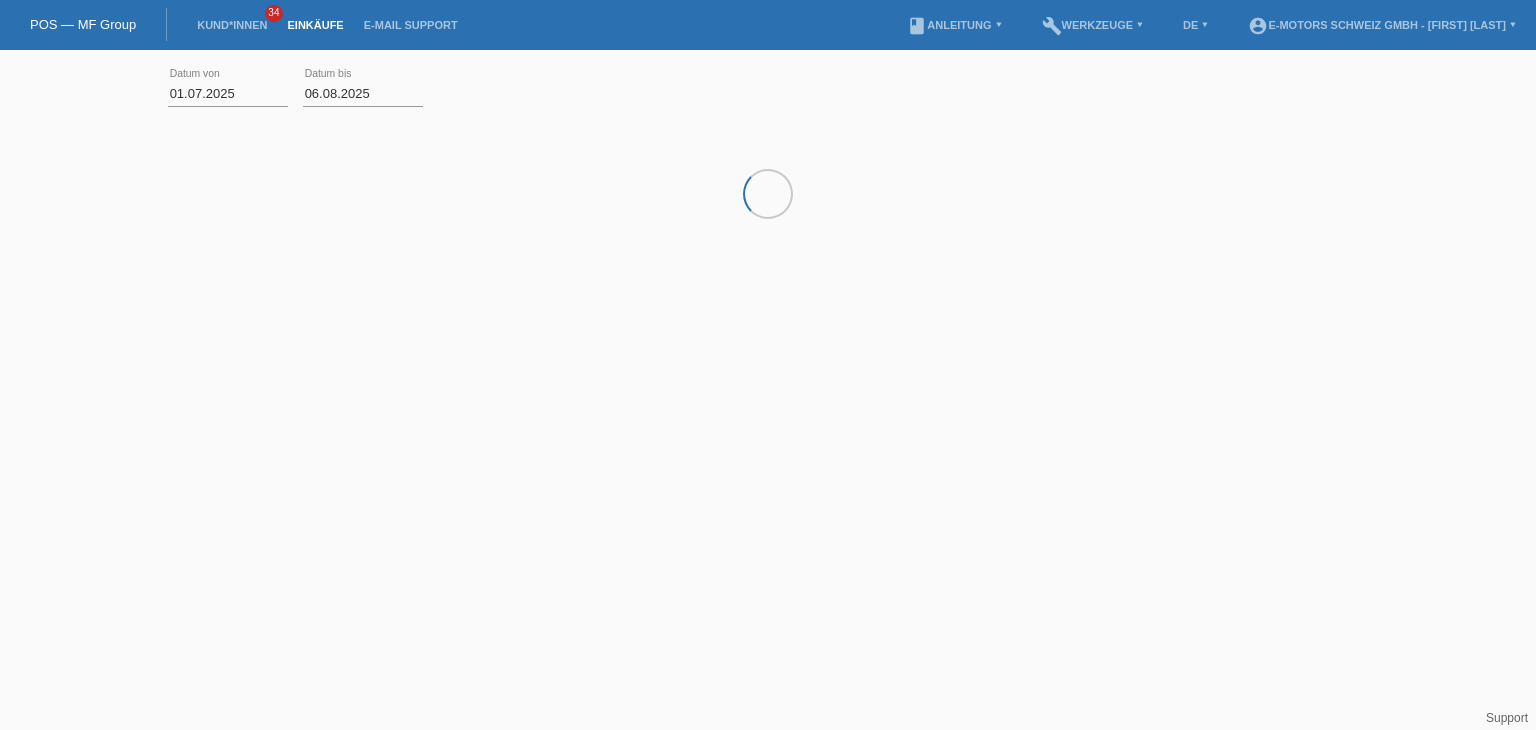 scroll, scrollTop: 0, scrollLeft: 0, axis: both 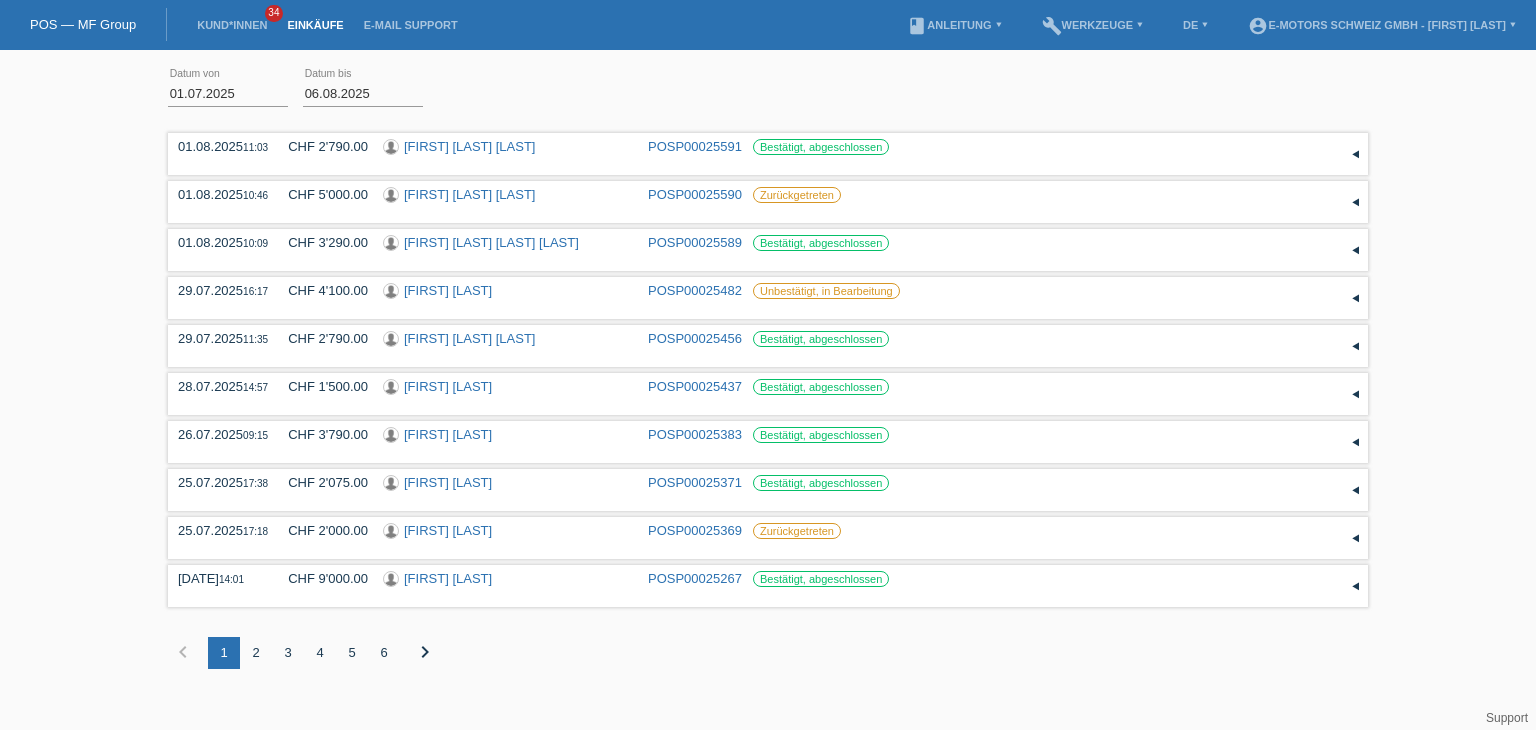 click on "Einkäufe" at bounding box center (315, 25) 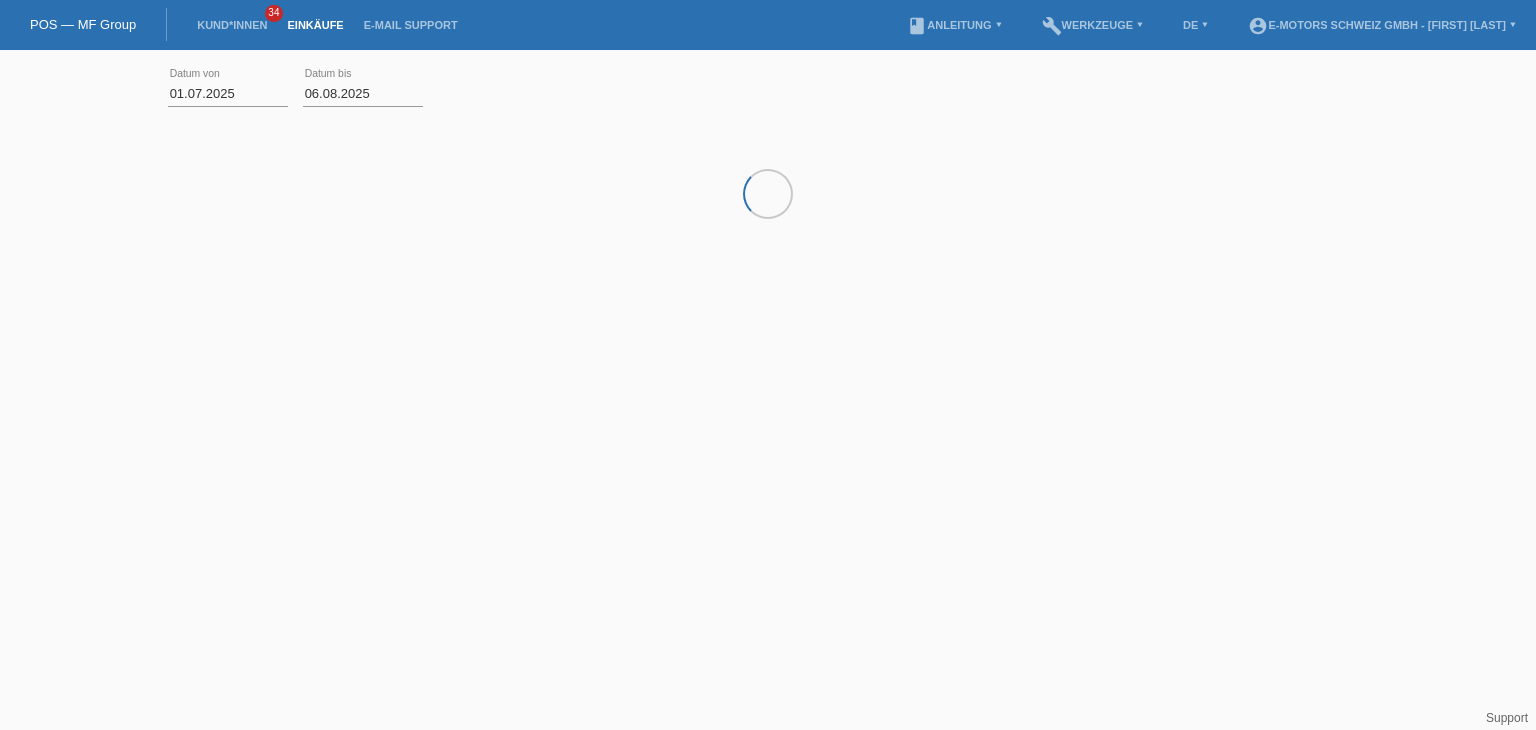 scroll, scrollTop: 0, scrollLeft: 0, axis: both 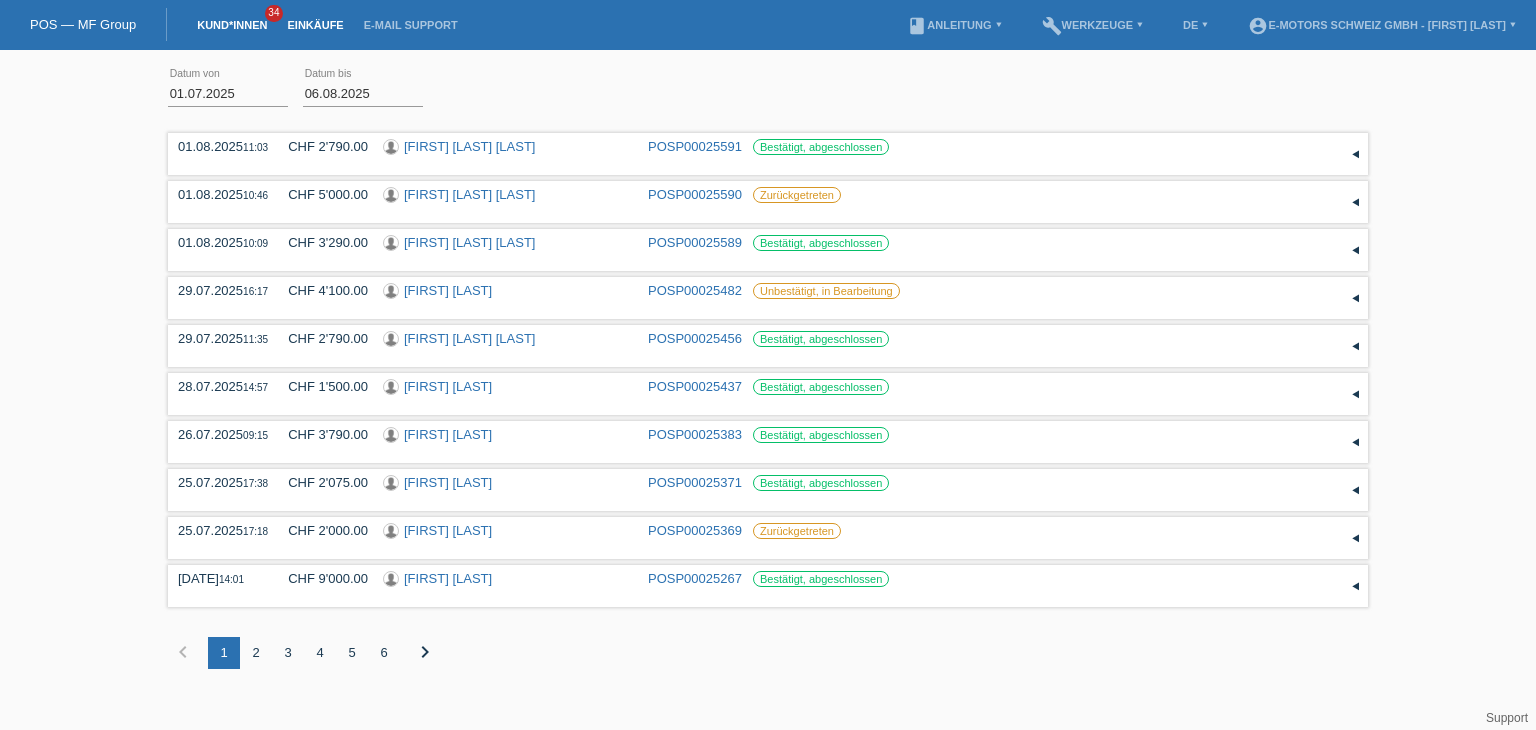 click on "Kund*innen" at bounding box center [232, 25] 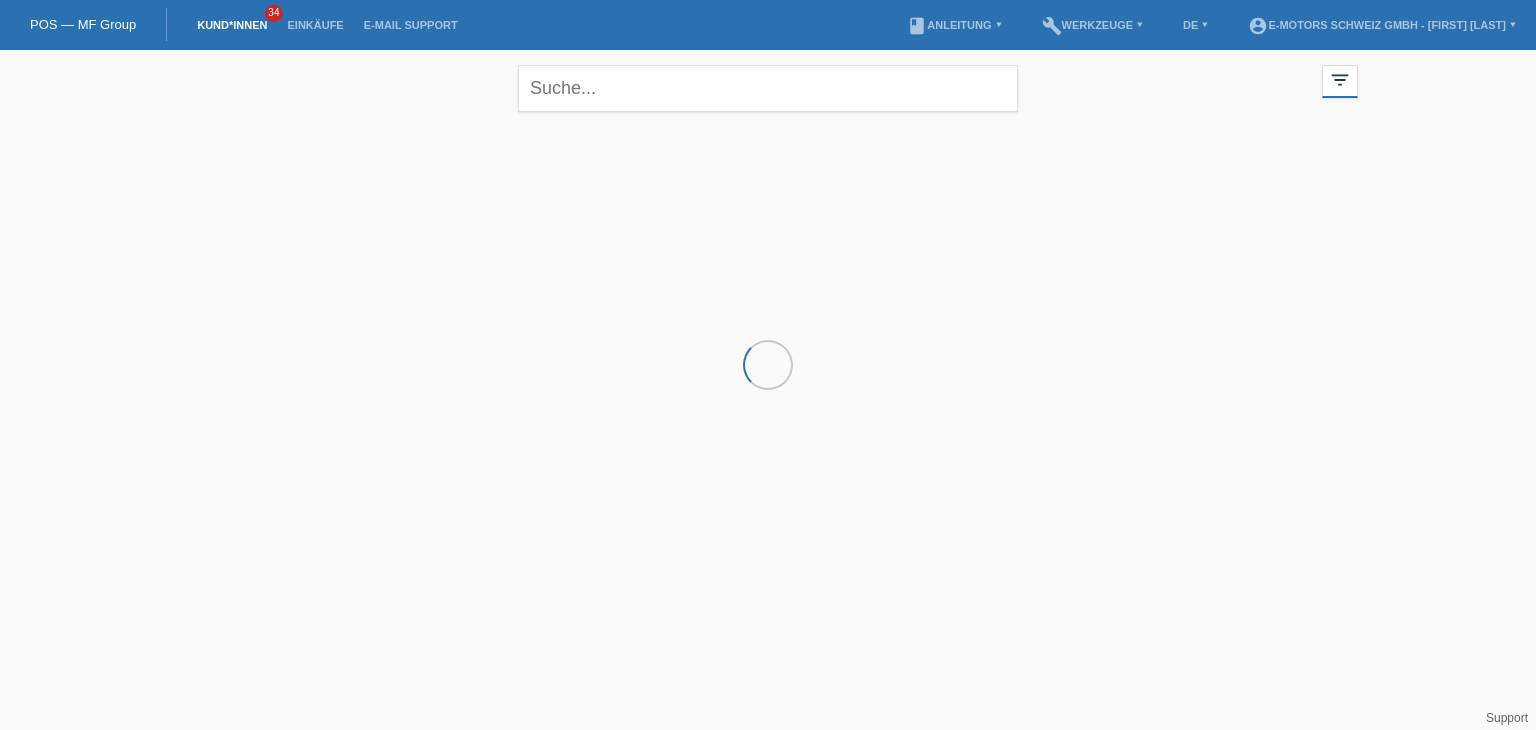 scroll, scrollTop: 0, scrollLeft: 0, axis: both 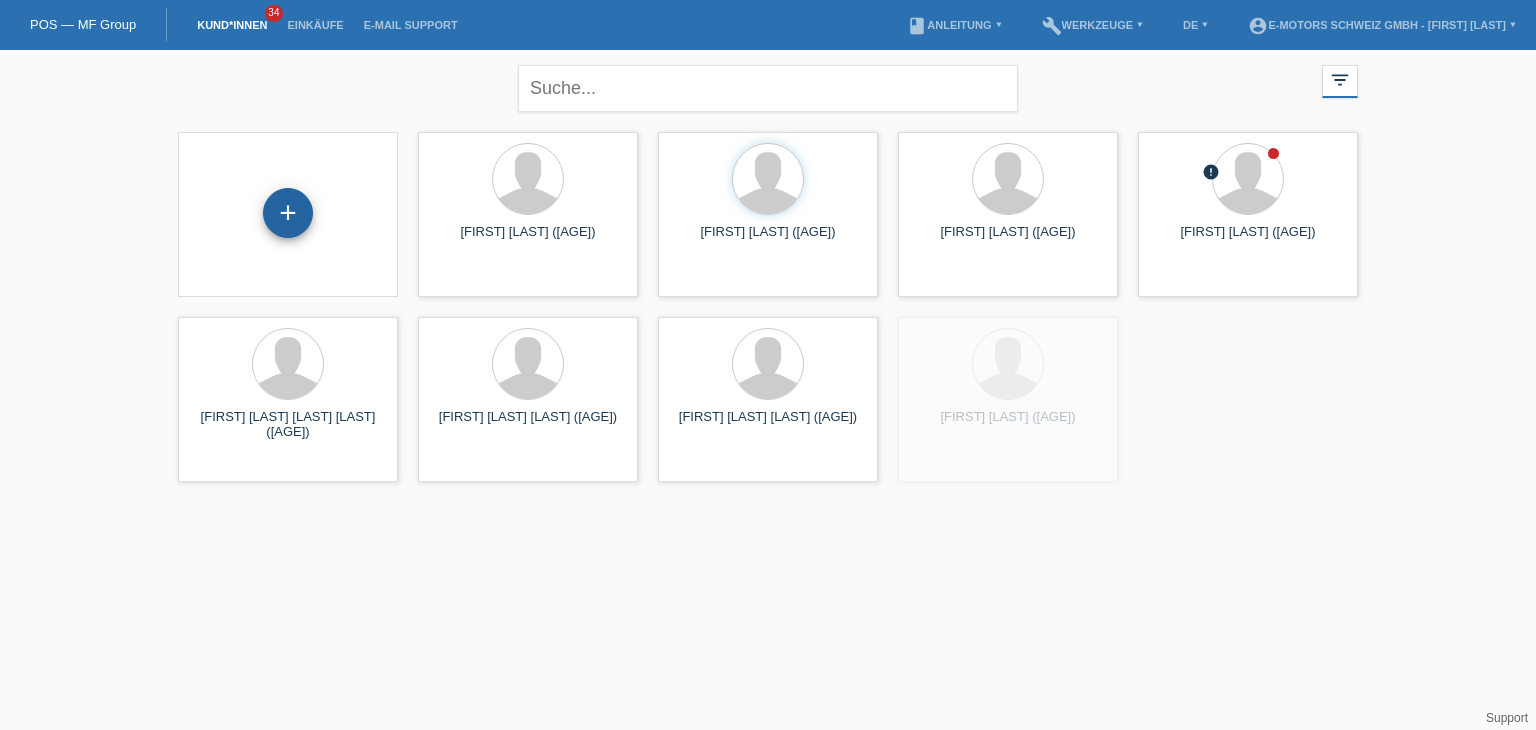 click on "+" at bounding box center [288, 213] 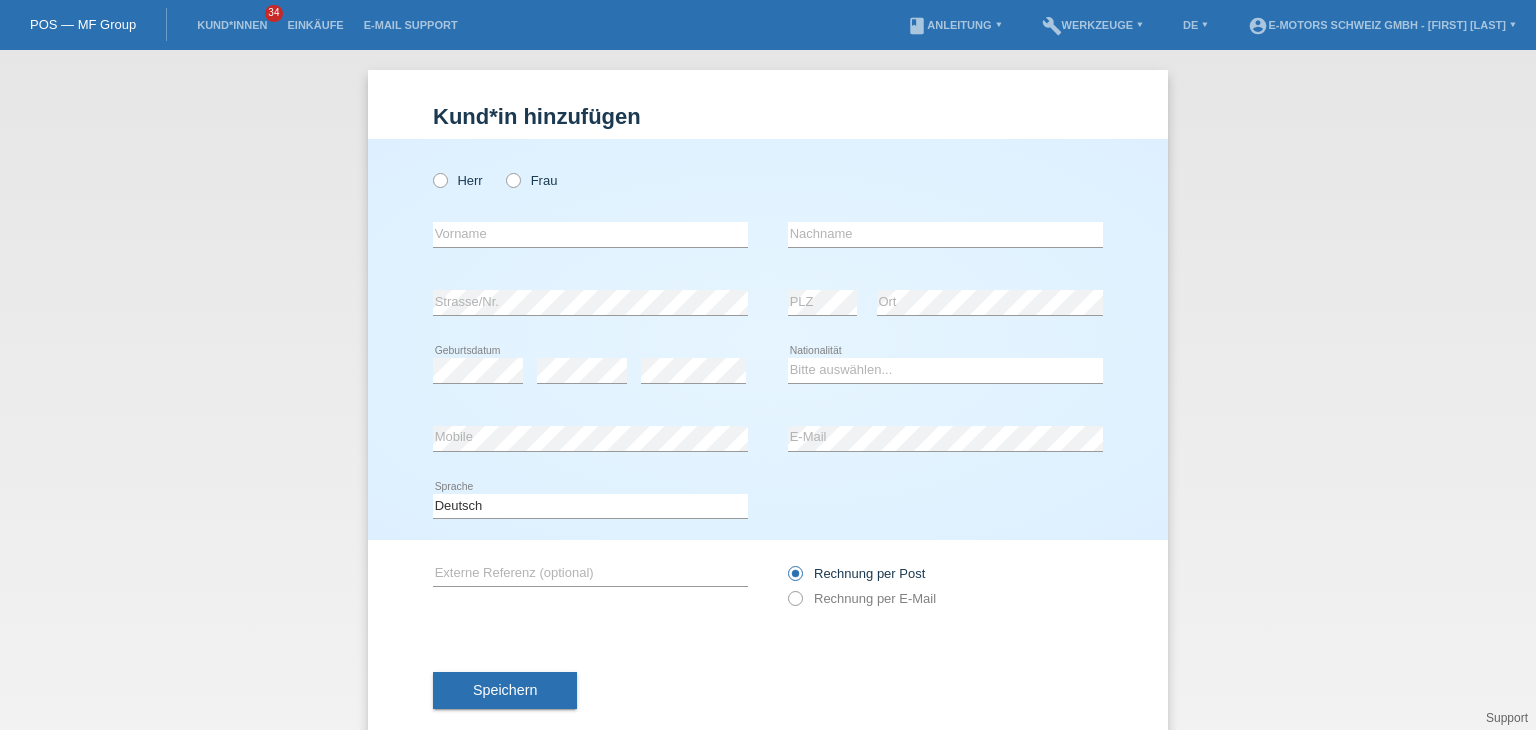 scroll, scrollTop: 0, scrollLeft: 0, axis: both 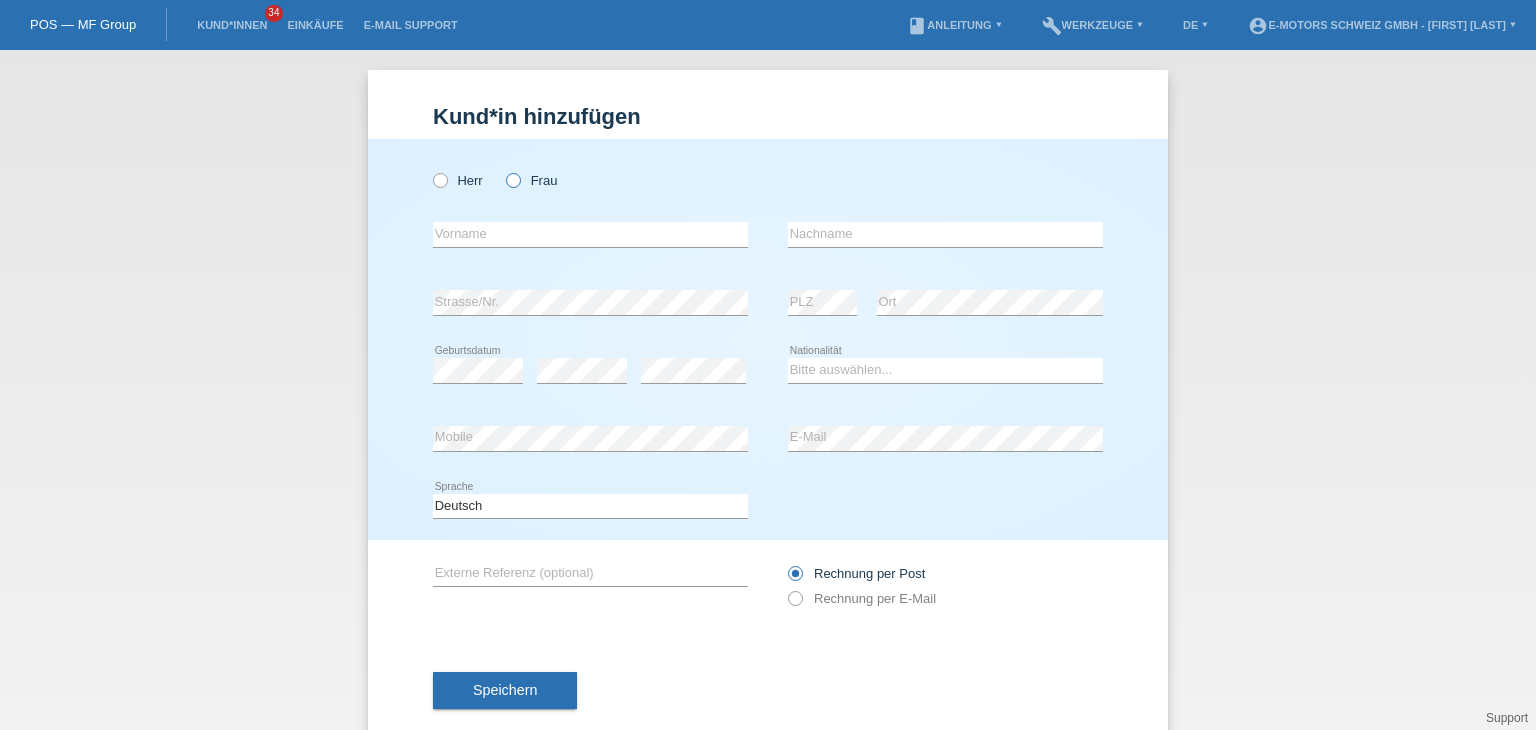 click at bounding box center (503, 170) 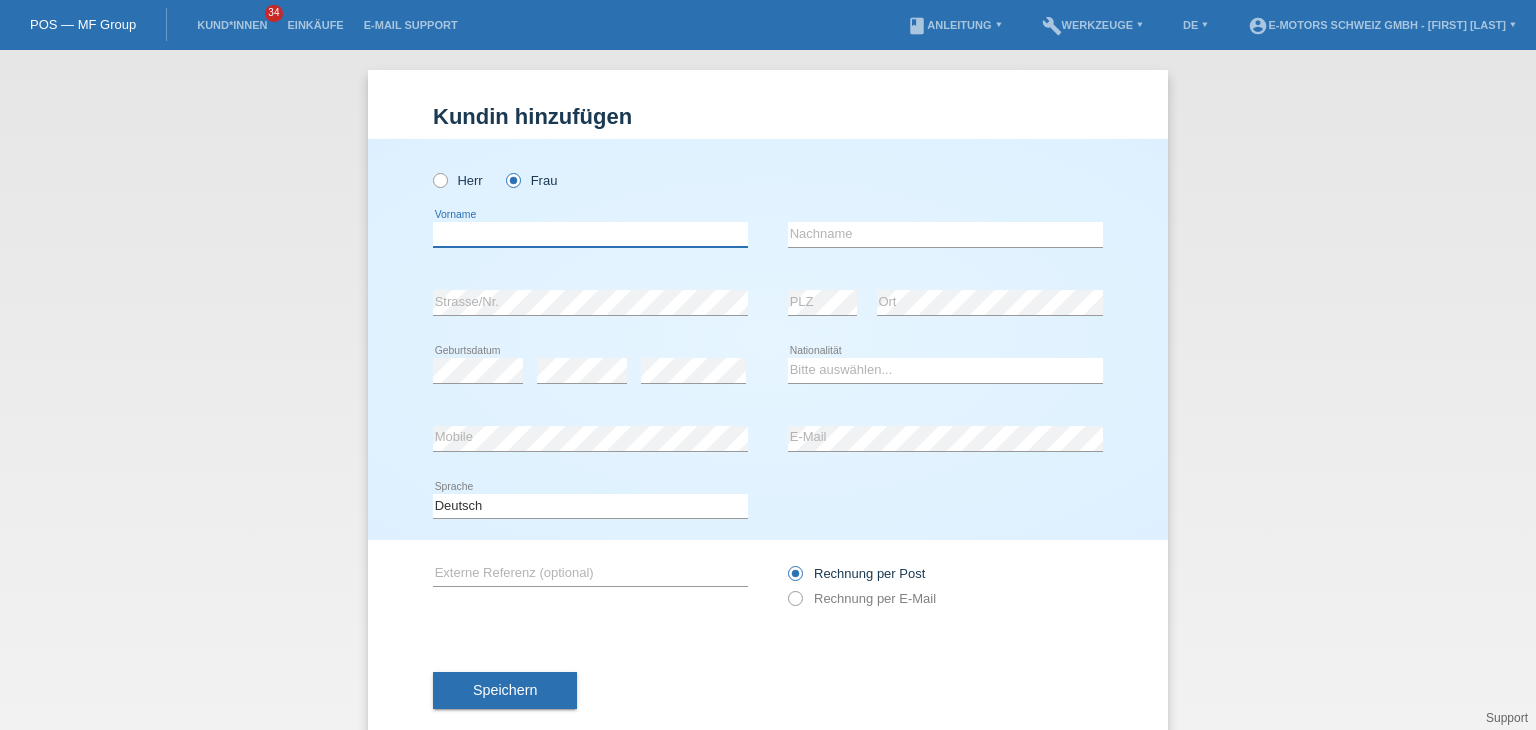 click at bounding box center (590, 234) 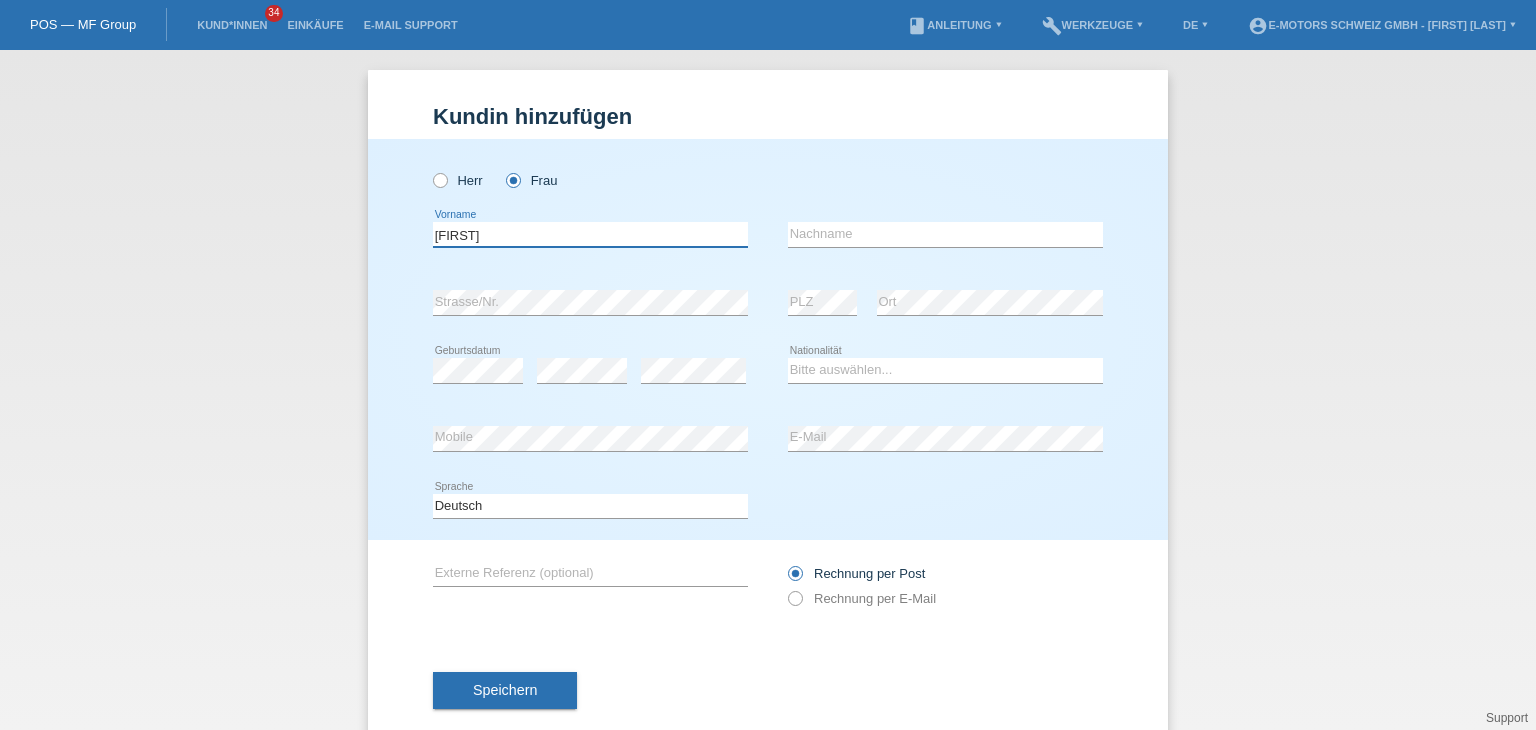 type on "Johanna" 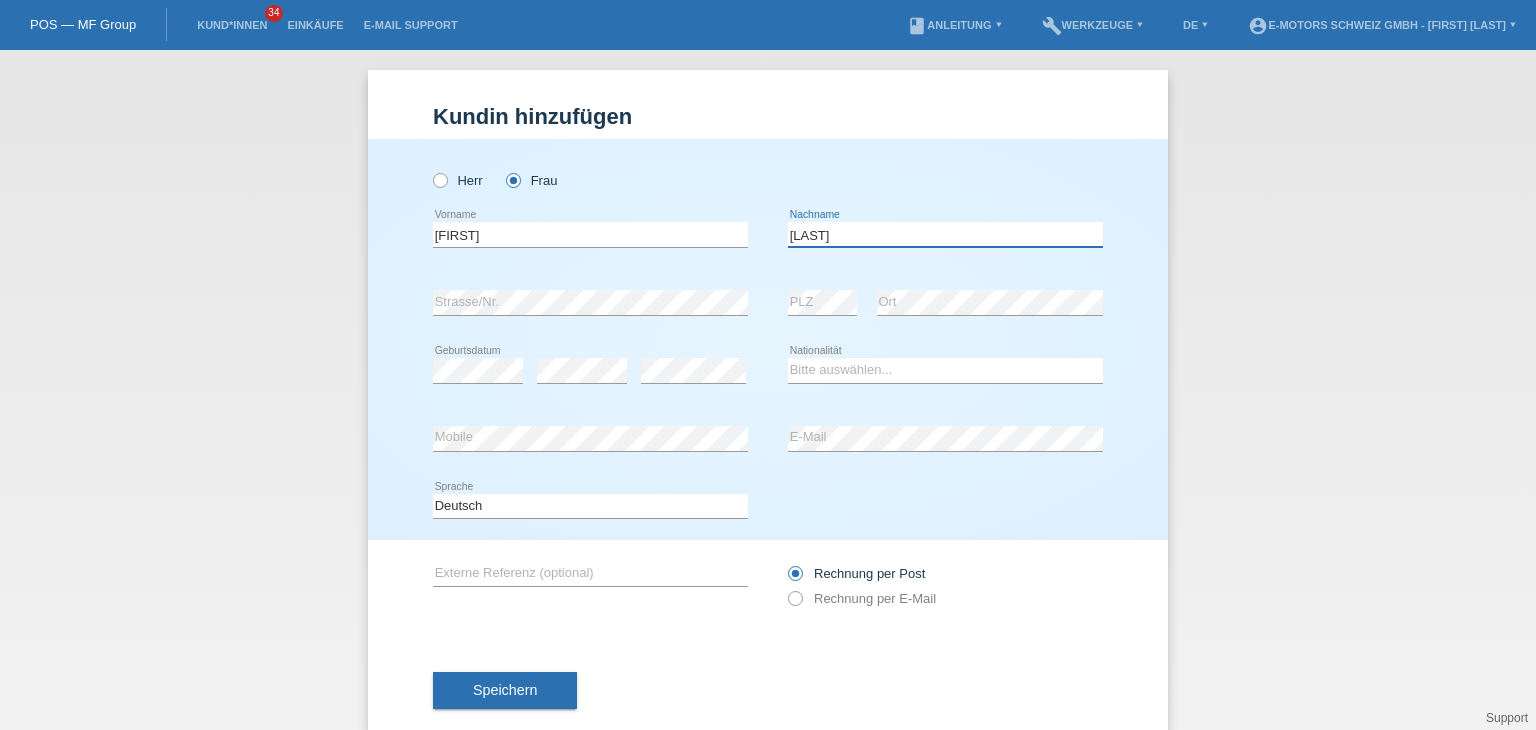 type on "Vonlanthen" 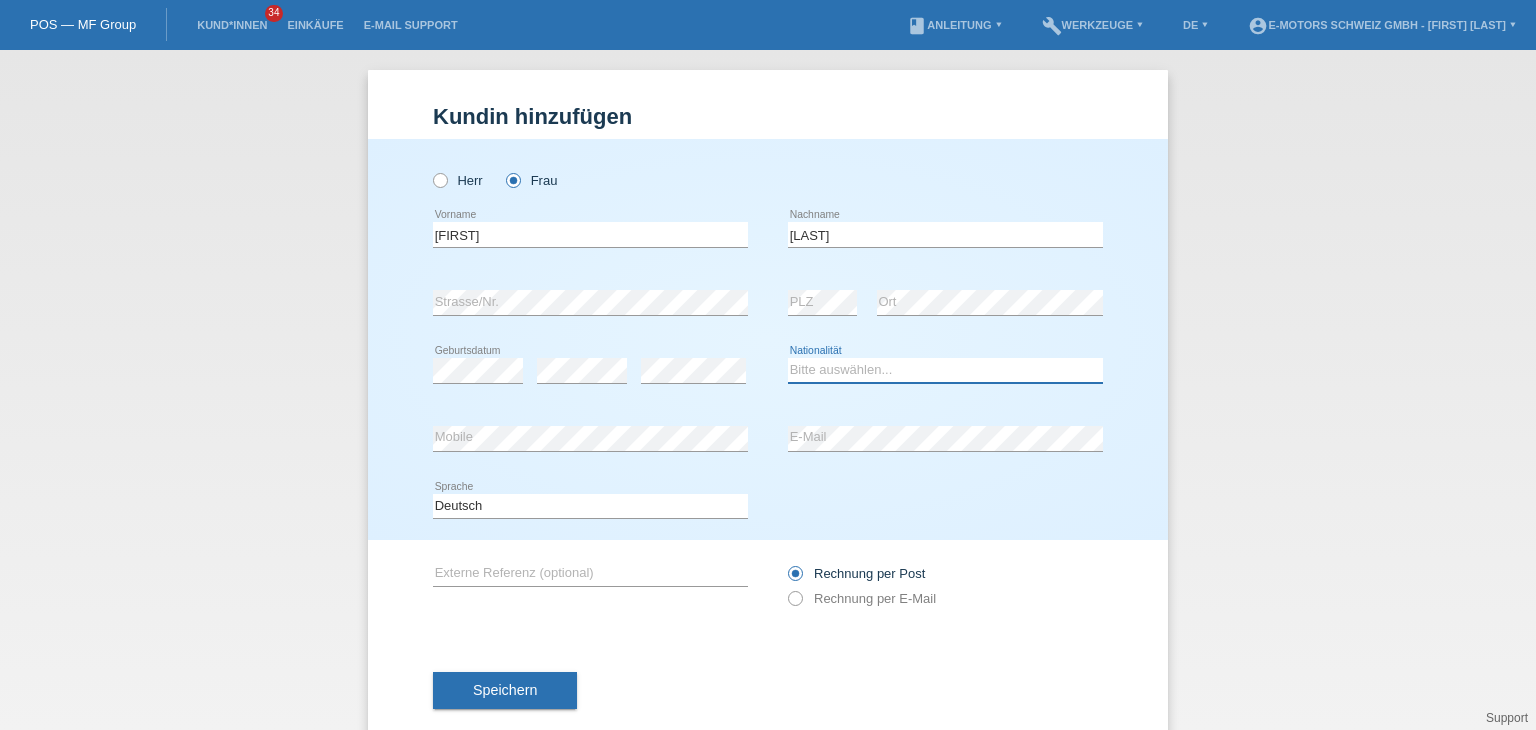 click on "Bitte auswählen...
Schweiz
Deutschland
Liechtenstein
Österreich
------------
Afghanistan
Ägypten
Åland
Albanien
Algerien" at bounding box center (945, 370) 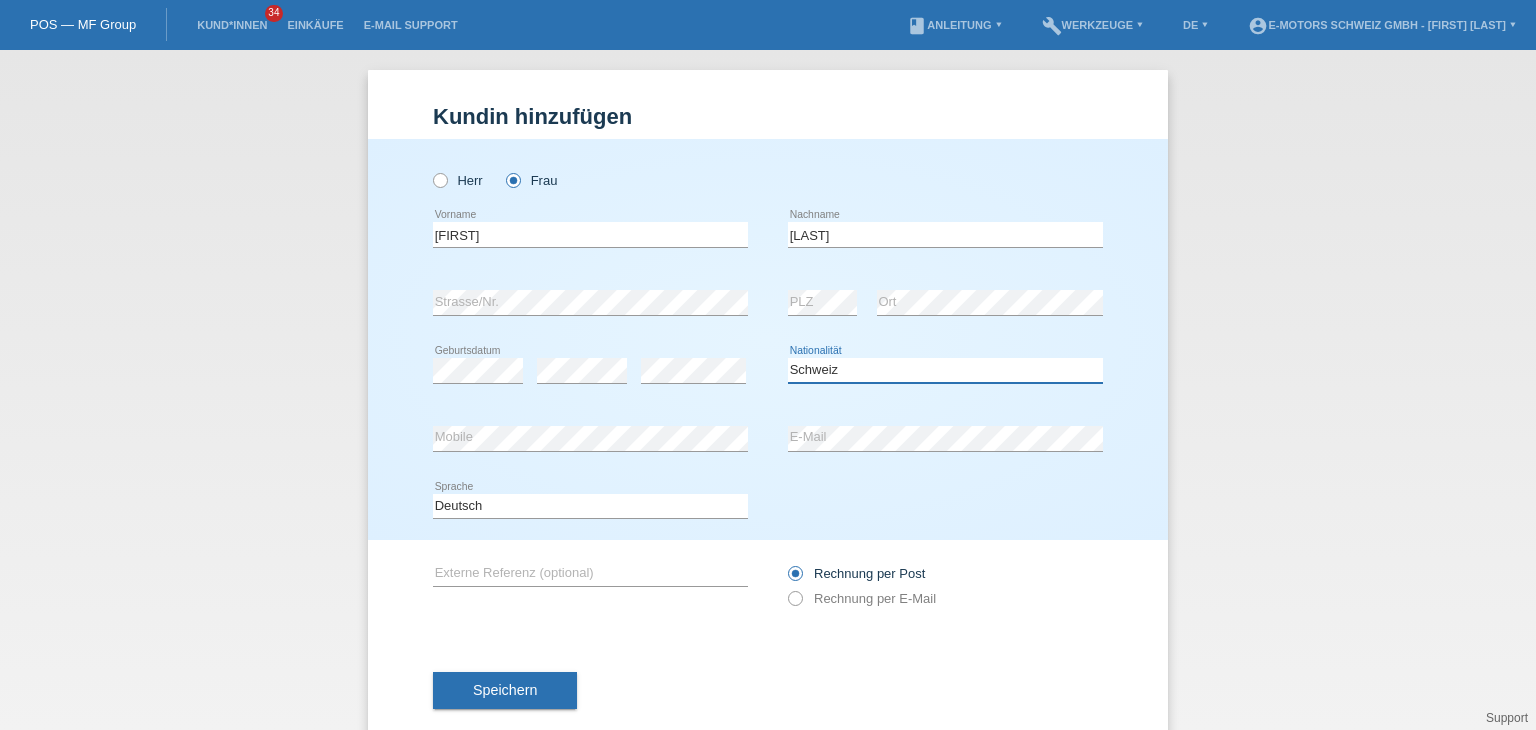 click on "Bitte auswählen...
Schweiz
Deutschland
Liechtenstein
Österreich
------------
Afghanistan
Ägypten
Åland
Albanien
Algerien" at bounding box center [945, 370] 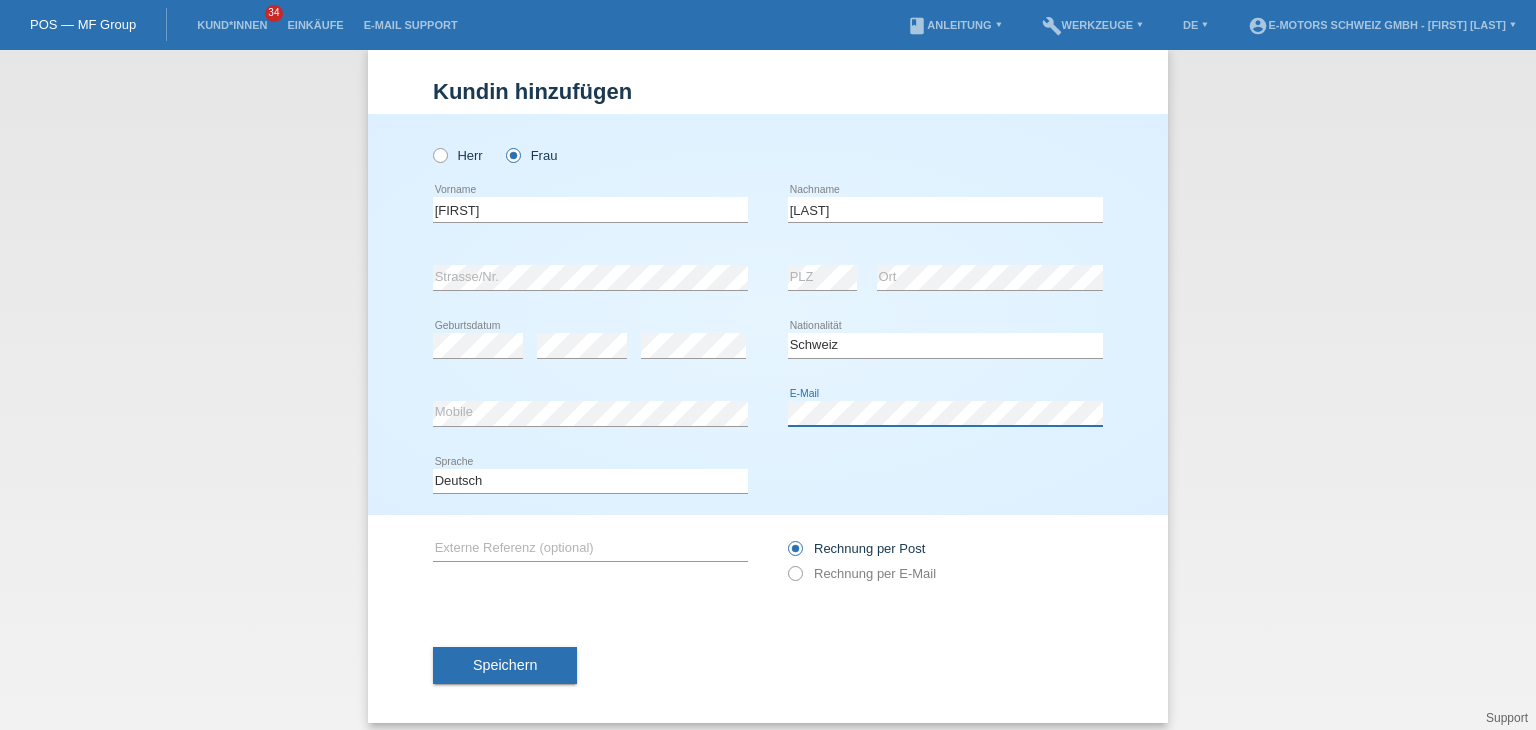 scroll, scrollTop: 38, scrollLeft: 0, axis: vertical 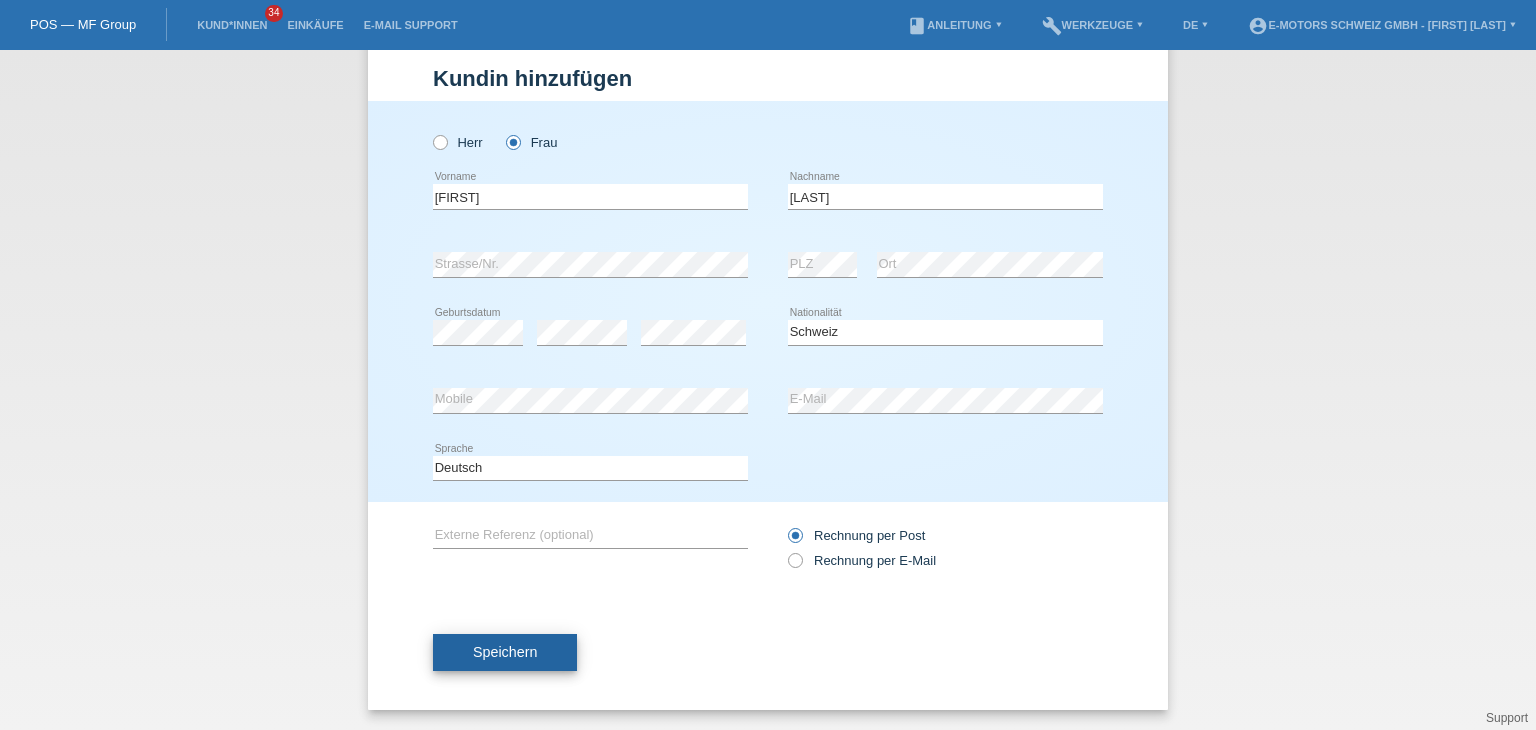 click on "Speichern" at bounding box center (505, 653) 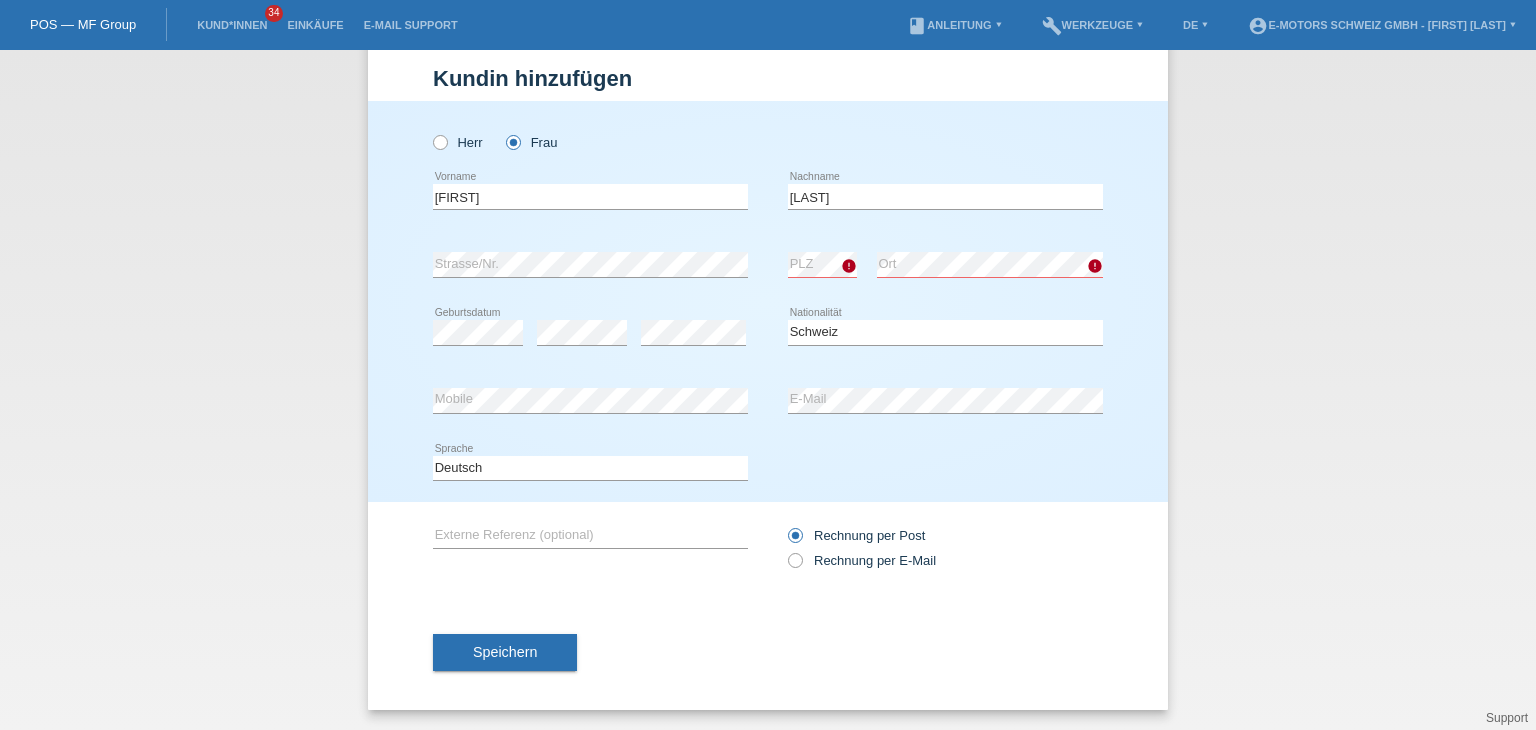 click on "Herr
Frau
Johanna
error
Vorname
error PLZ" at bounding box center [768, 301] 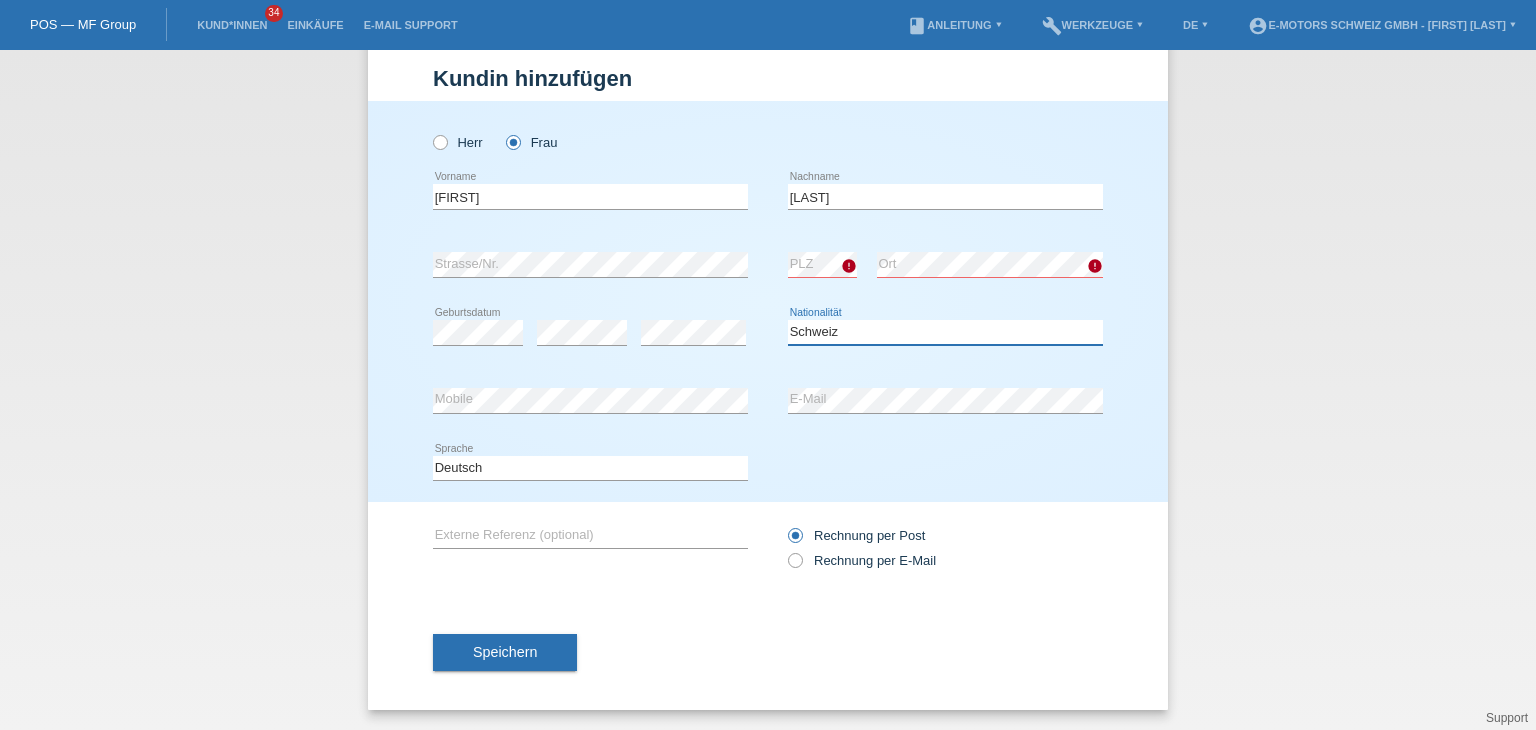 drag, startPoint x: 901, startPoint y: 332, endPoint x: 847, endPoint y: 332, distance: 54 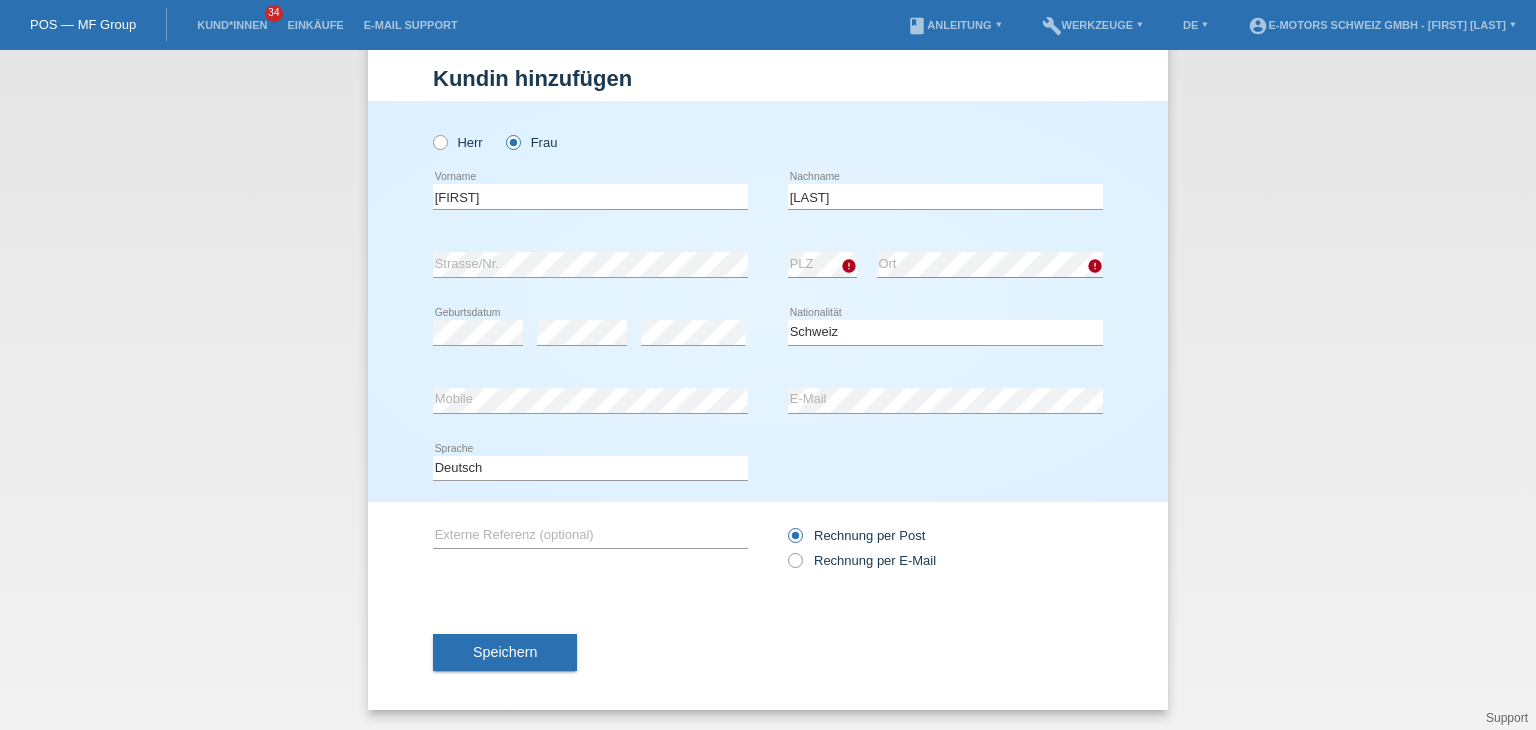 drag, startPoint x: 970, startPoint y: 482, endPoint x: 969, endPoint y: 435, distance: 47.010635 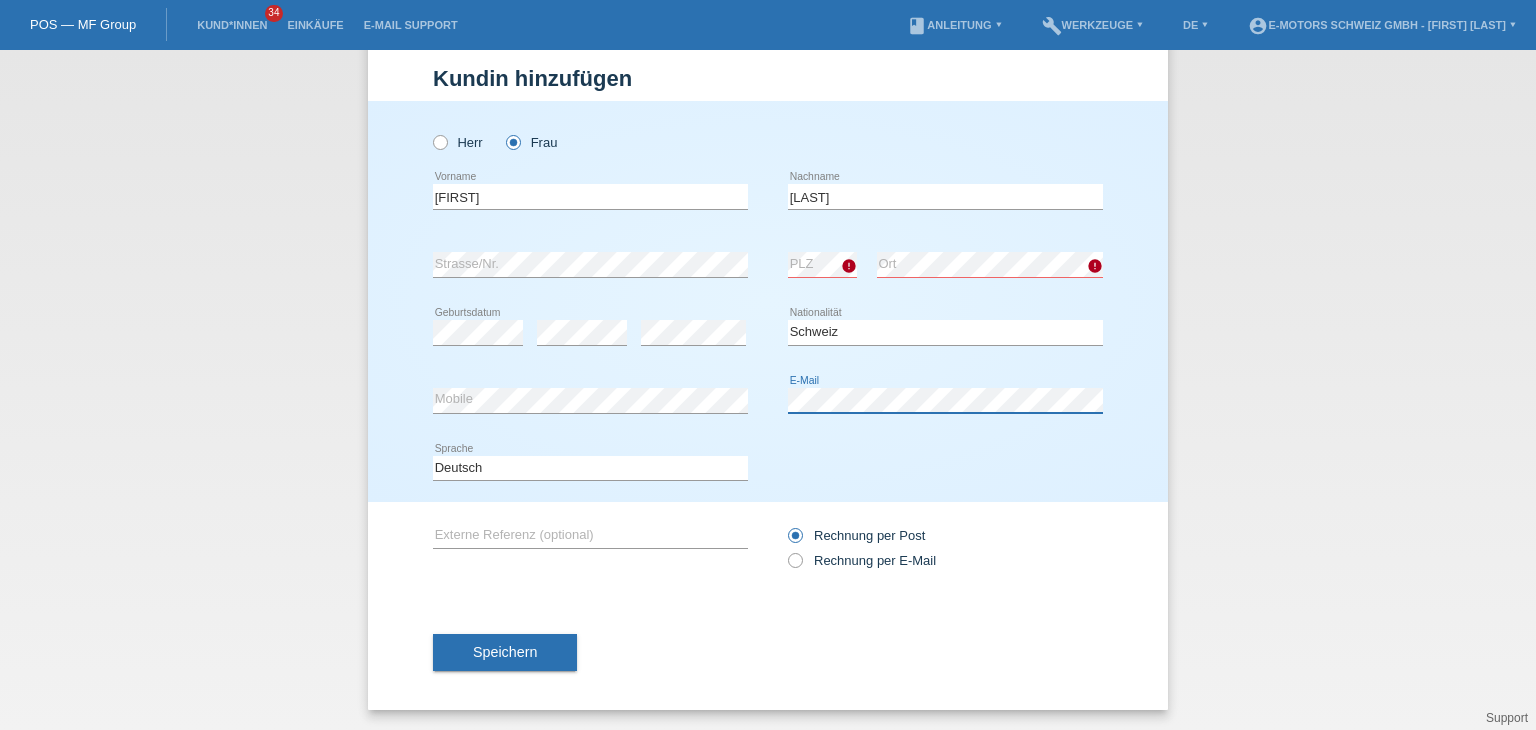 click on "error
Mobile
error
E-Mail" at bounding box center [768, 401] 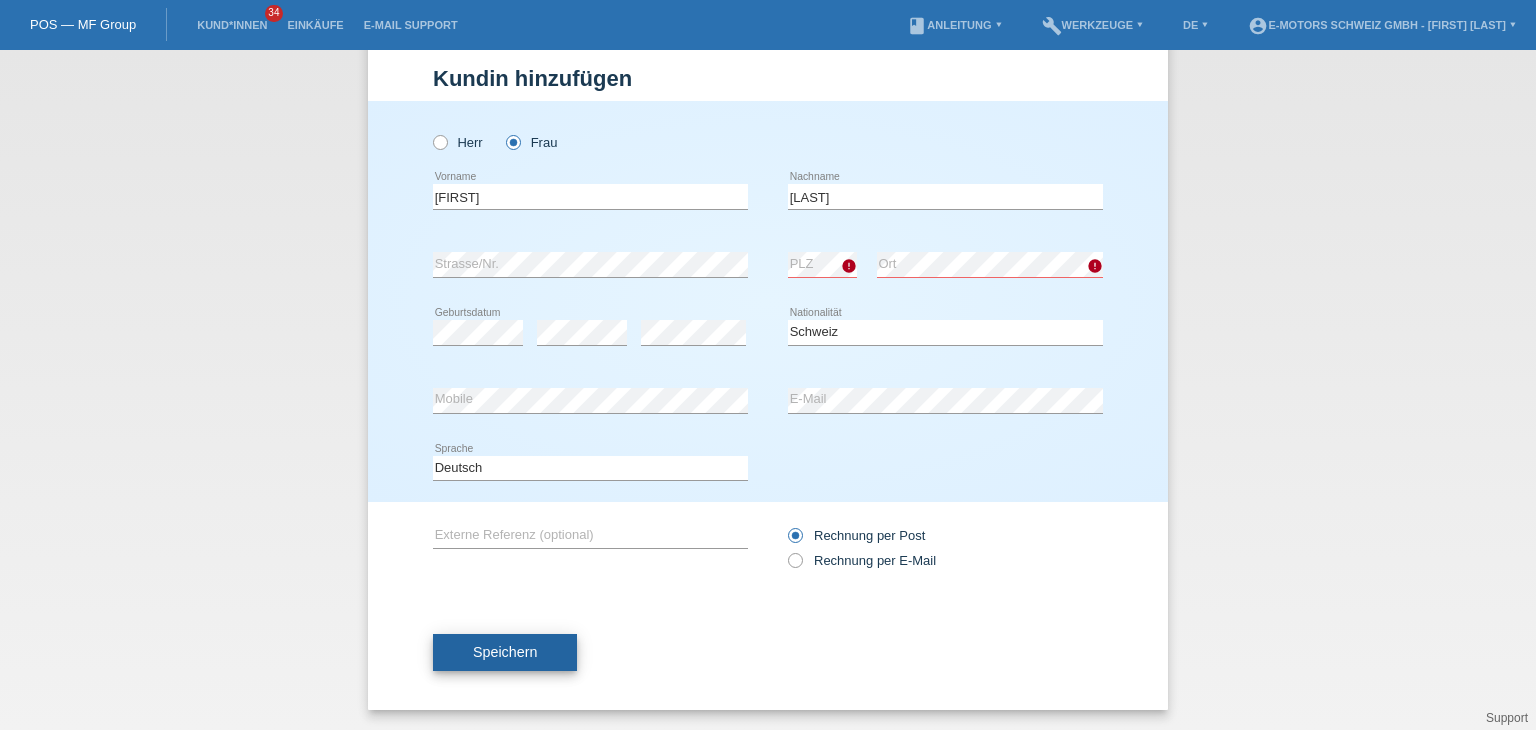 click on "Speichern" at bounding box center [505, 652] 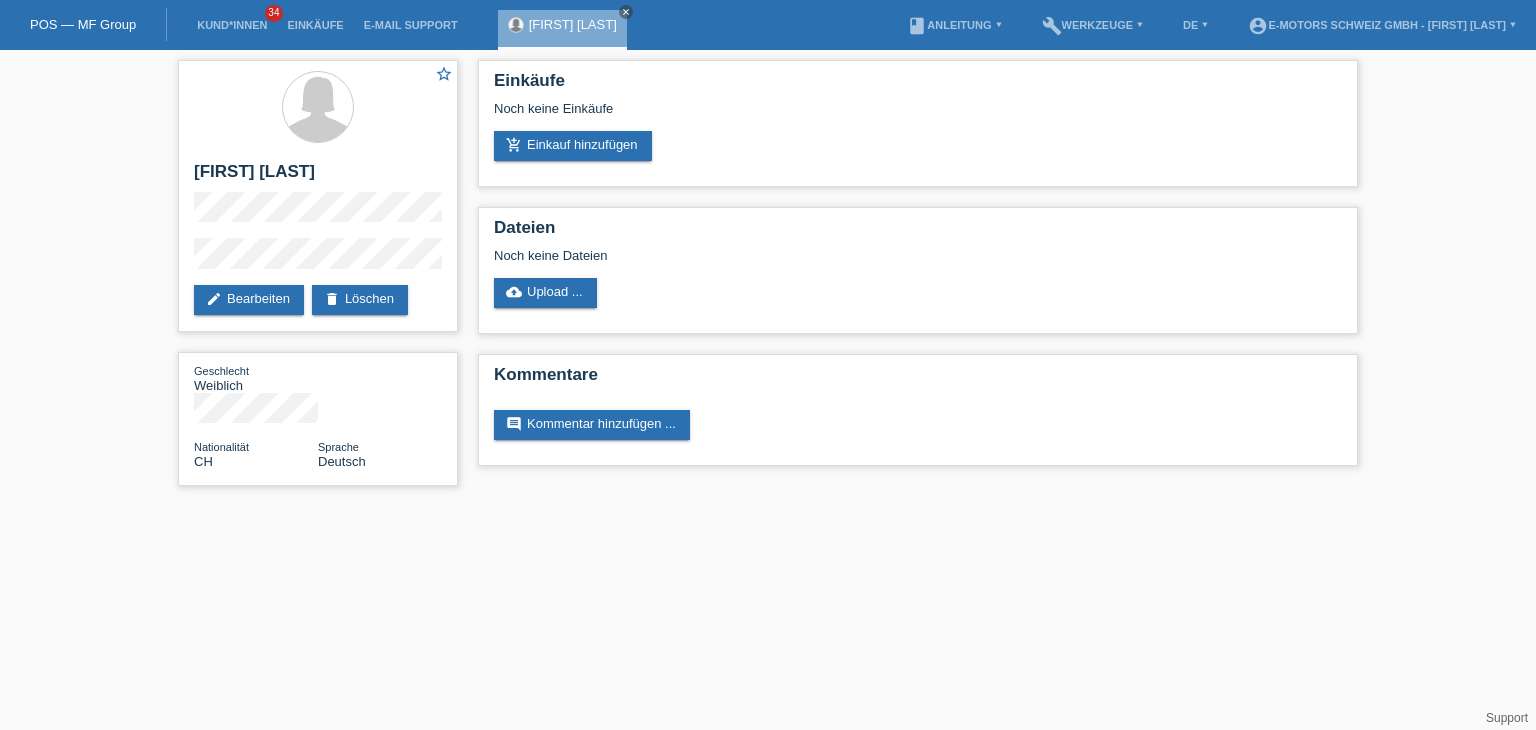 scroll, scrollTop: 0, scrollLeft: 0, axis: both 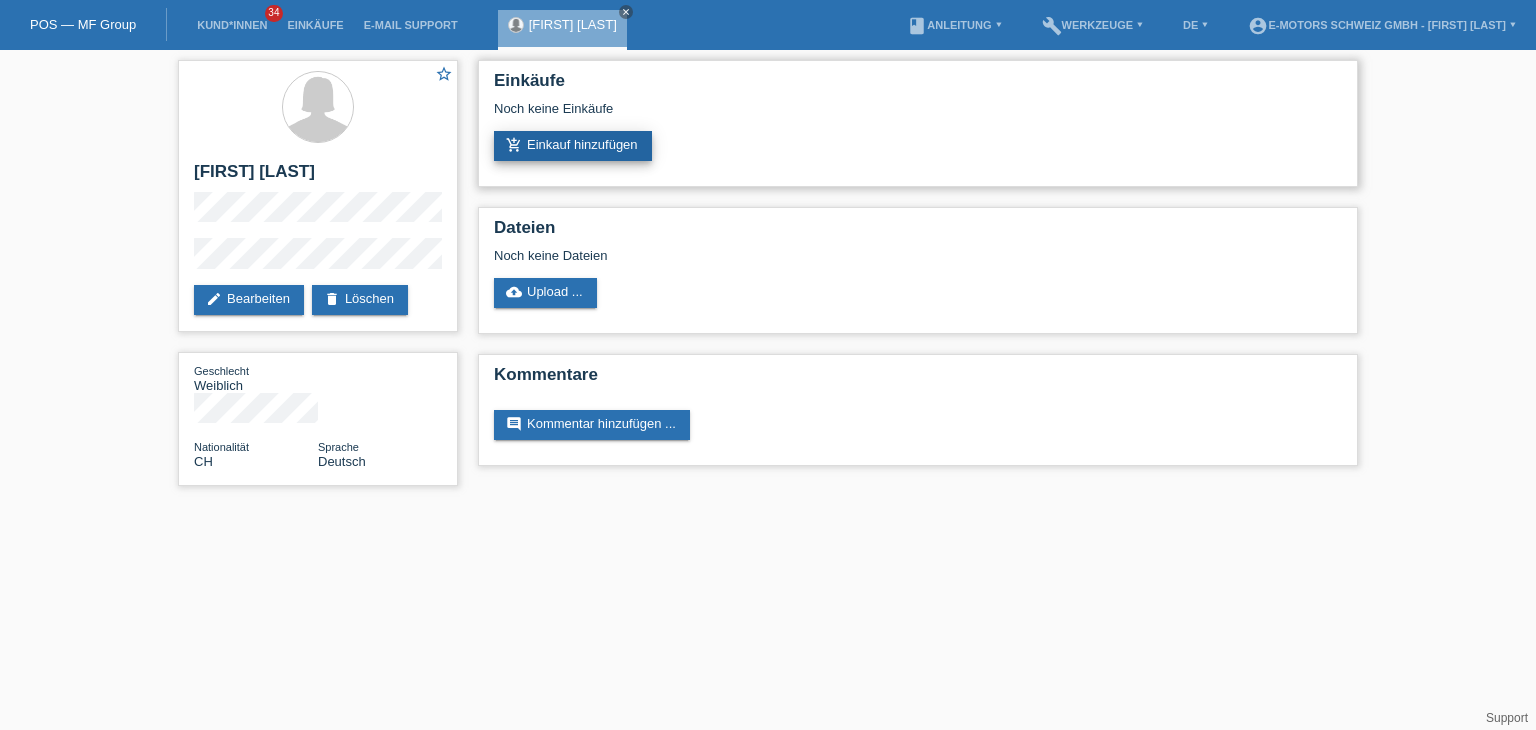 click on "add_shopping_cart  Einkauf hinzufügen" at bounding box center (573, 146) 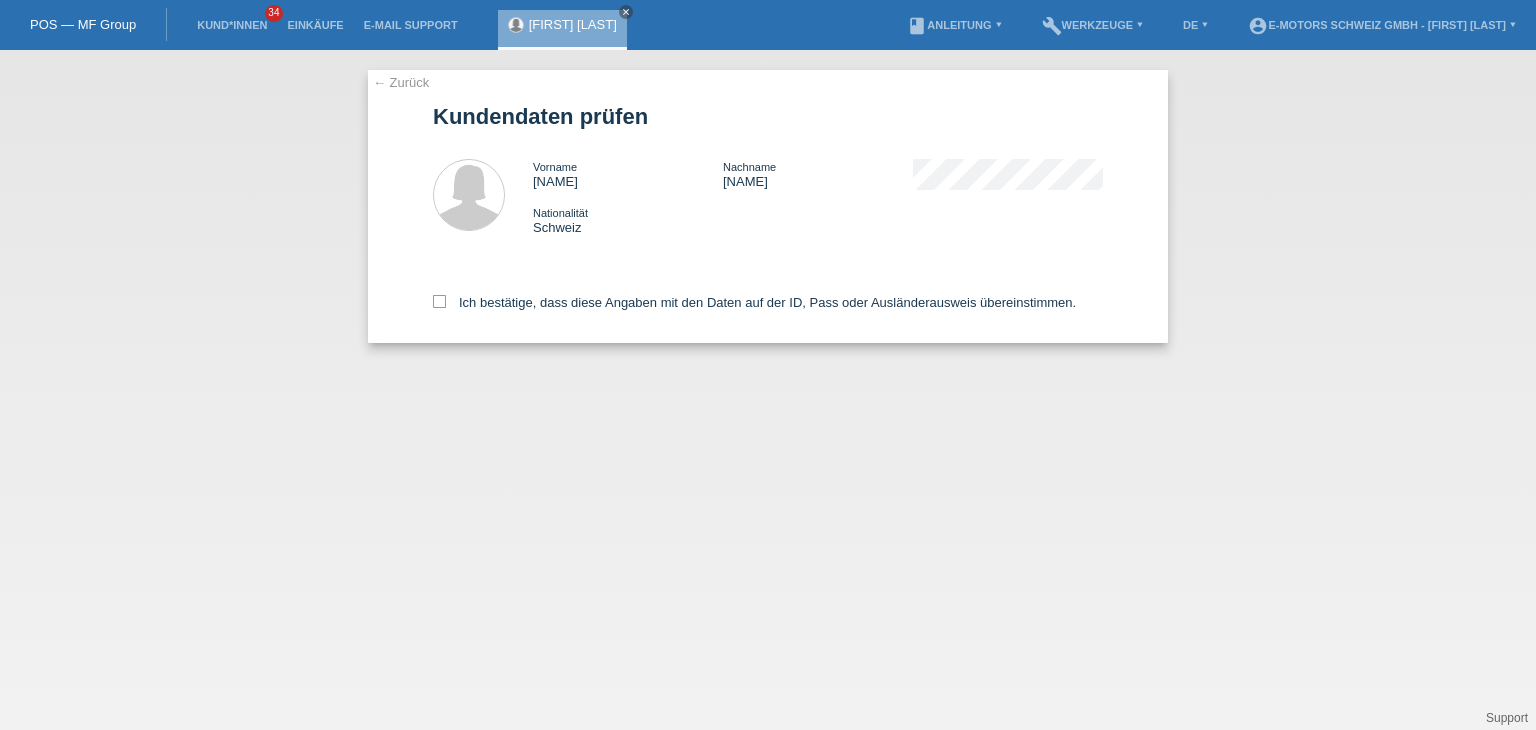 scroll, scrollTop: 0, scrollLeft: 0, axis: both 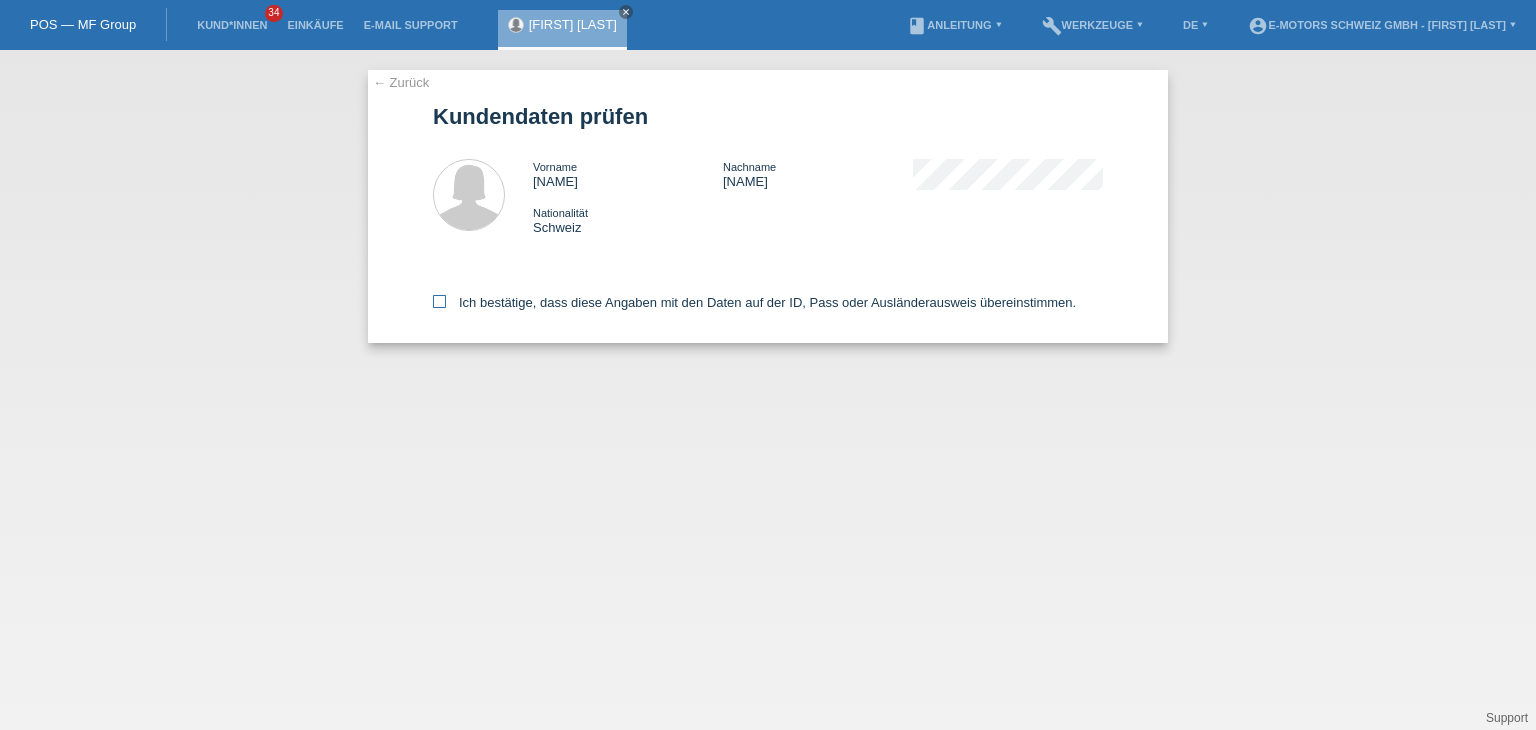 click at bounding box center [439, 301] 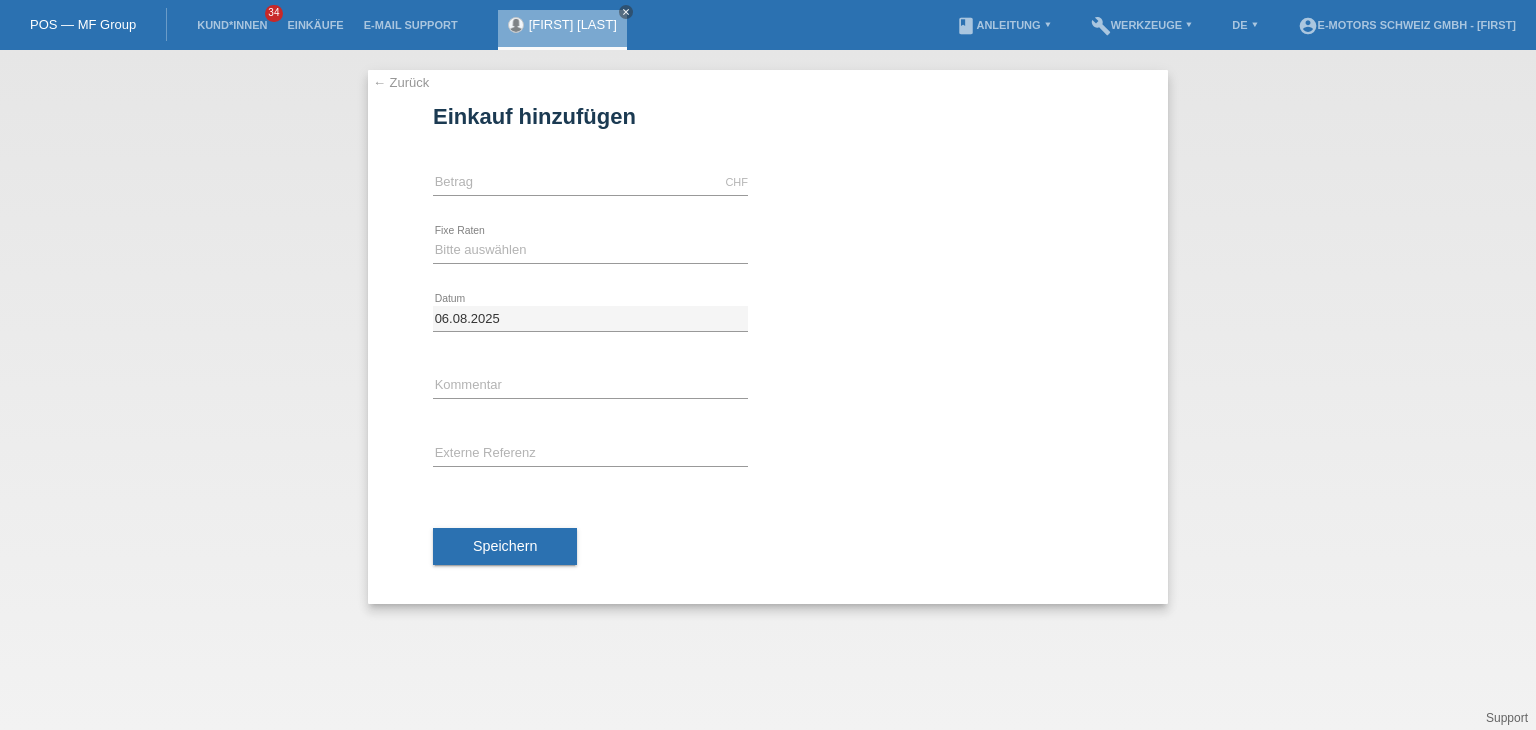 scroll, scrollTop: 0, scrollLeft: 0, axis: both 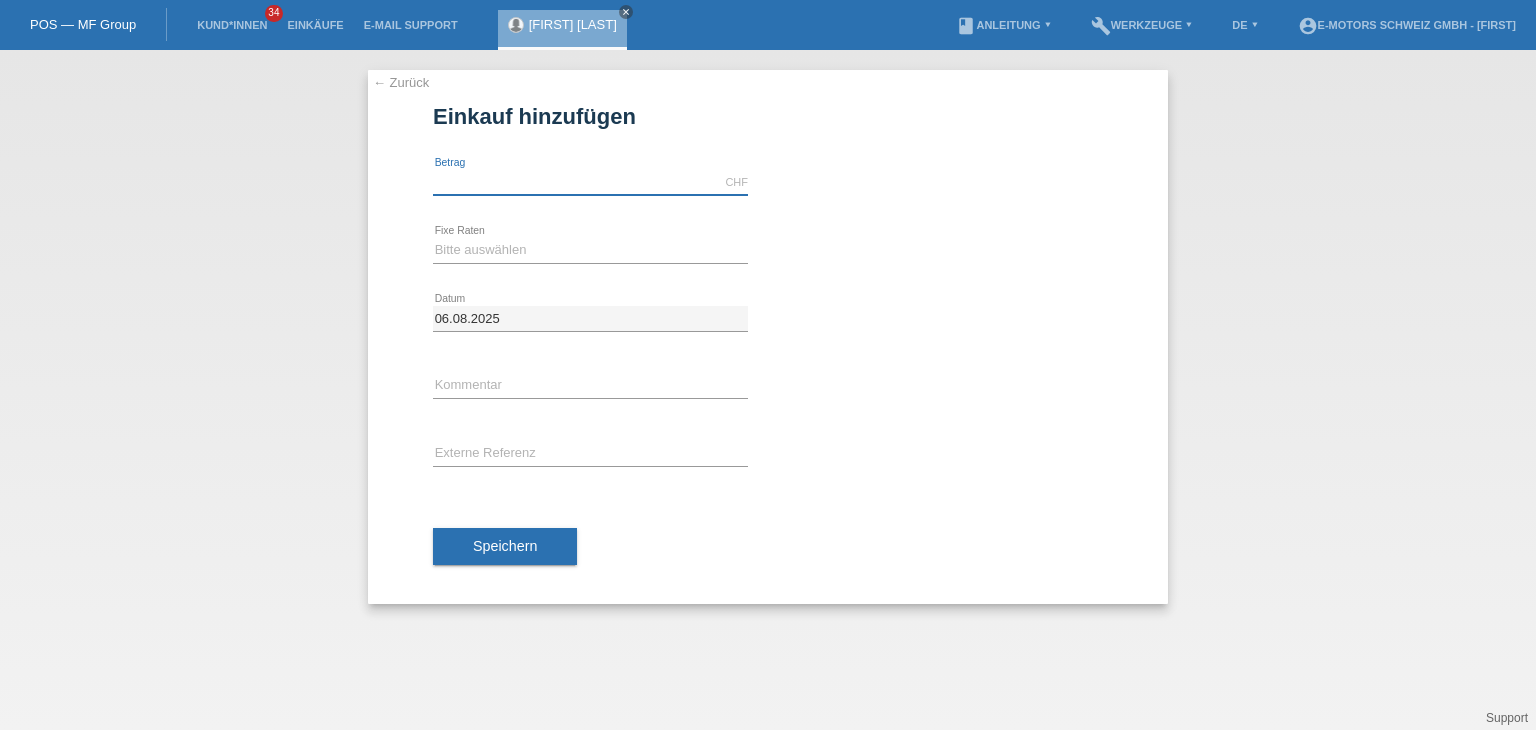 click at bounding box center (590, 182) 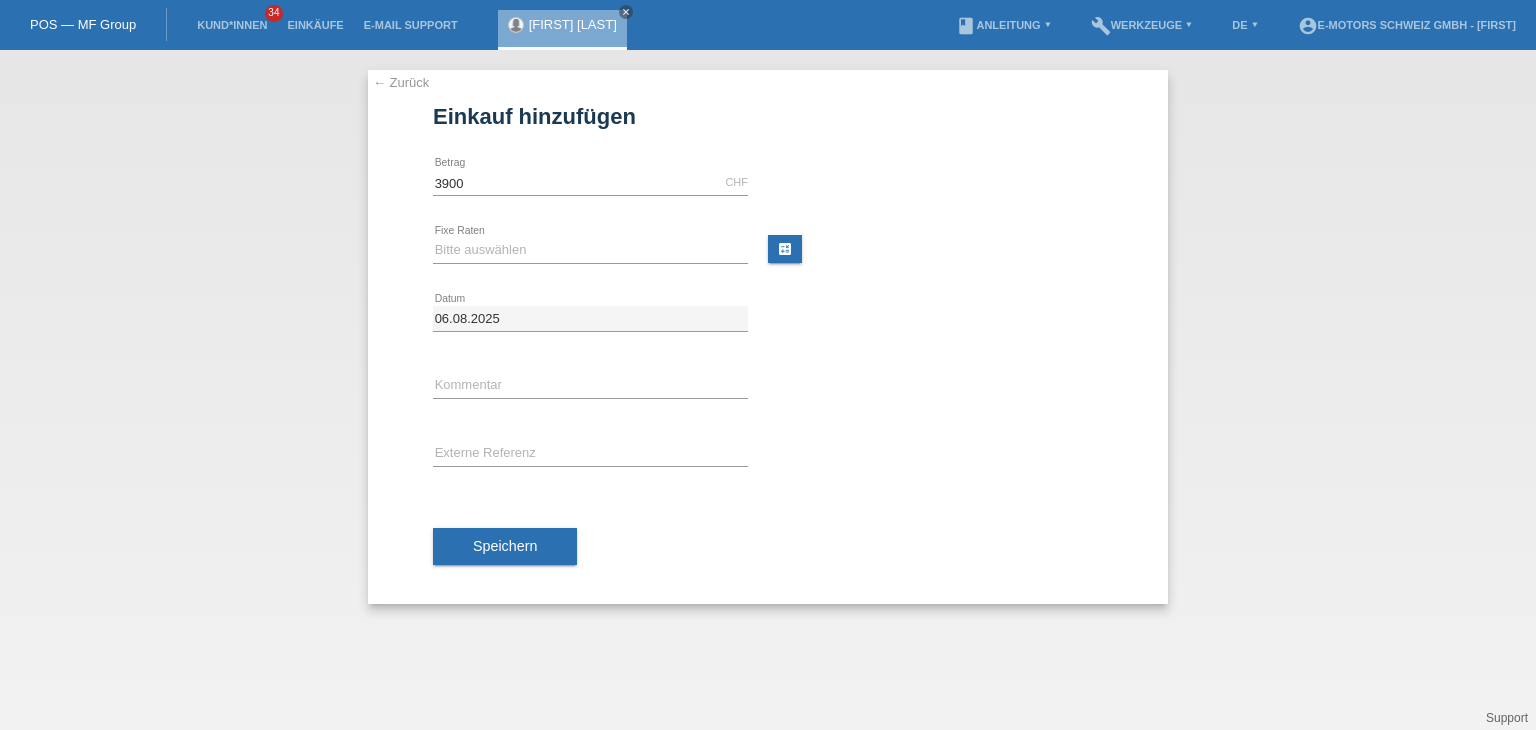 type on "3900.00" 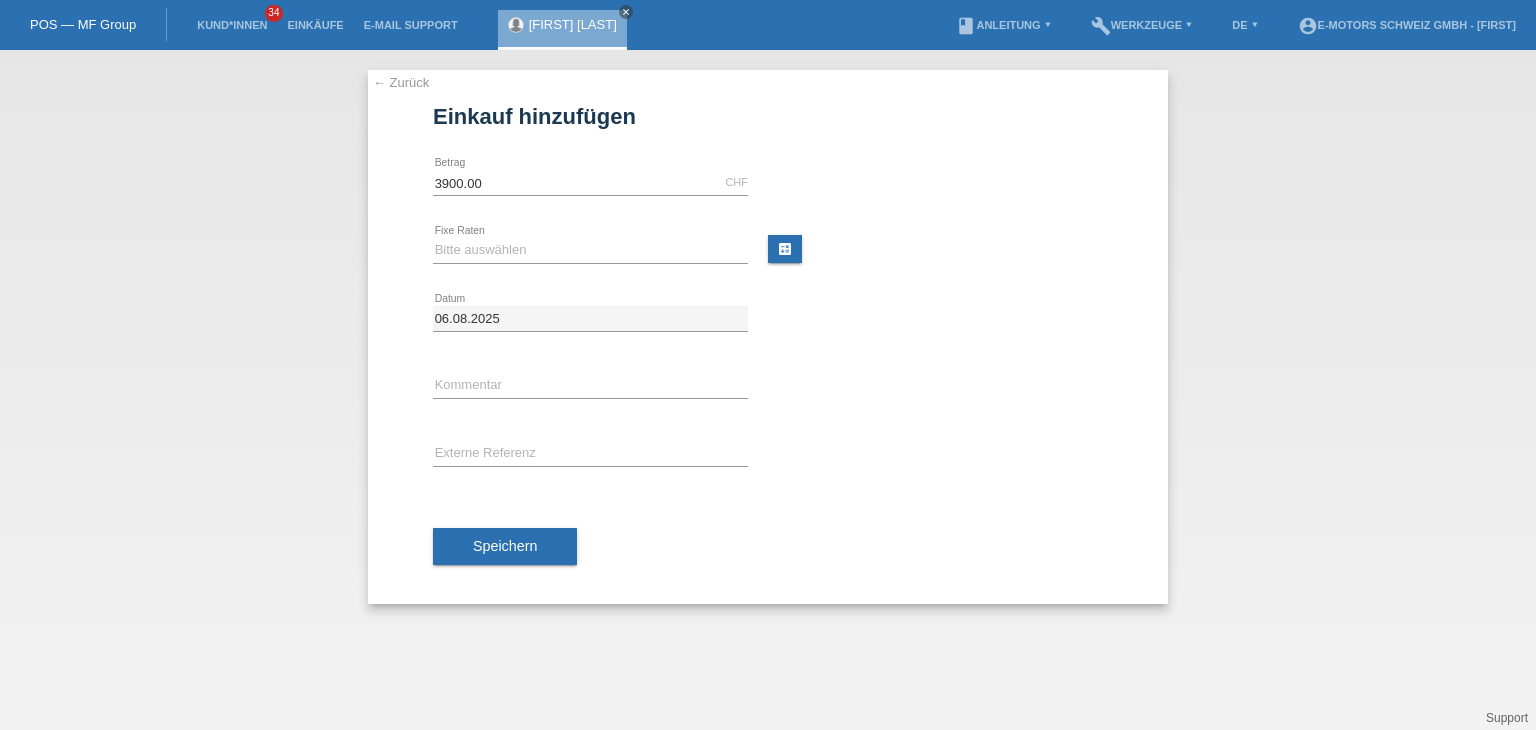 click on "3900.00
CHF
error
Betrag" at bounding box center [768, 183] 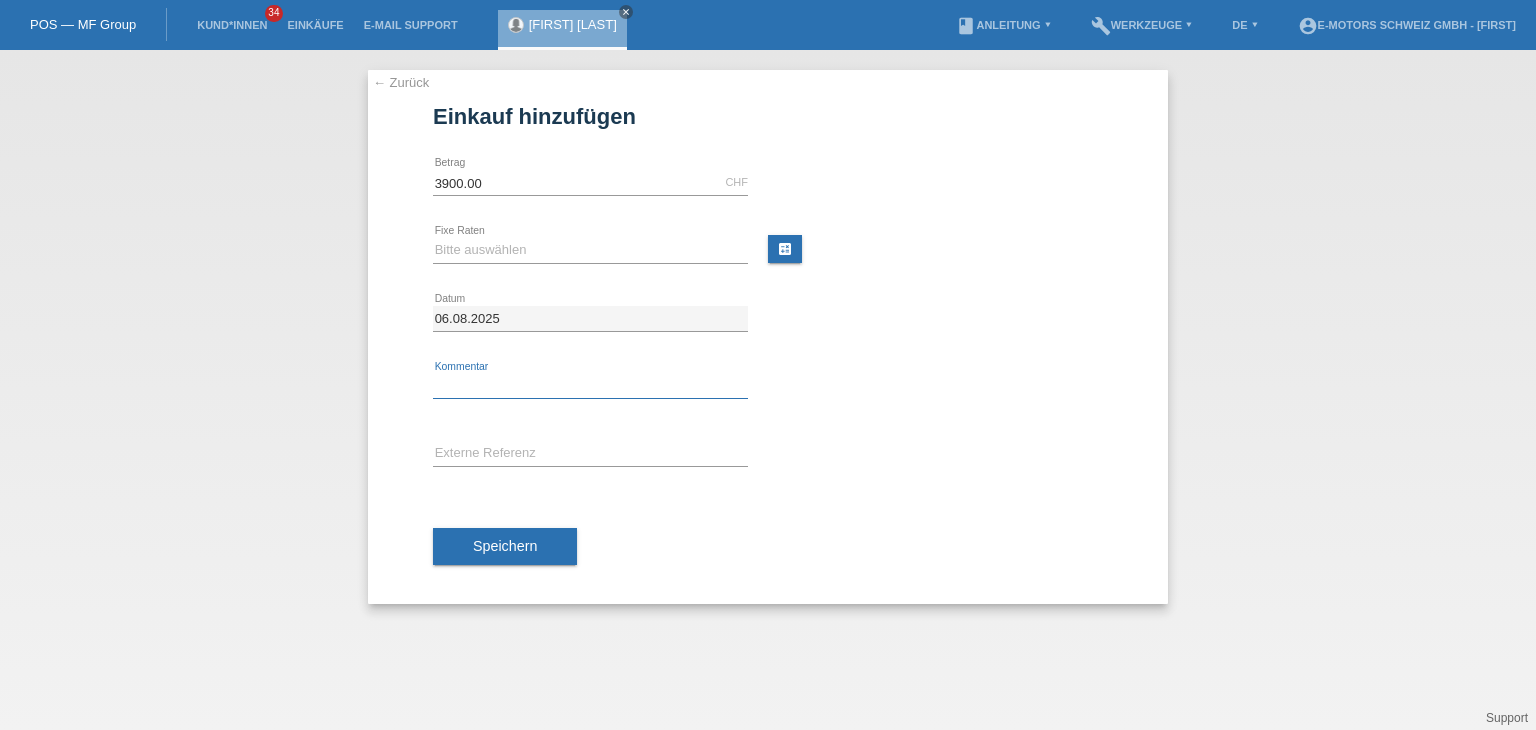 click at bounding box center [590, 386] 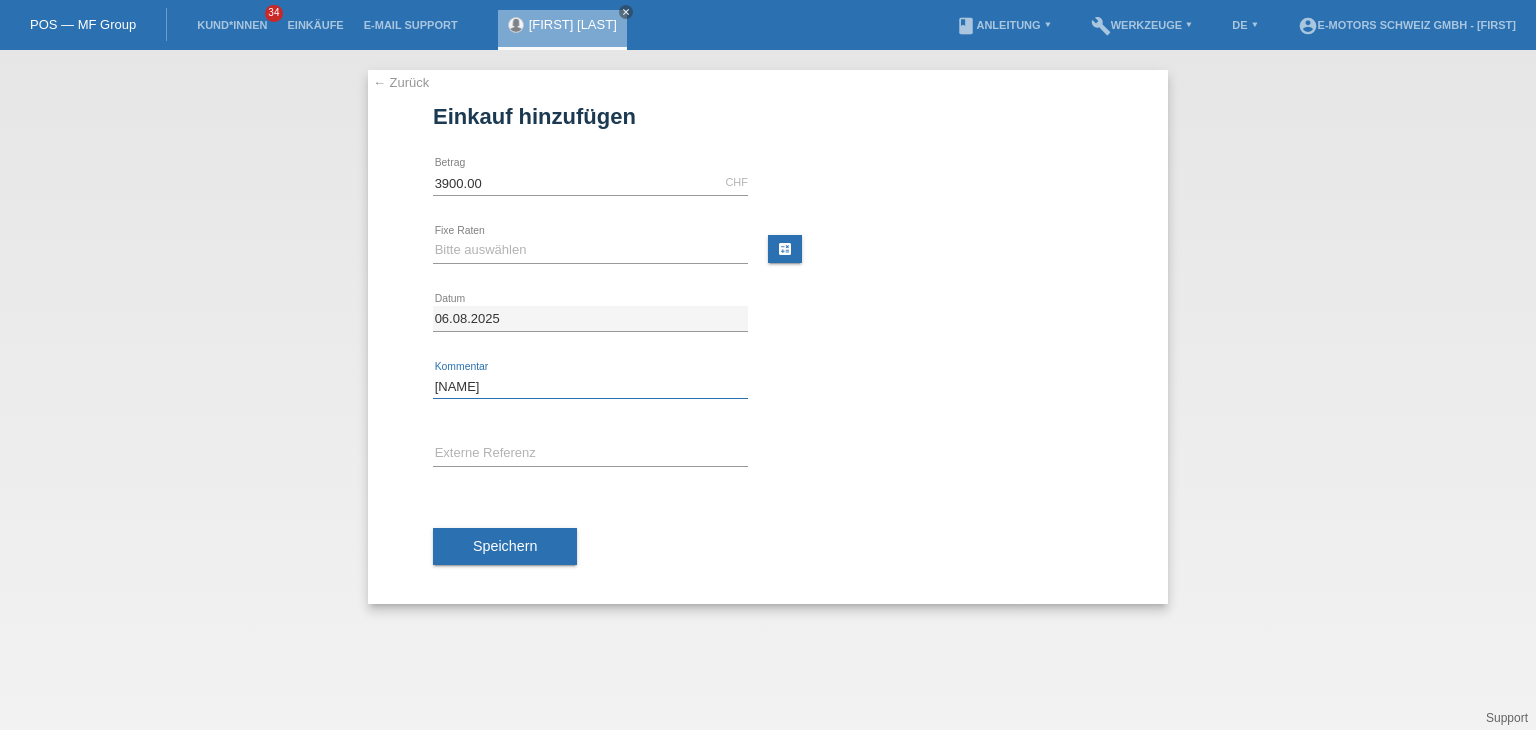 type on "[NAME]" 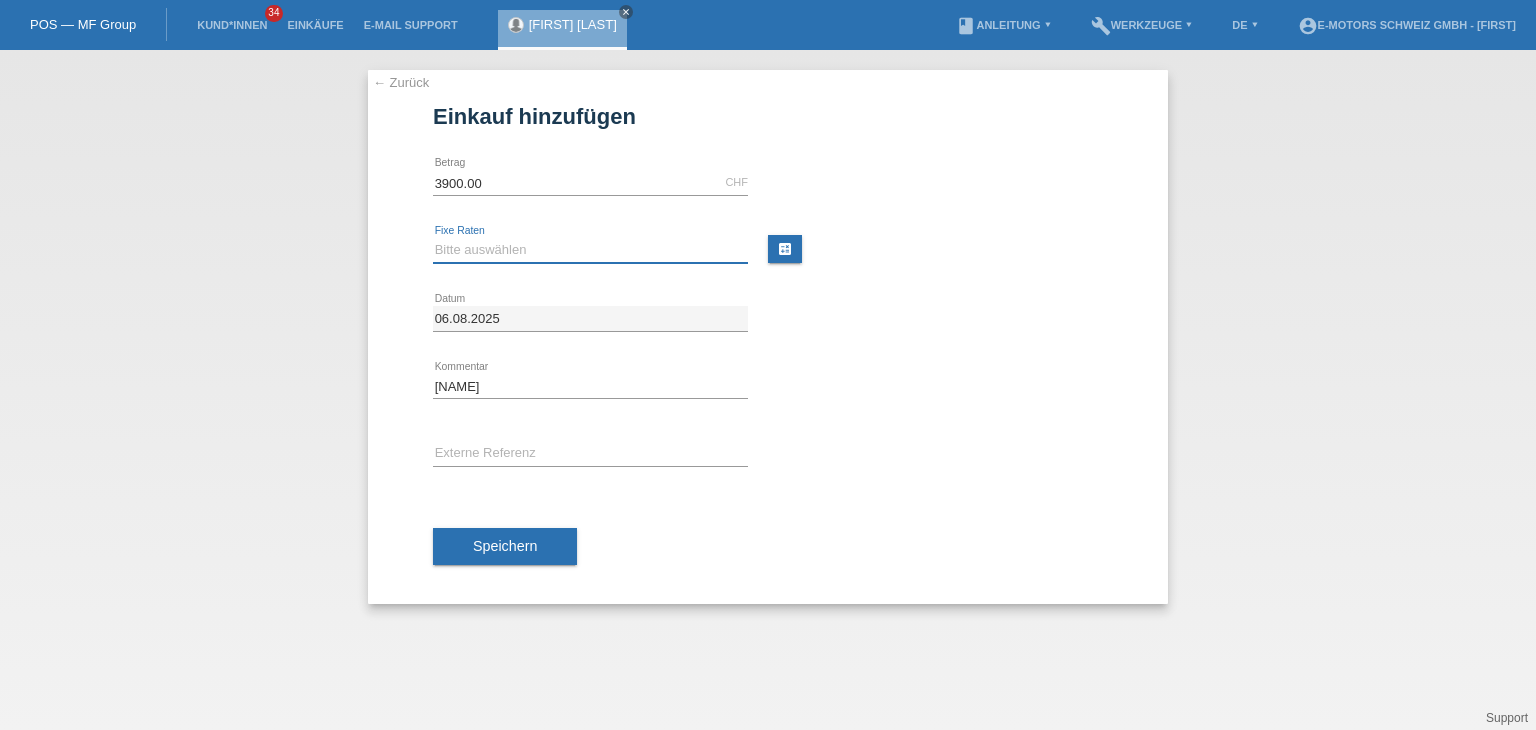 click on "Bitte auswählen
12 Raten
24 Raten
36 Raten
48 Raten" at bounding box center [590, 250] 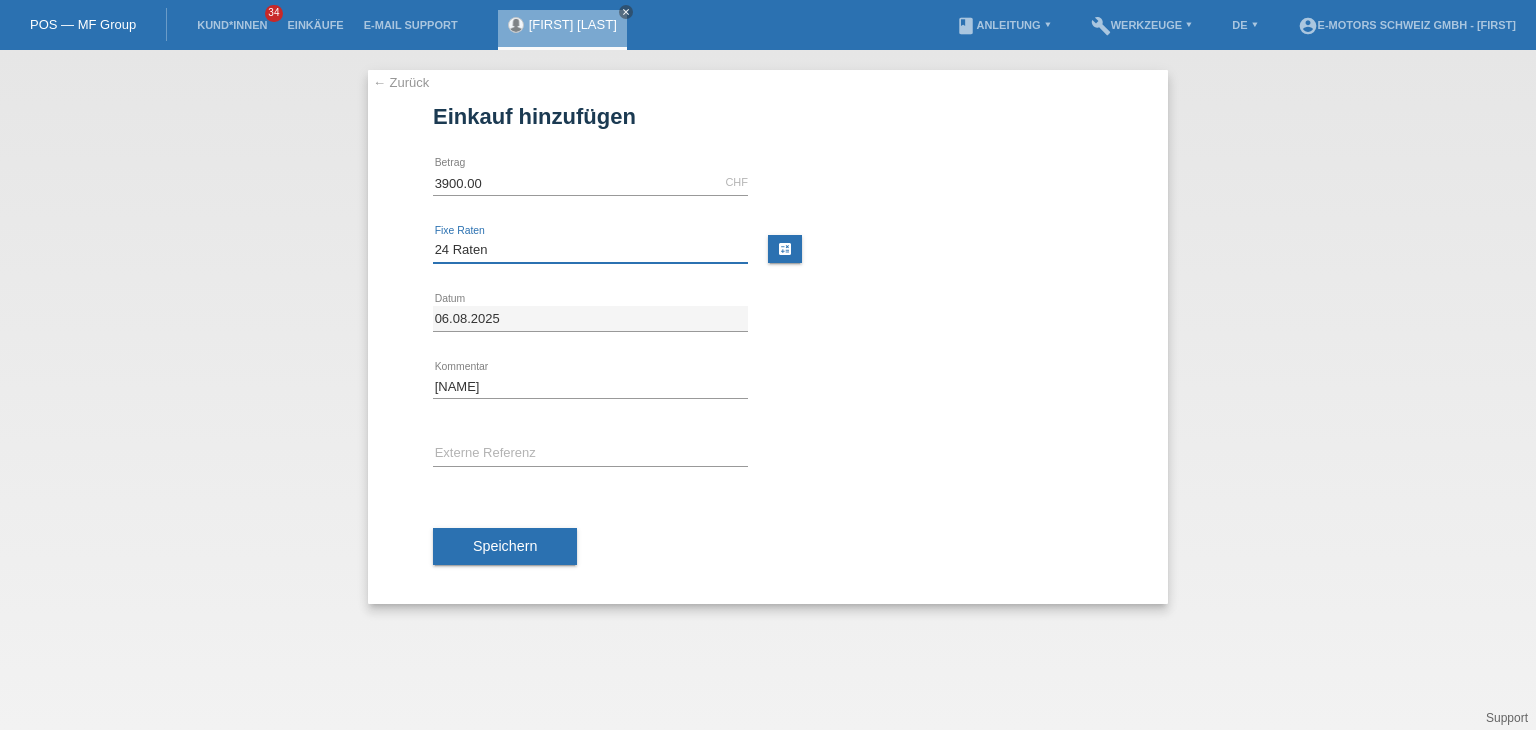 click on "Bitte auswählen
12 Raten
24 Raten
36 Raten
48 Raten" at bounding box center [590, 250] 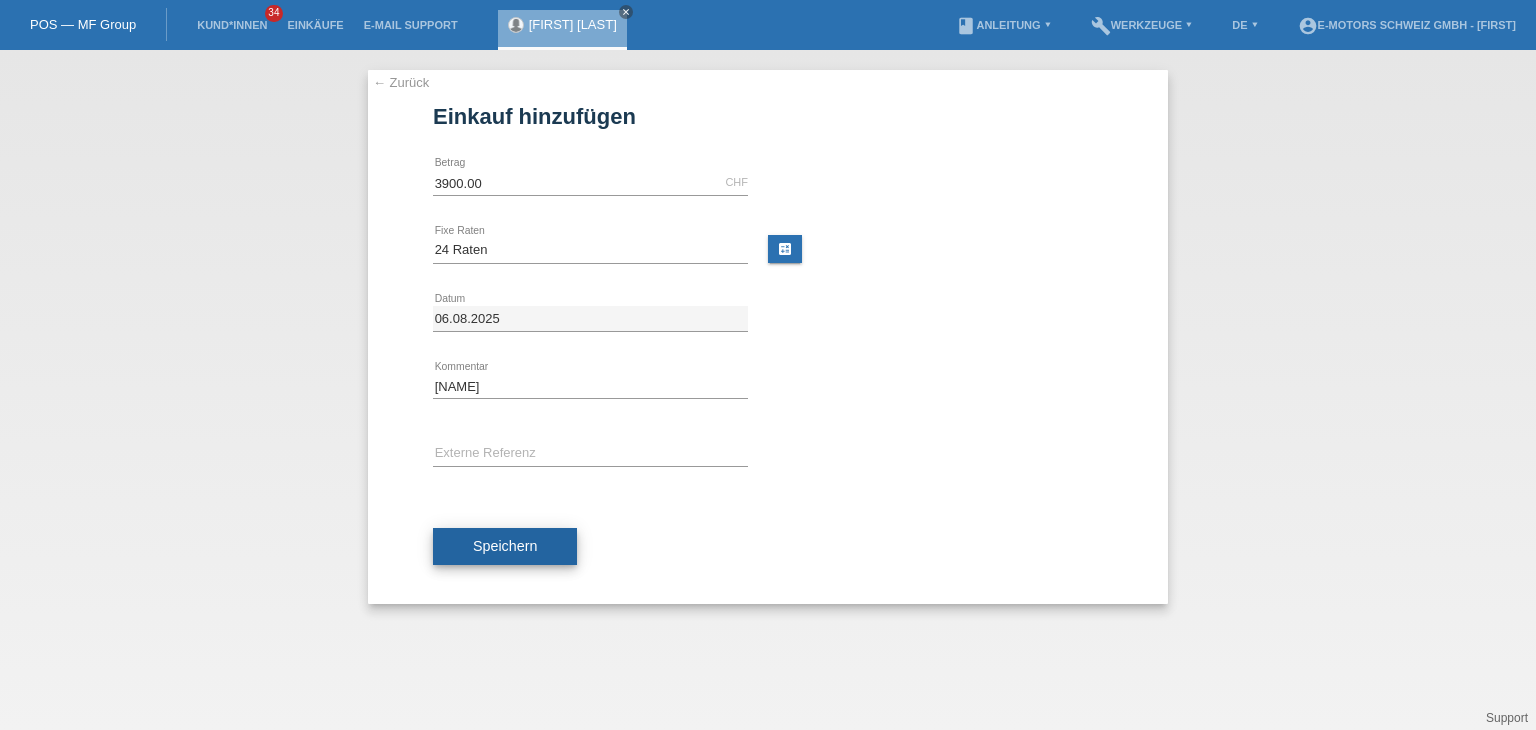 click on "Speichern" at bounding box center [505, 547] 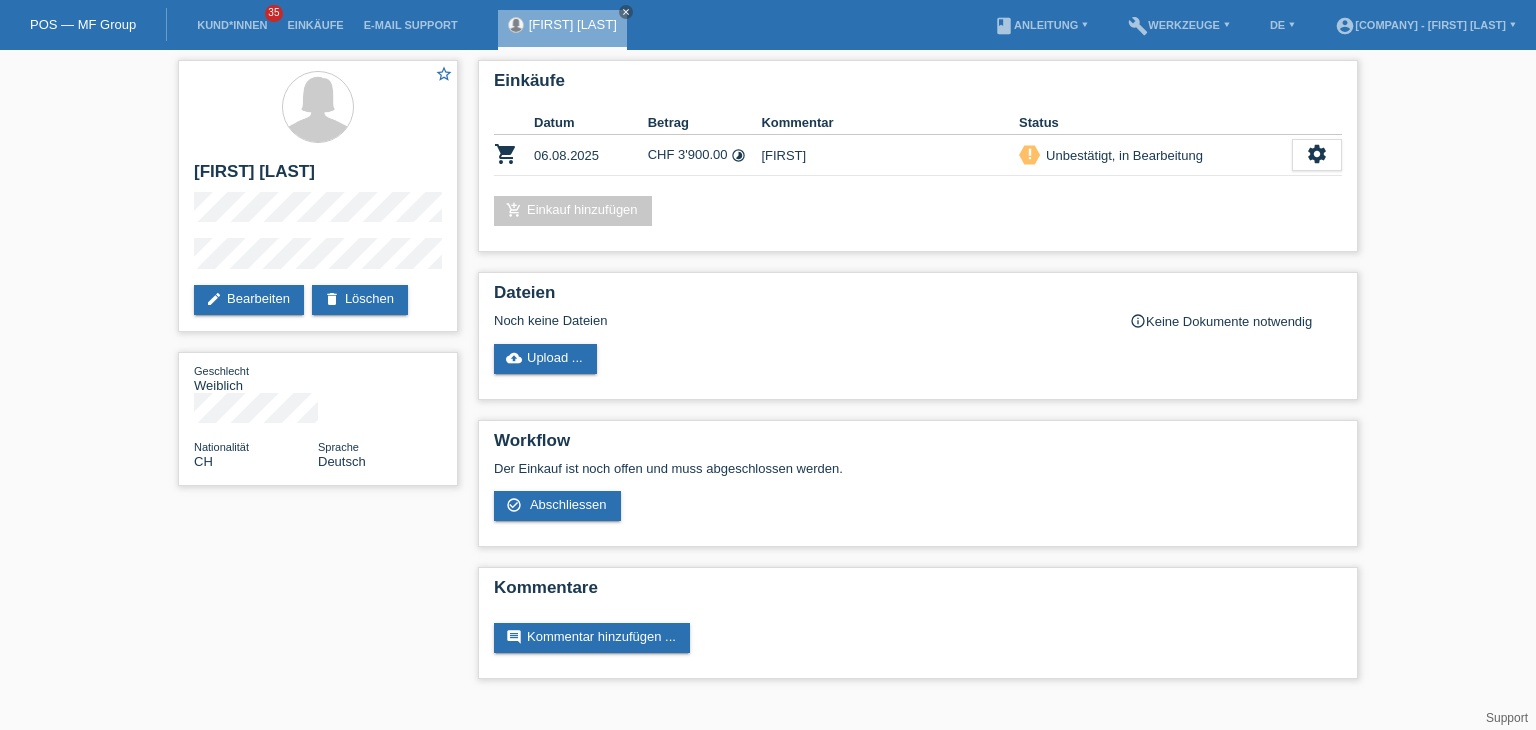 scroll, scrollTop: 0, scrollLeft: 0, axis: both 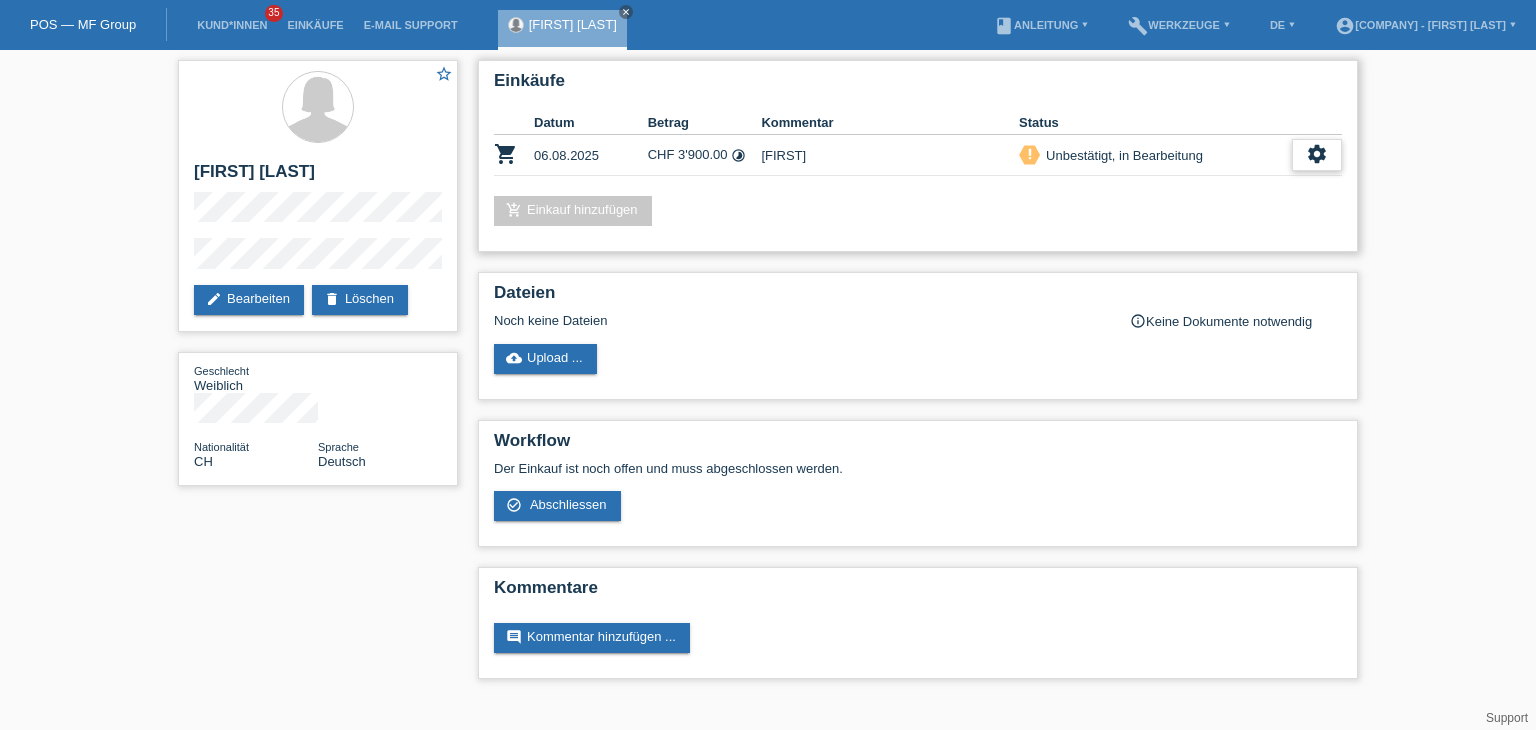 click on "settings" at bounding box center (1317, 155) 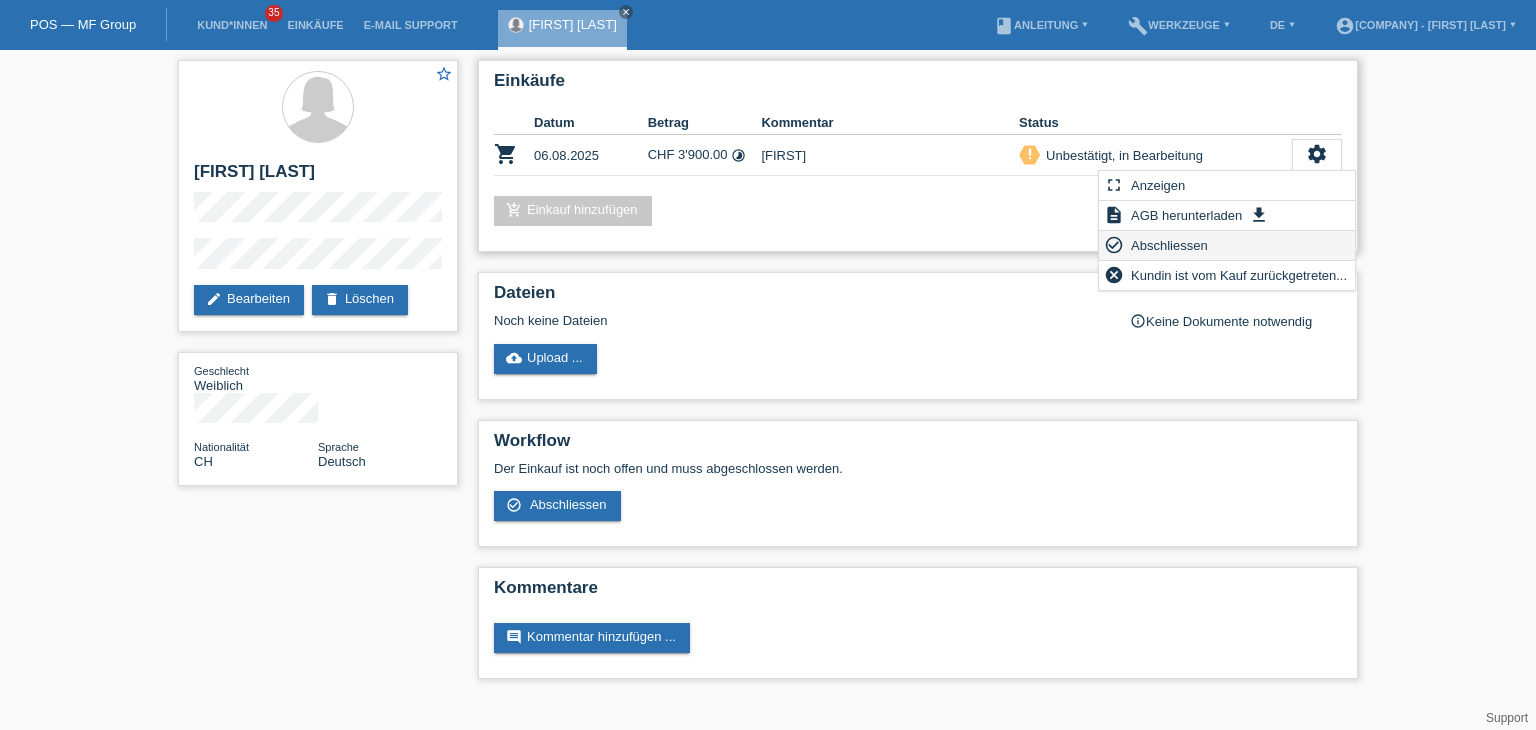 click on "Abschliessen" at bounding box center (1169, 245) 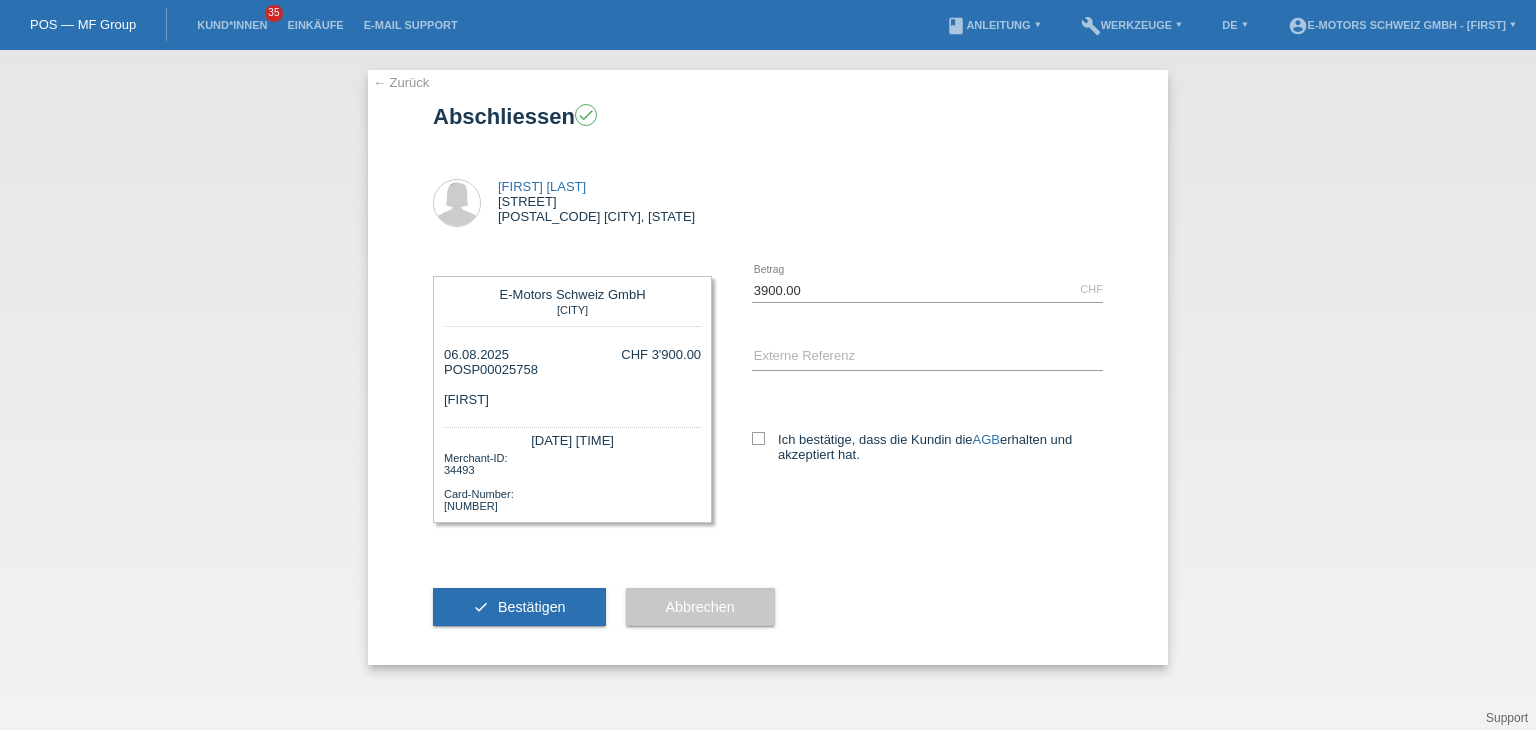 scroll, scrollTop: 0, scrollLeft: 0, axis: both 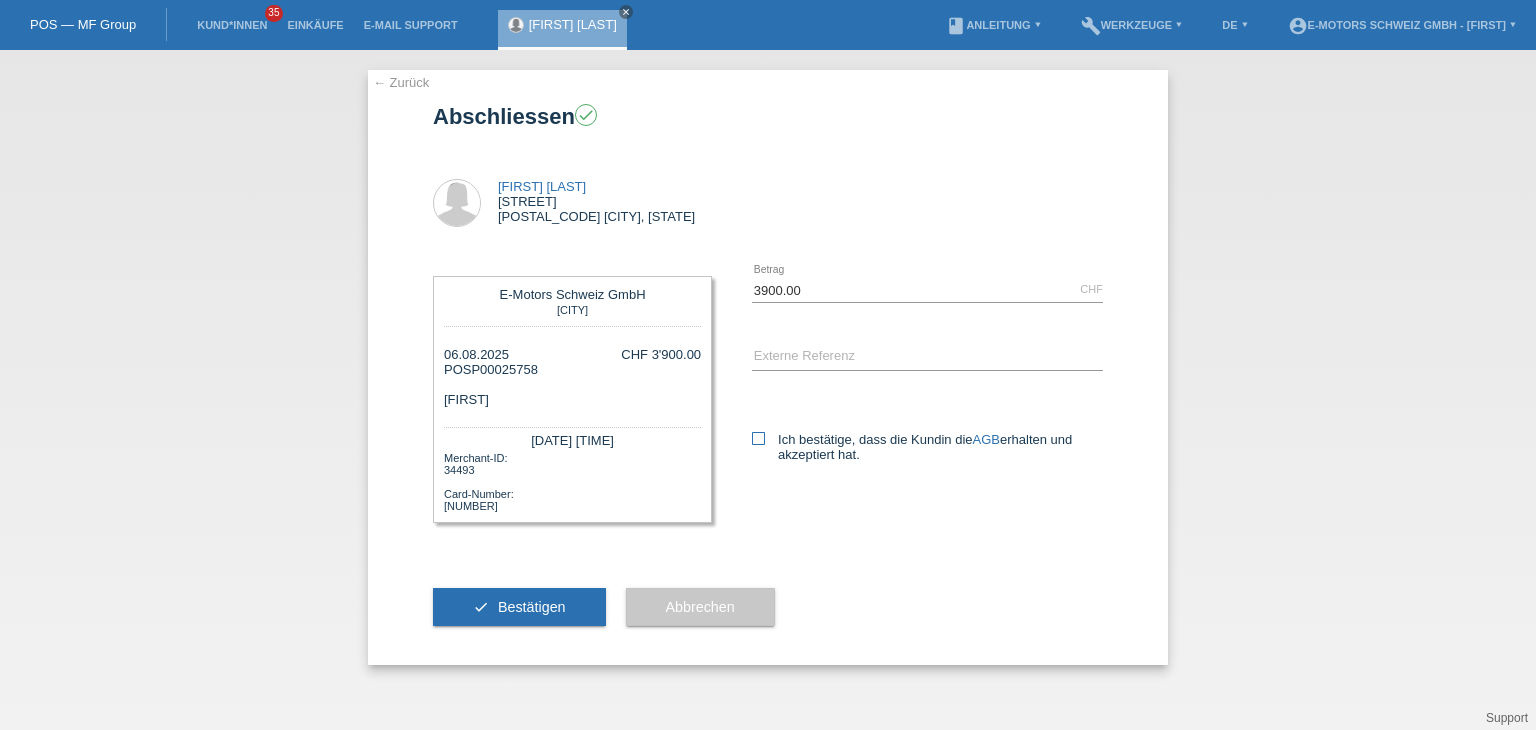click on "Ich bestätige, dass die Kundin die  AGB  erhalten und akzeptiert hat." at bounding box center [927, 447] 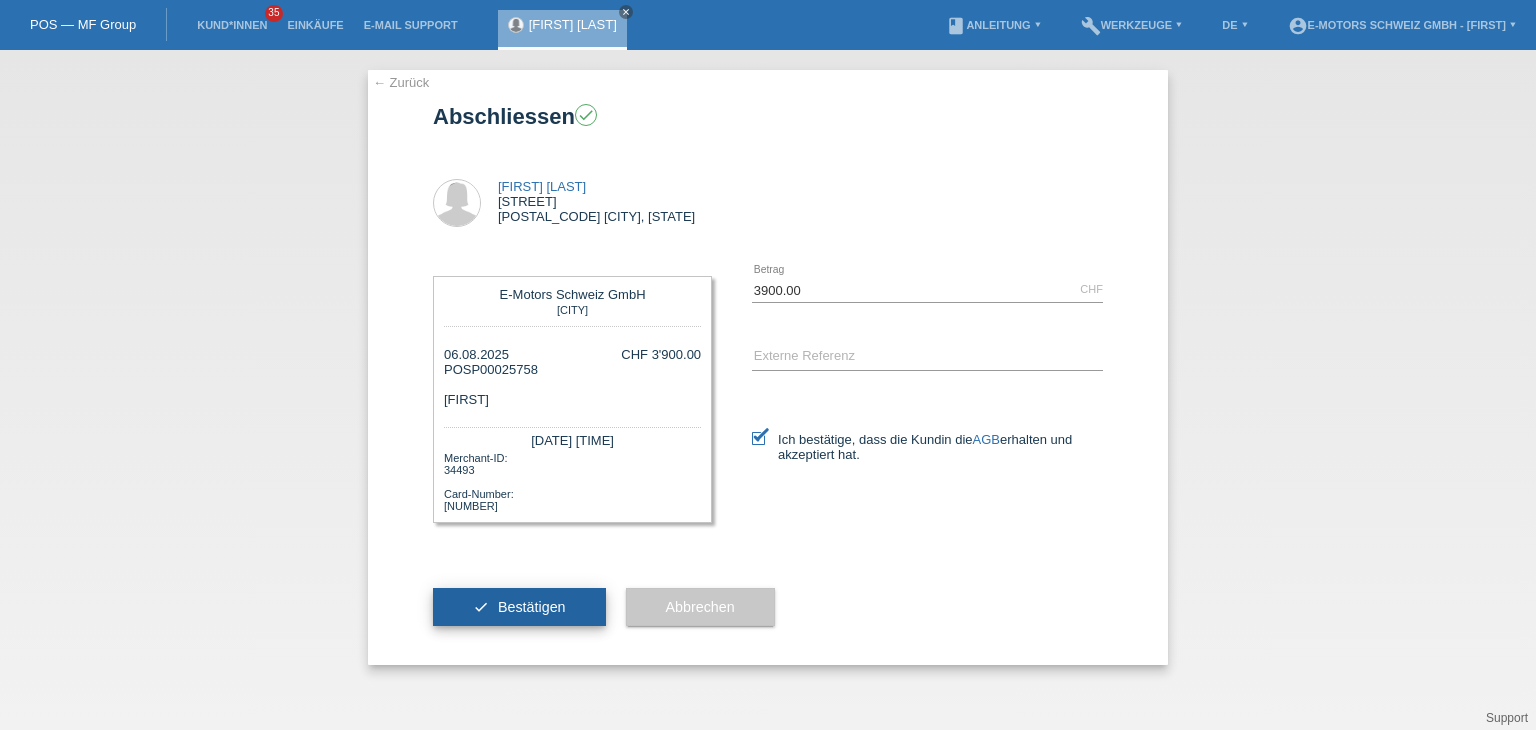click on "Bestätigen" at bounding box center [532, 607] 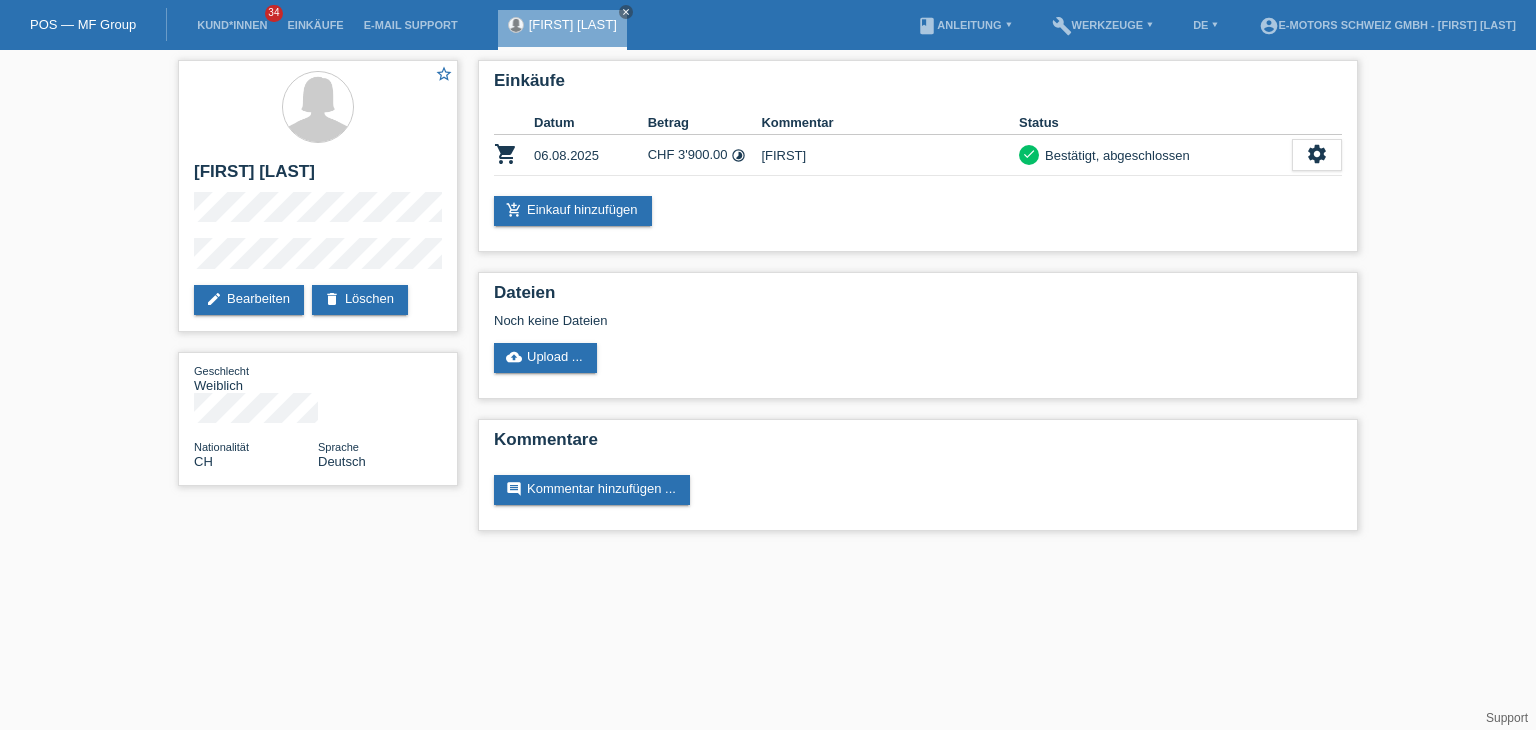 scroll, scrollTop: 0, scrollLeft: 0, axis: both 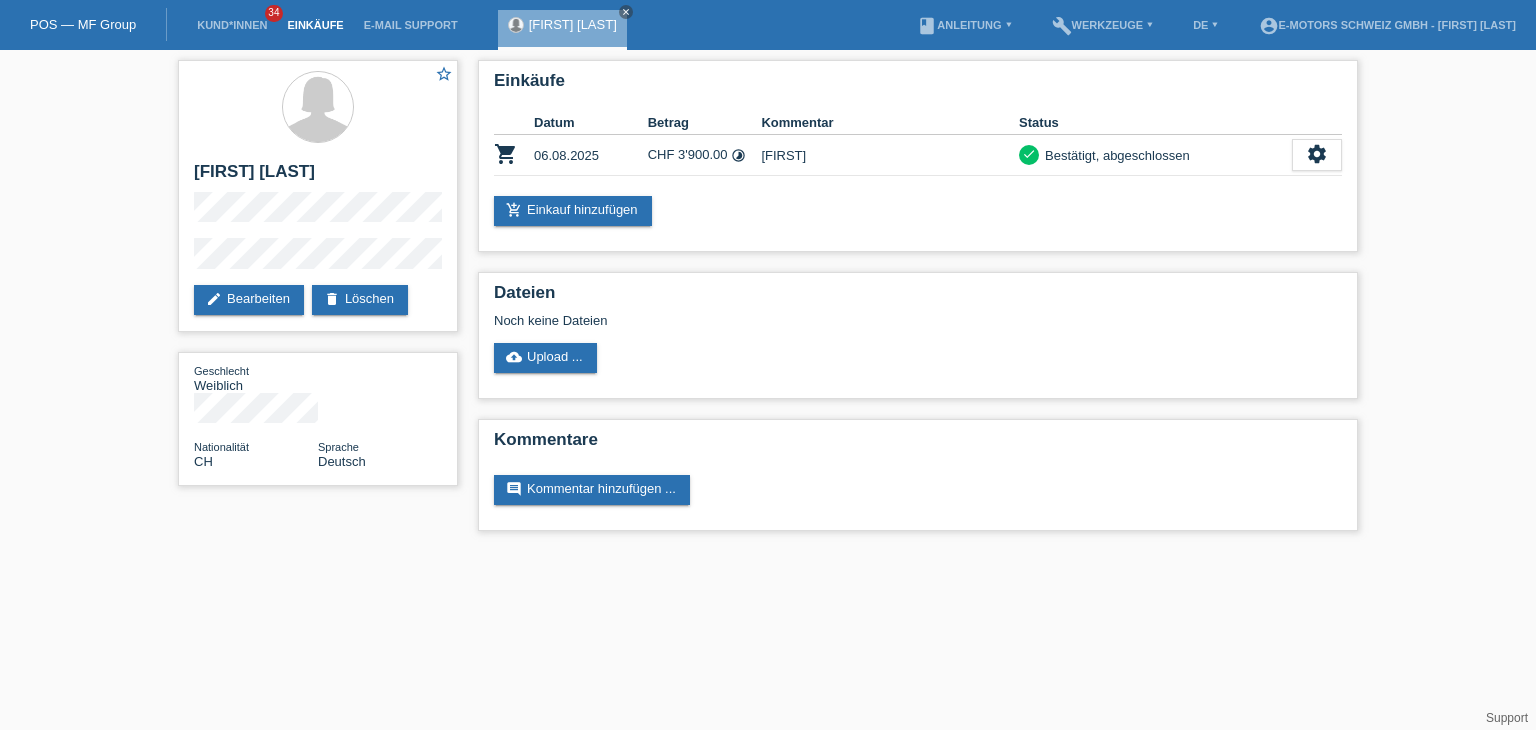 click on "Einkäufe" at bounding box center (315, 25) 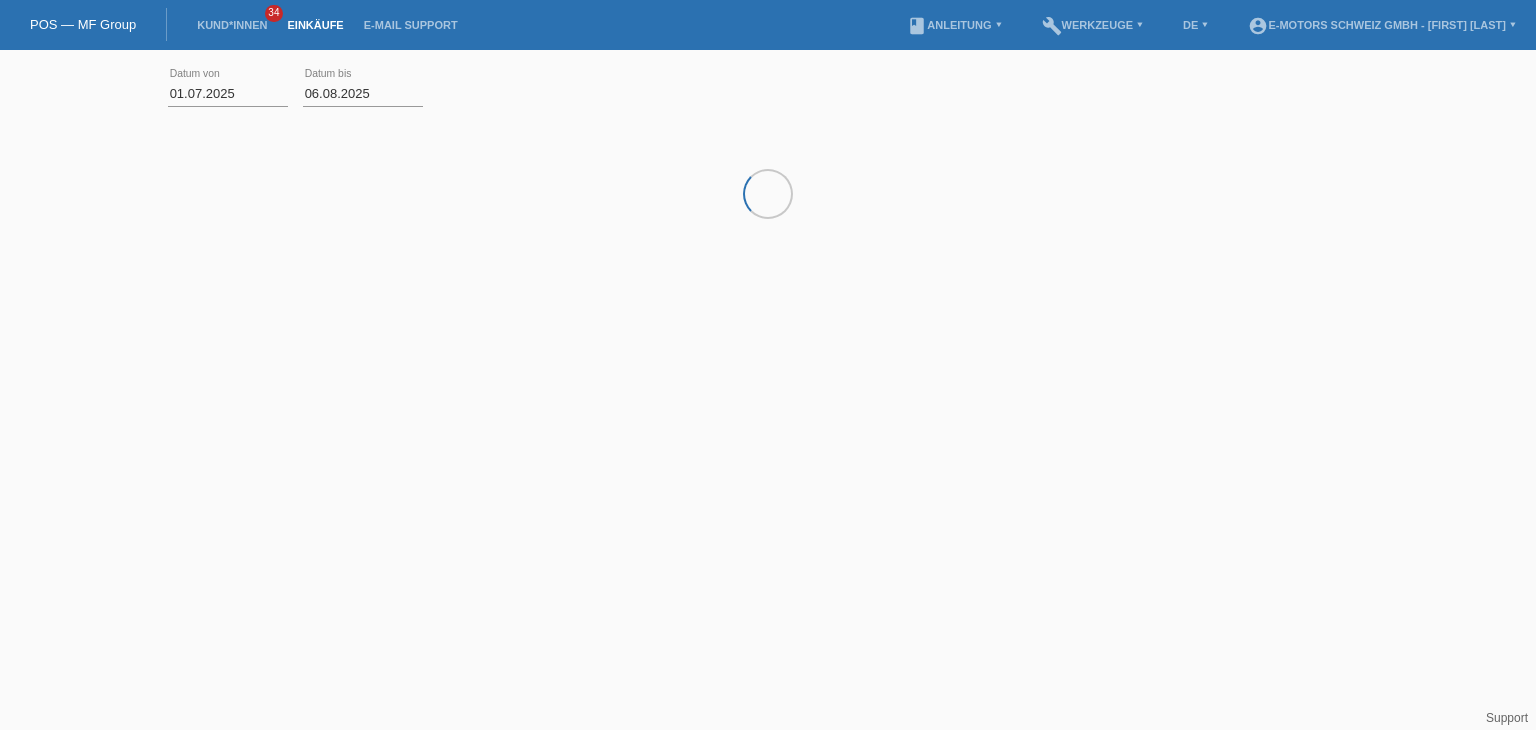 scroll, scrollTop: 0, scrollLeft: 0, axis: both 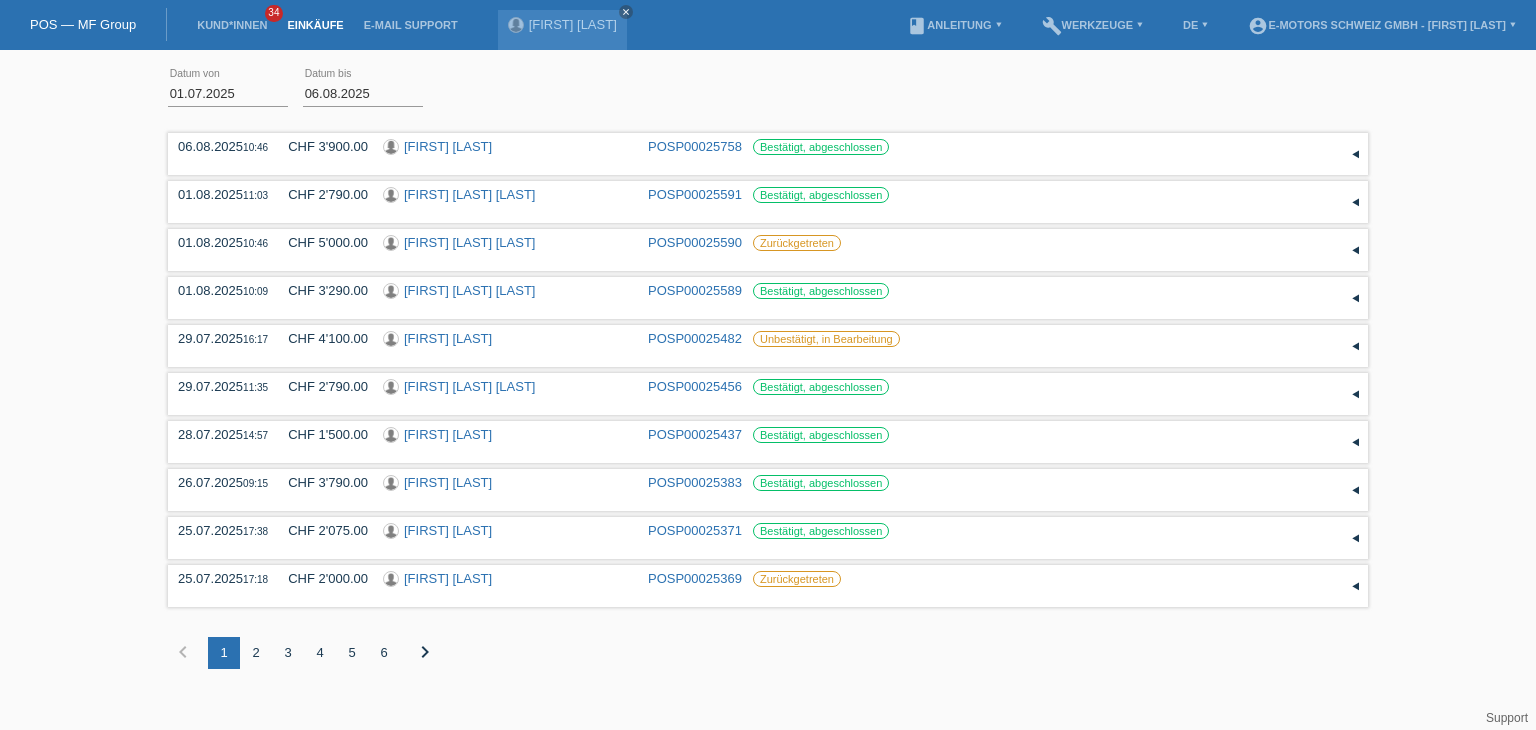 click on "Einkäufe" at bounding box center [315, 25] 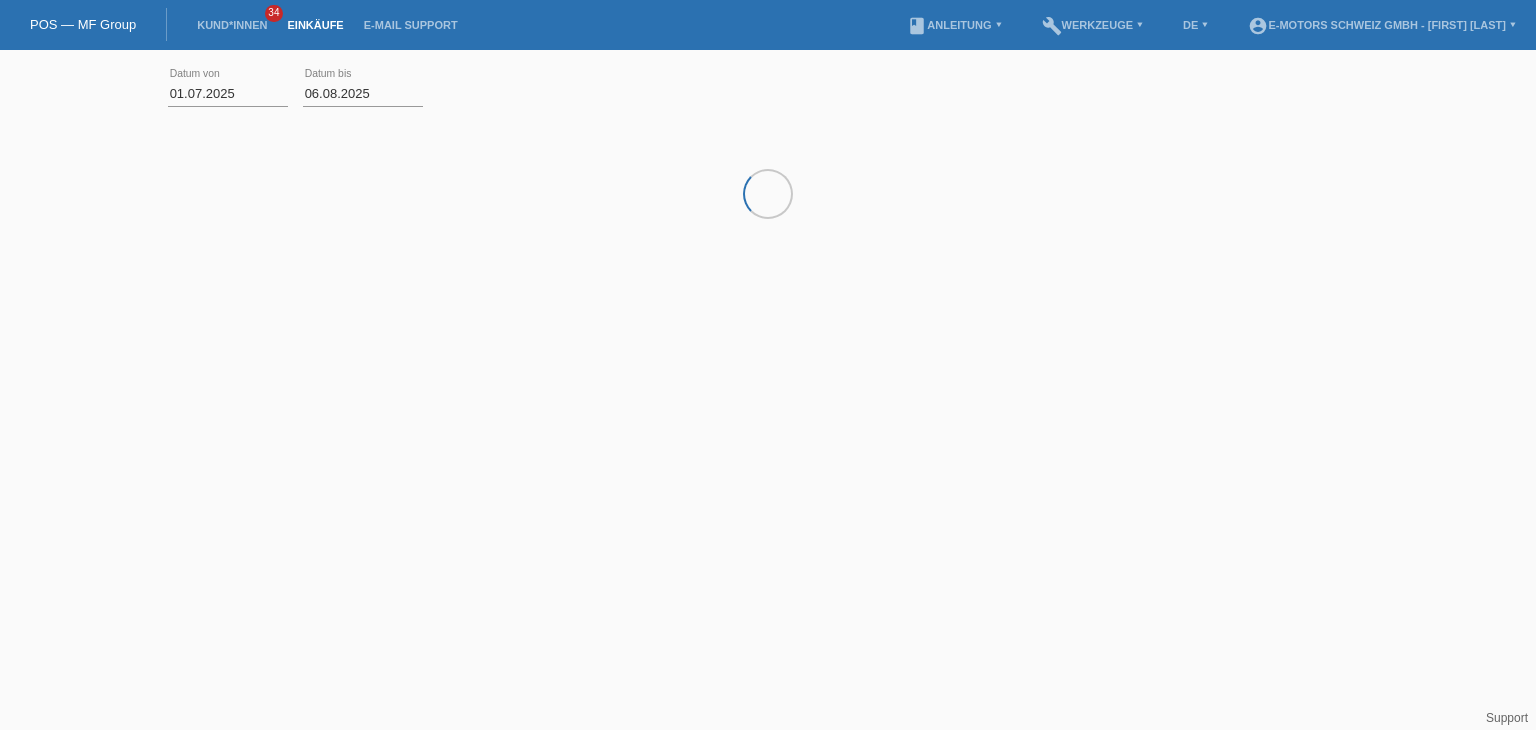 scroll, scrollTop: 0, scrollLeft: 0, axis: both 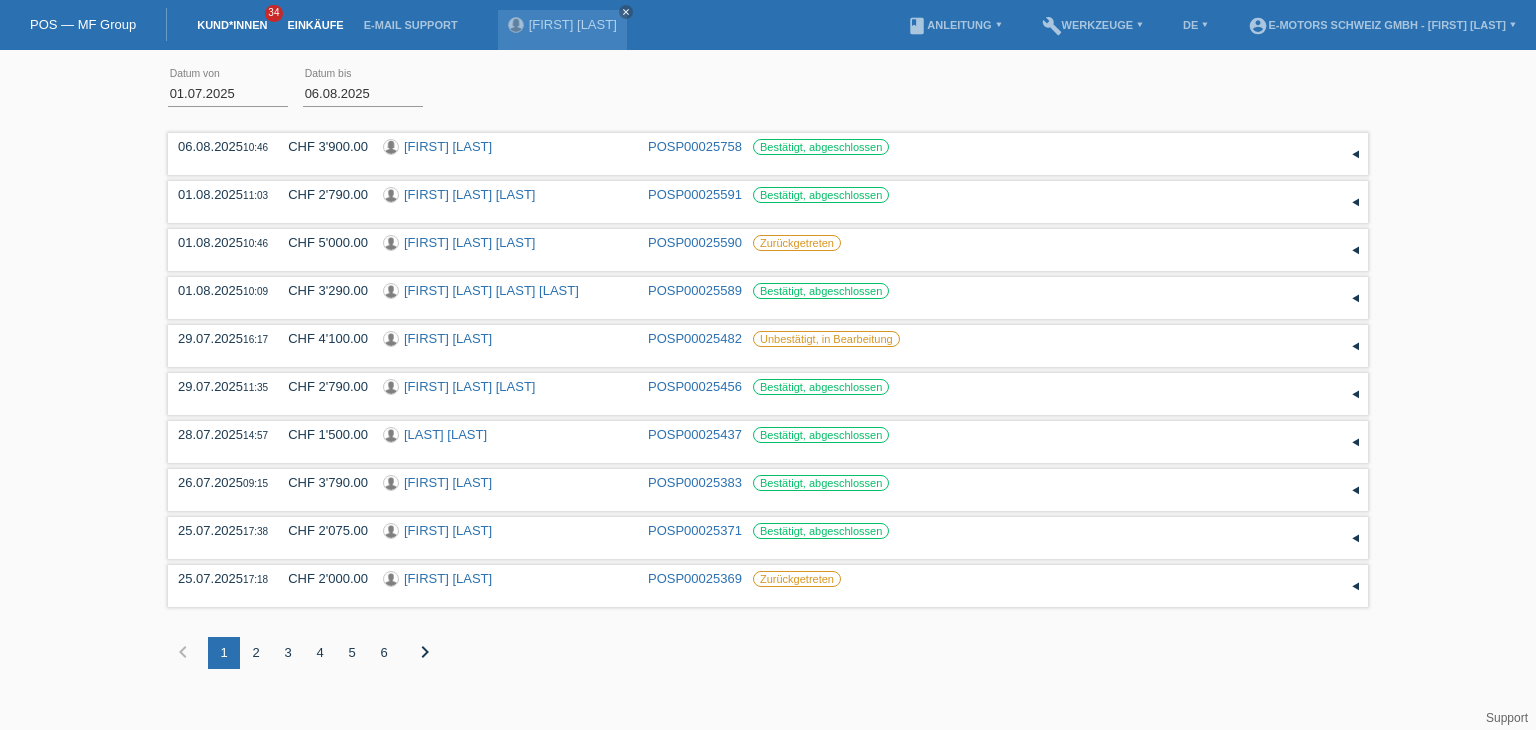 click on "Kund*innen" at bounding box center (232, 25) 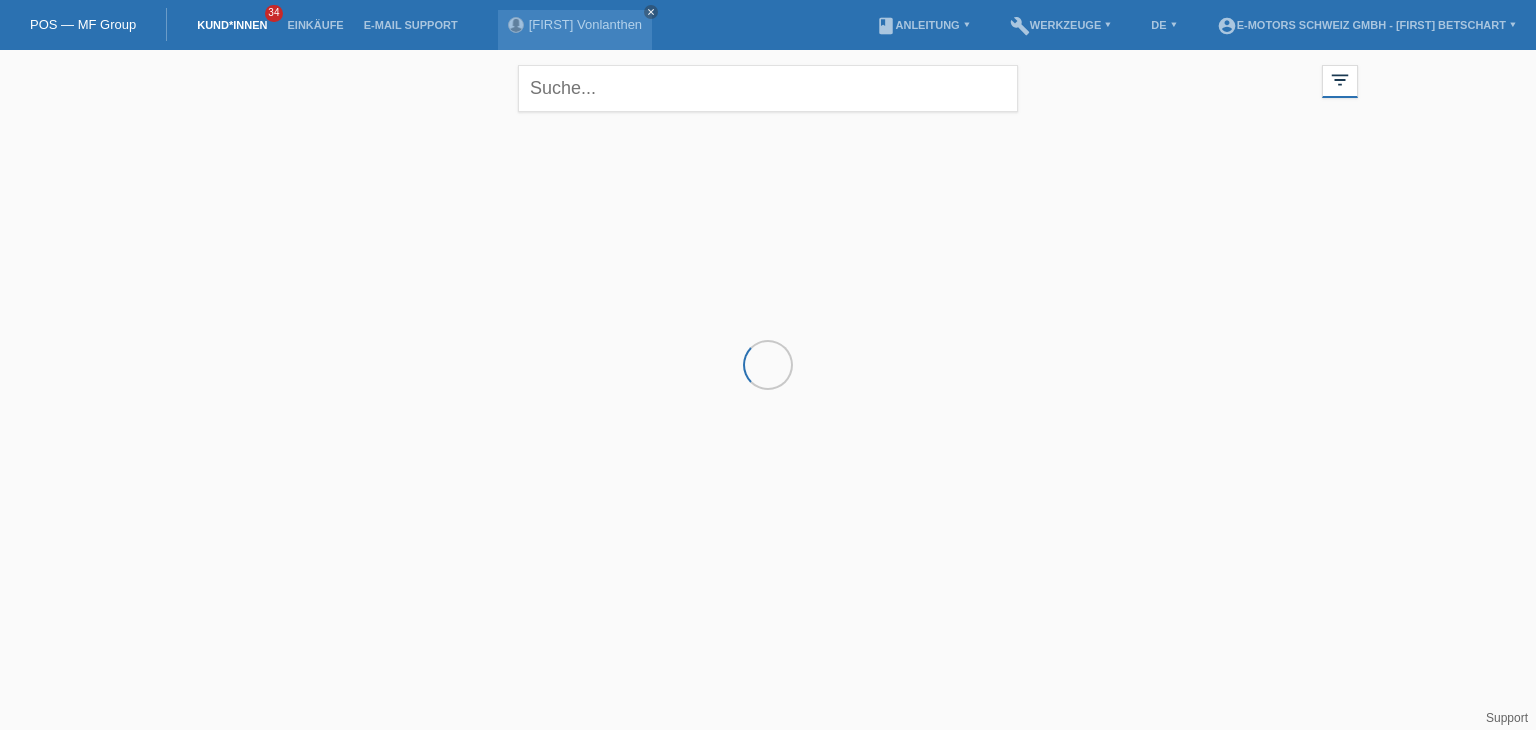 scroll, scrollTop: 0, scrollLeft: 0, axis: both 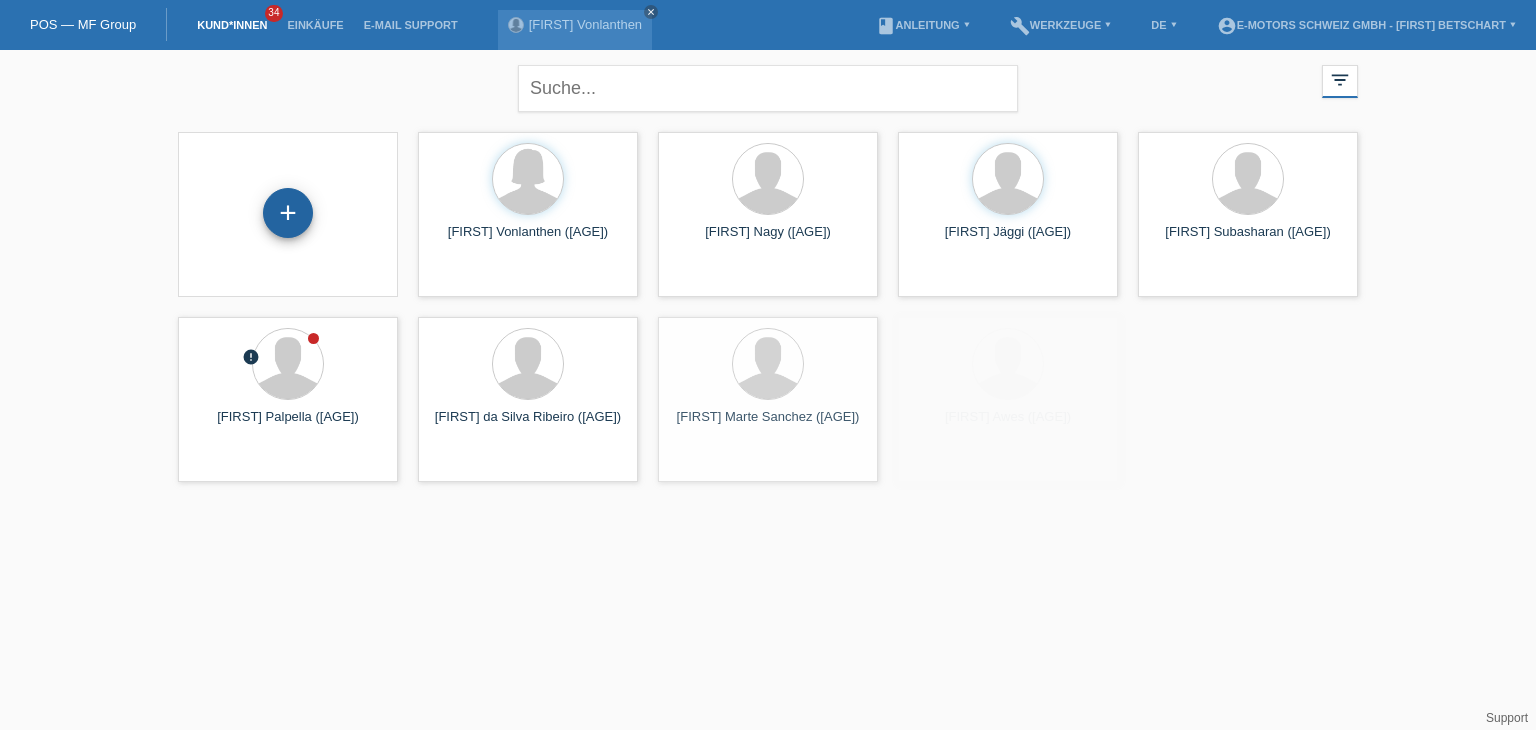 click on "+" at bounding box center [288, 213] 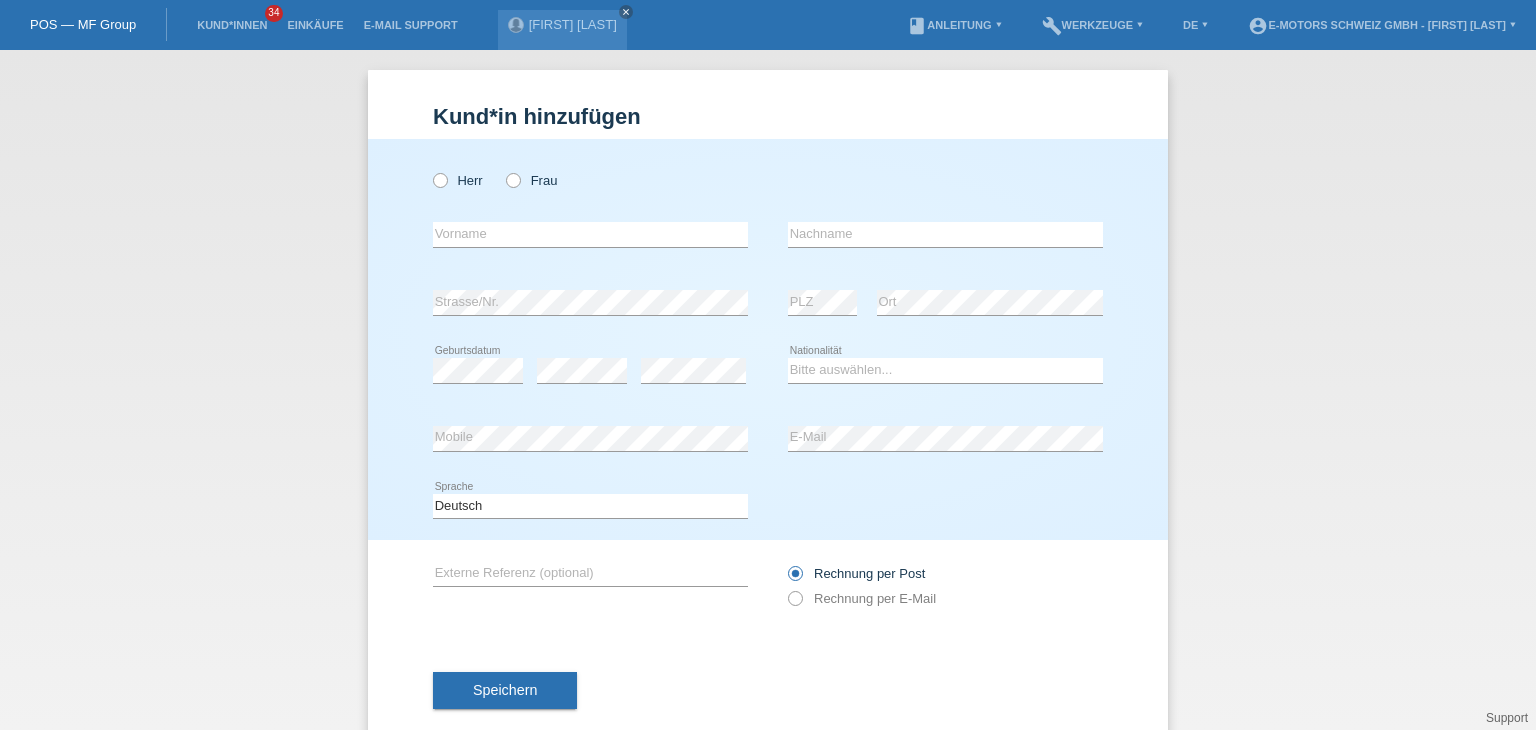 scroll, scrollTop: 0, scrollLeft: 0, axis: both 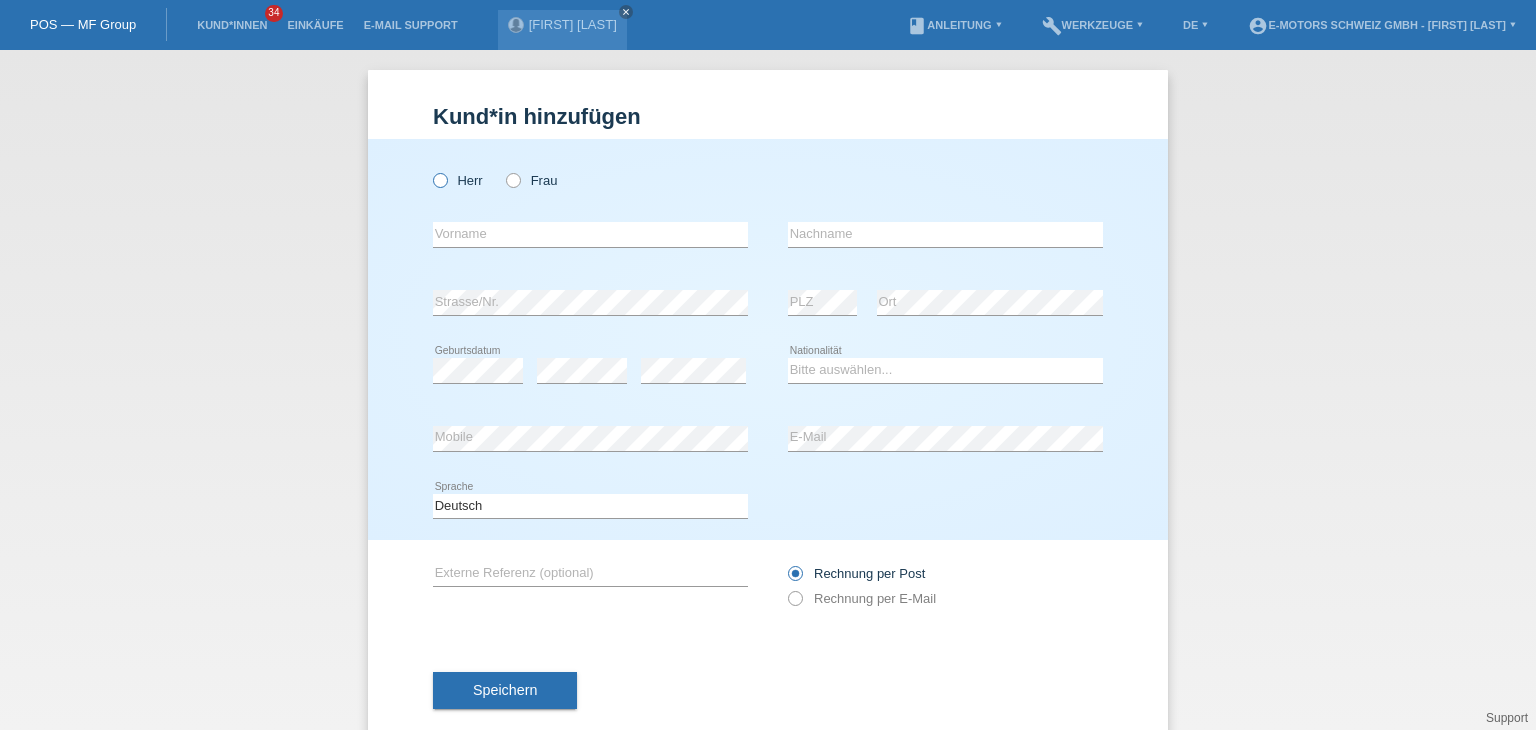 click at bounding box center (430, 170) 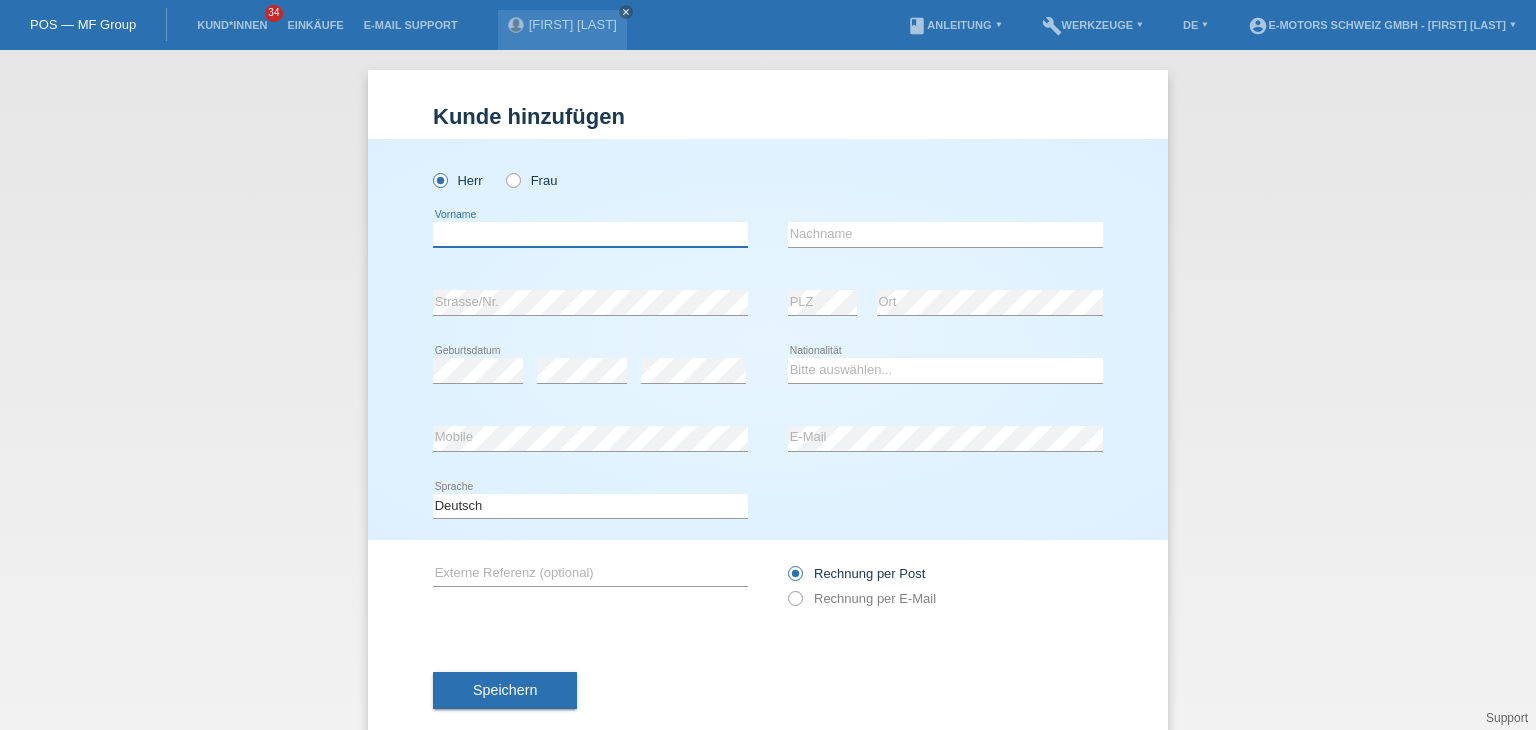 click at bounding box center (590, 234) 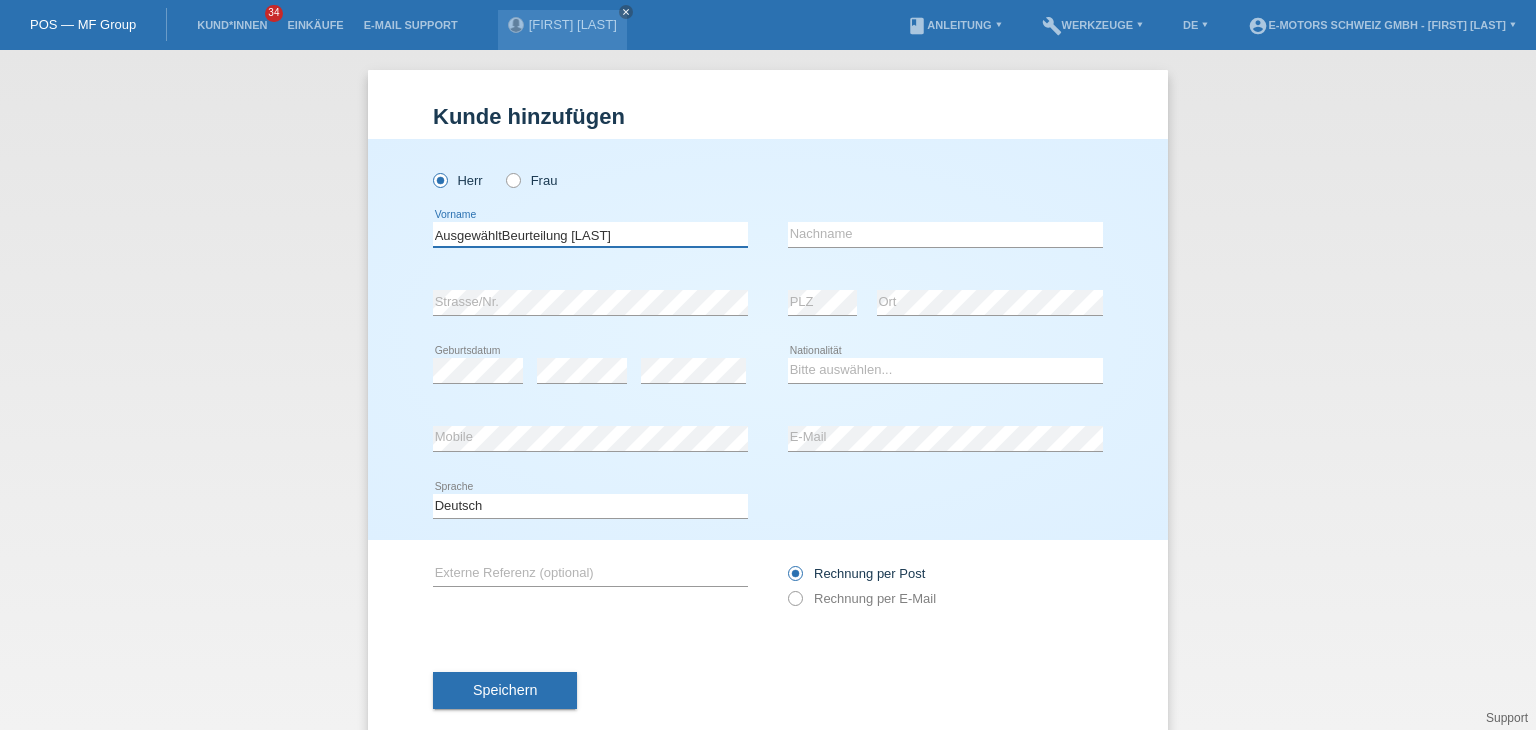 drag, startPoint x: 566, startPoint y: 233, endPoint x: 180, endPoint y: 202, distance: 387.24283 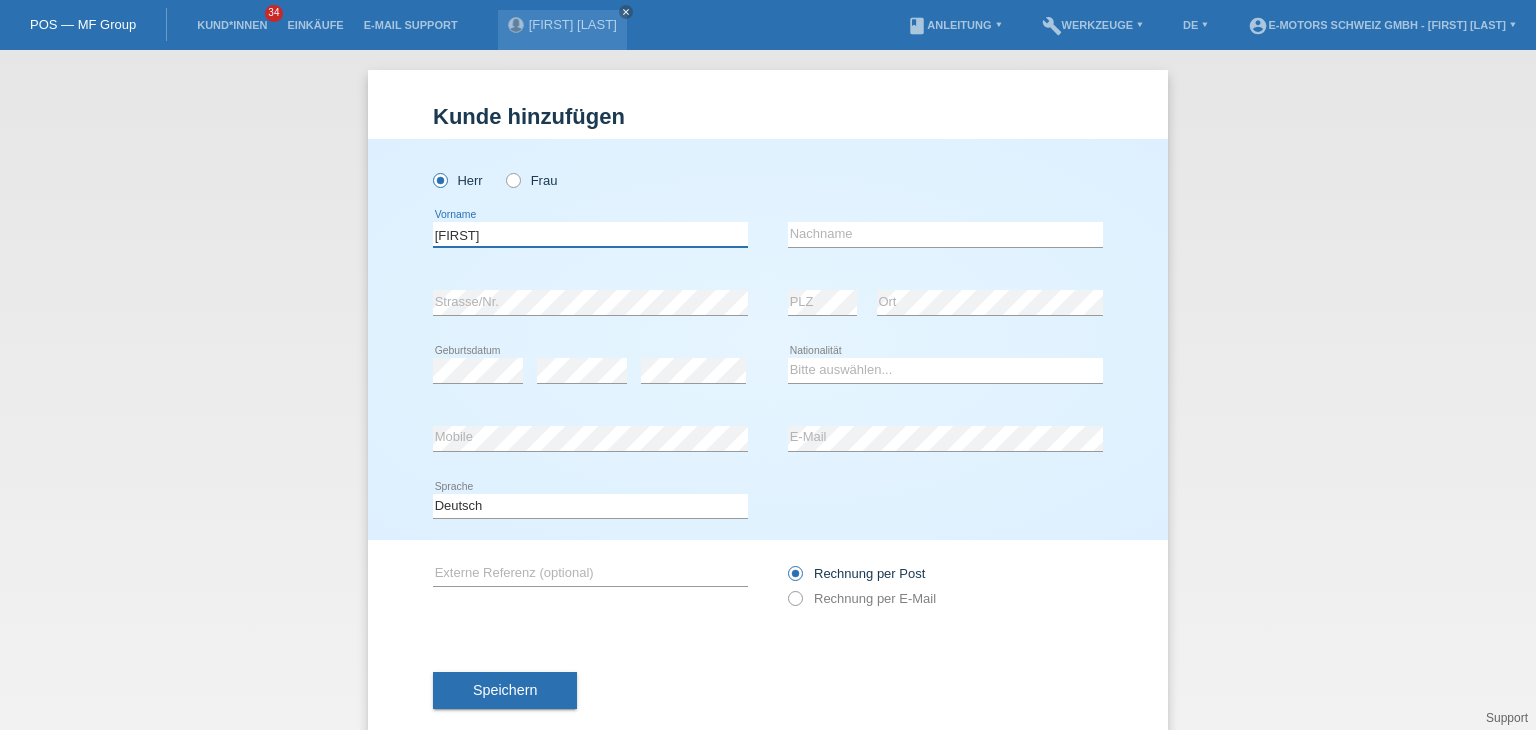 type on "[FIRST]" 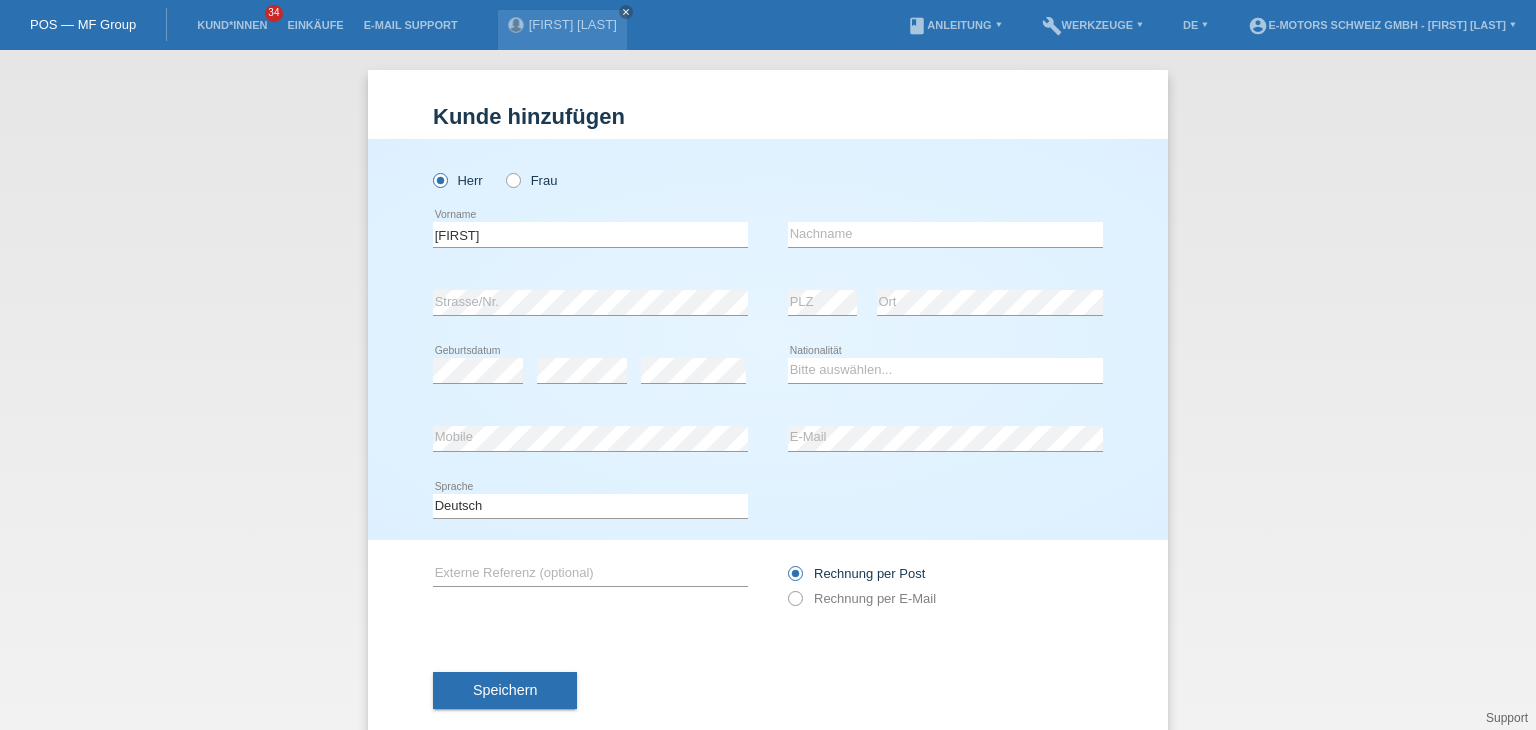 drag, startPoint x: 932, startPoint y: 248, endPoint x: 940, endPoint y: 233, distance: 17 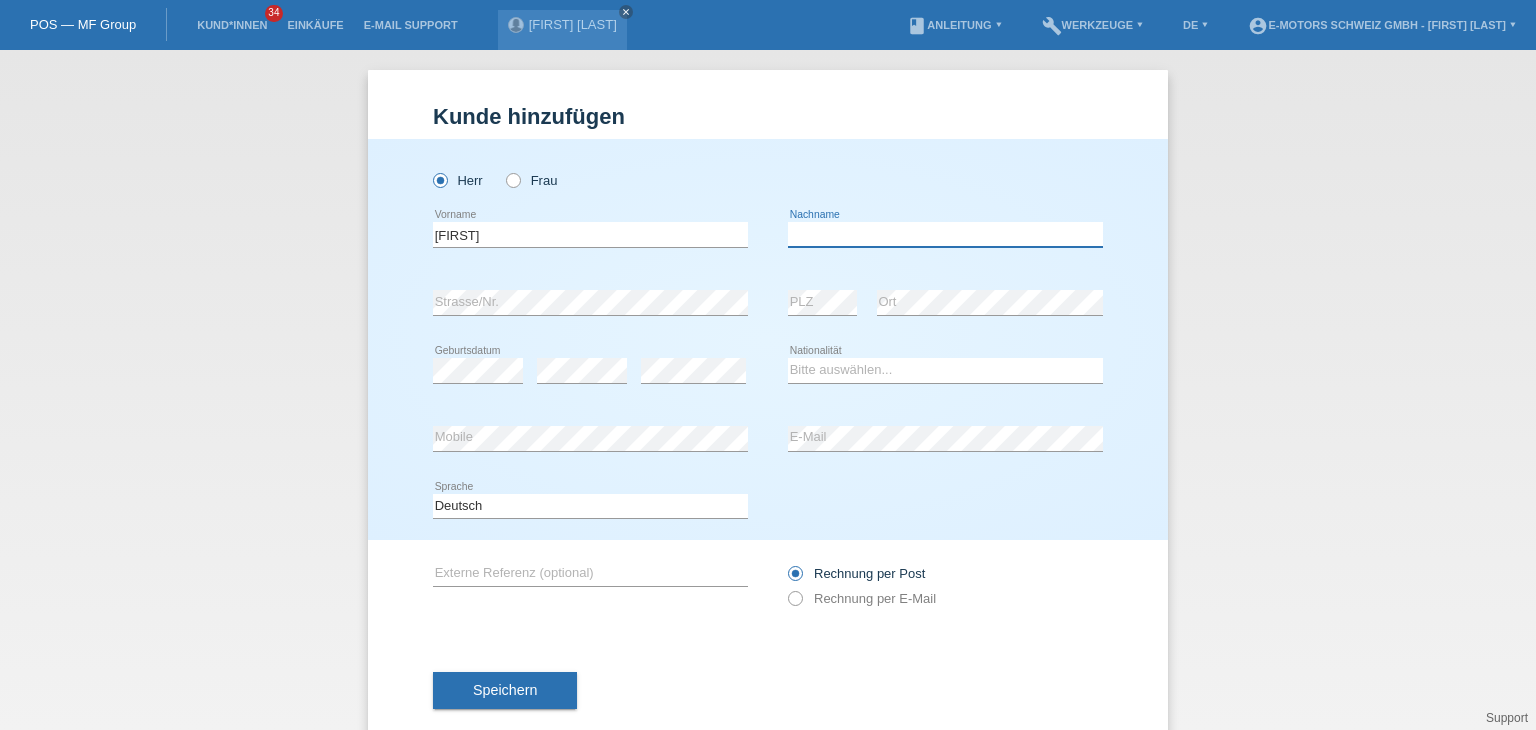click at bounding box center [945, 234] 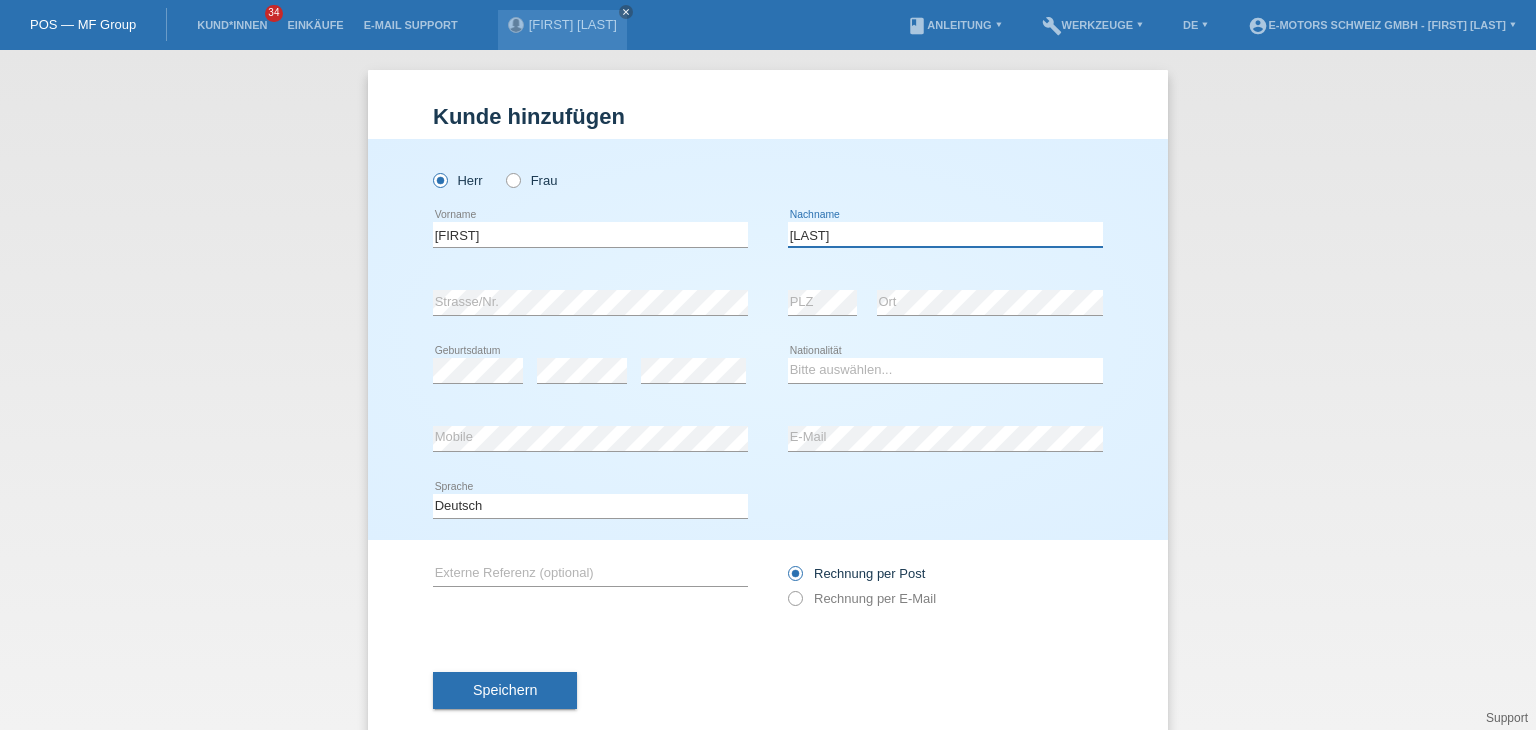 type on "Huonder" 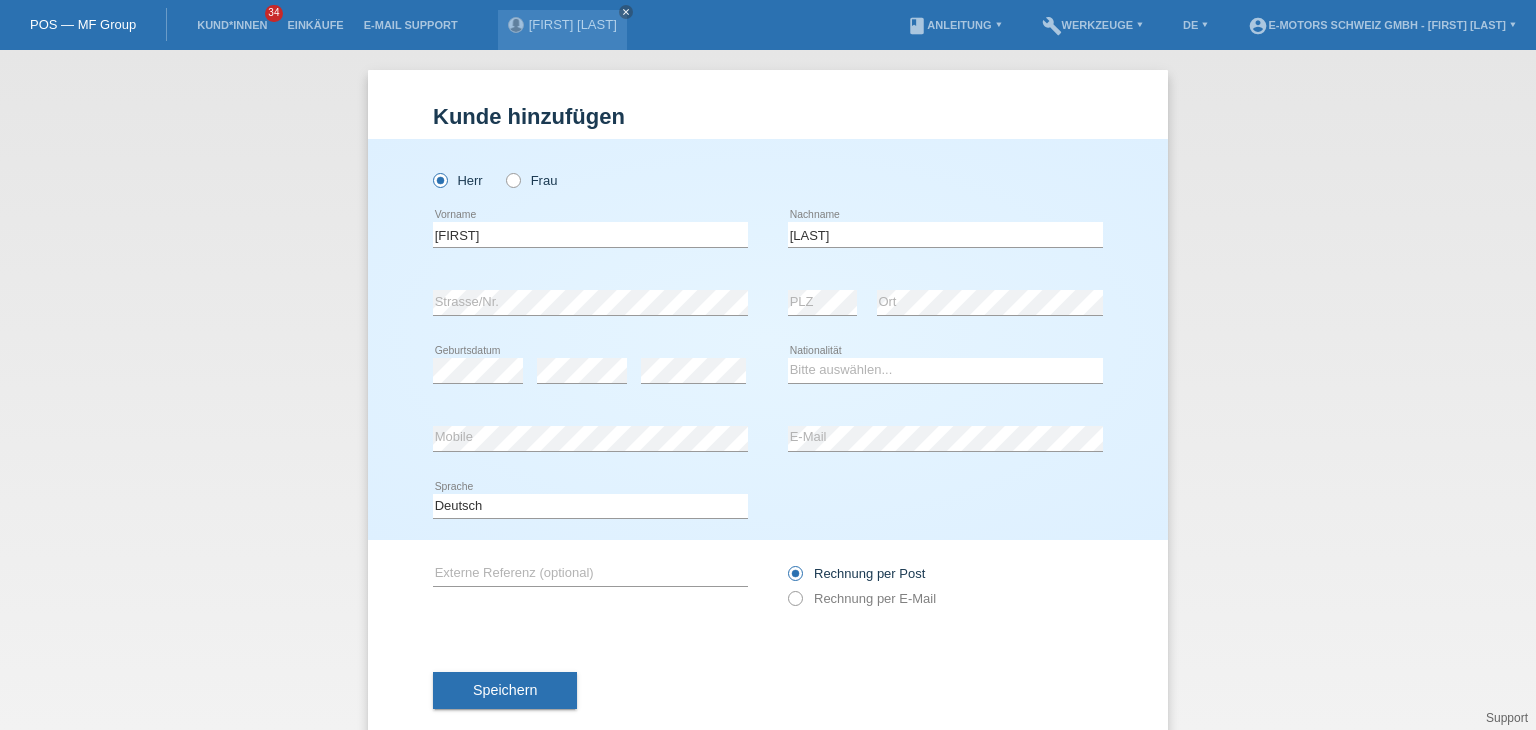 click on "error
Strasse/Nr." at bounding box center (590, 303) 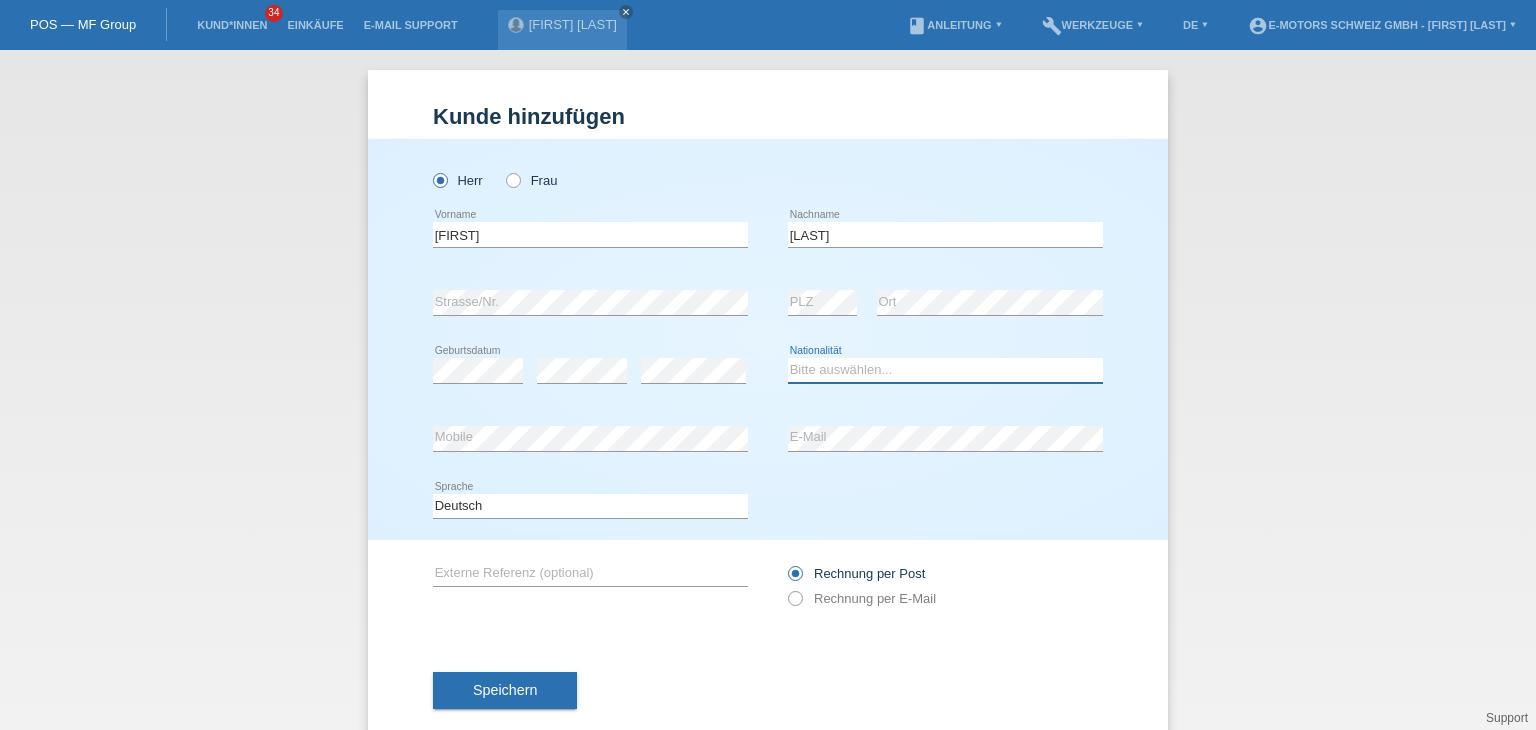 click on "Bitte auswählen...
Schweiz
Deutschland
Liechtenstein
Österreich
------------
Afghanistan
Ägypten
Åland
Albanien
Algerien" at bounding box center (945, 370) 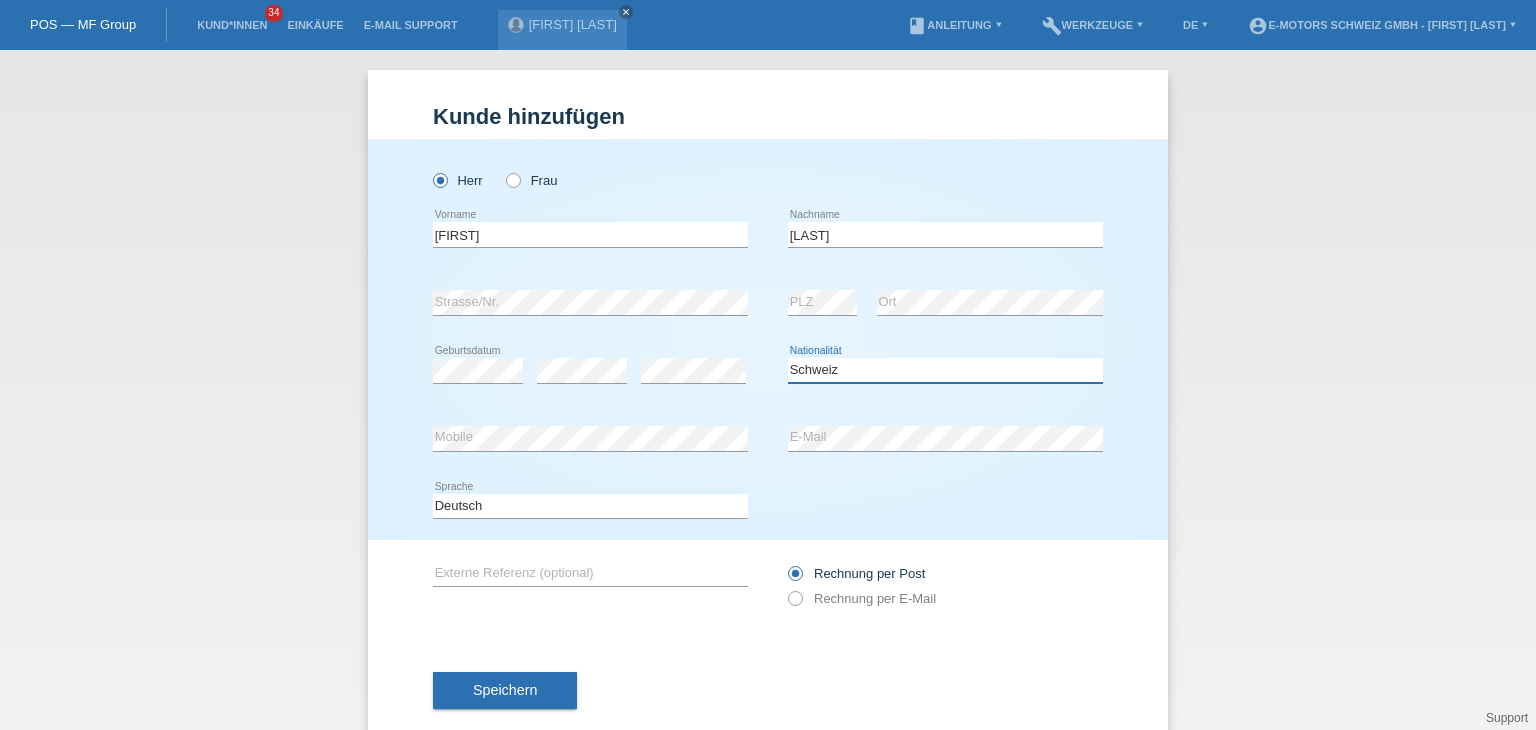 click on "Bitte auswählen...
Schweiz
Deutschland
Liechtenstein
Österreich
------------
Afghanistan
Ägypten
Åland
Albanien
Algerien" at bounding box center [945, 370] 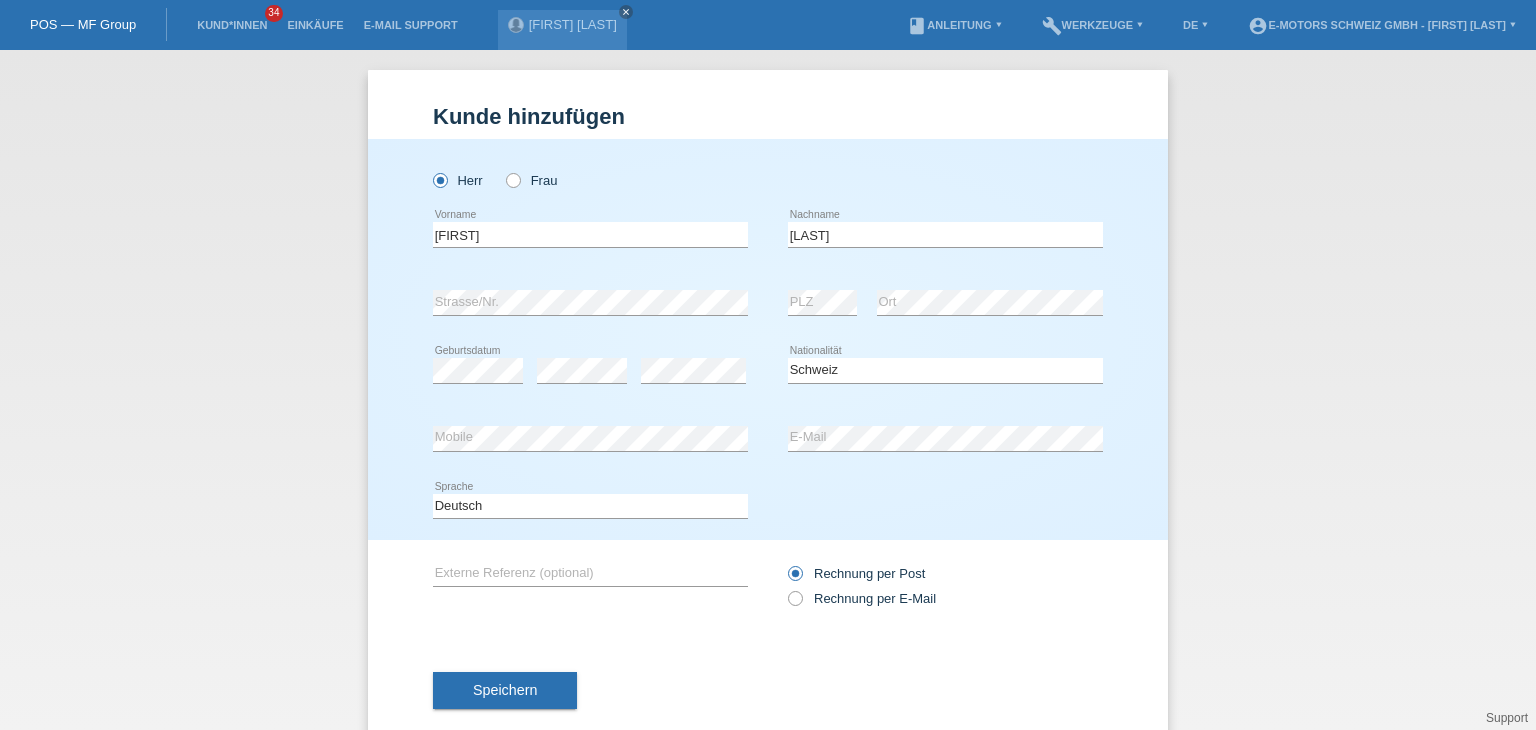 drag, startPoint x: 502, startPoint y: 687, endPoint x: 482, endPoint y: 577, distance: 111.8034 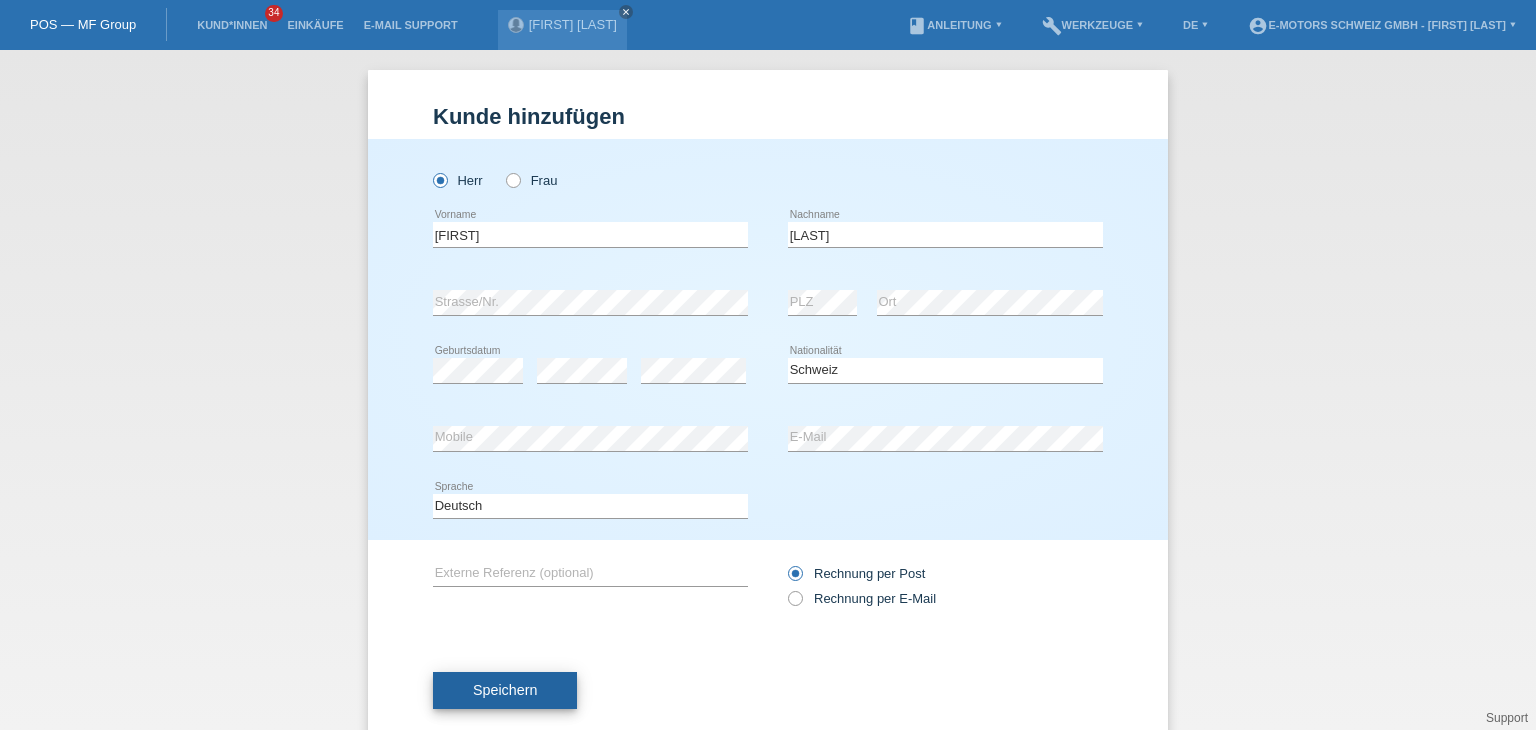 click on "Speichern" at bounding box center [505, 690] 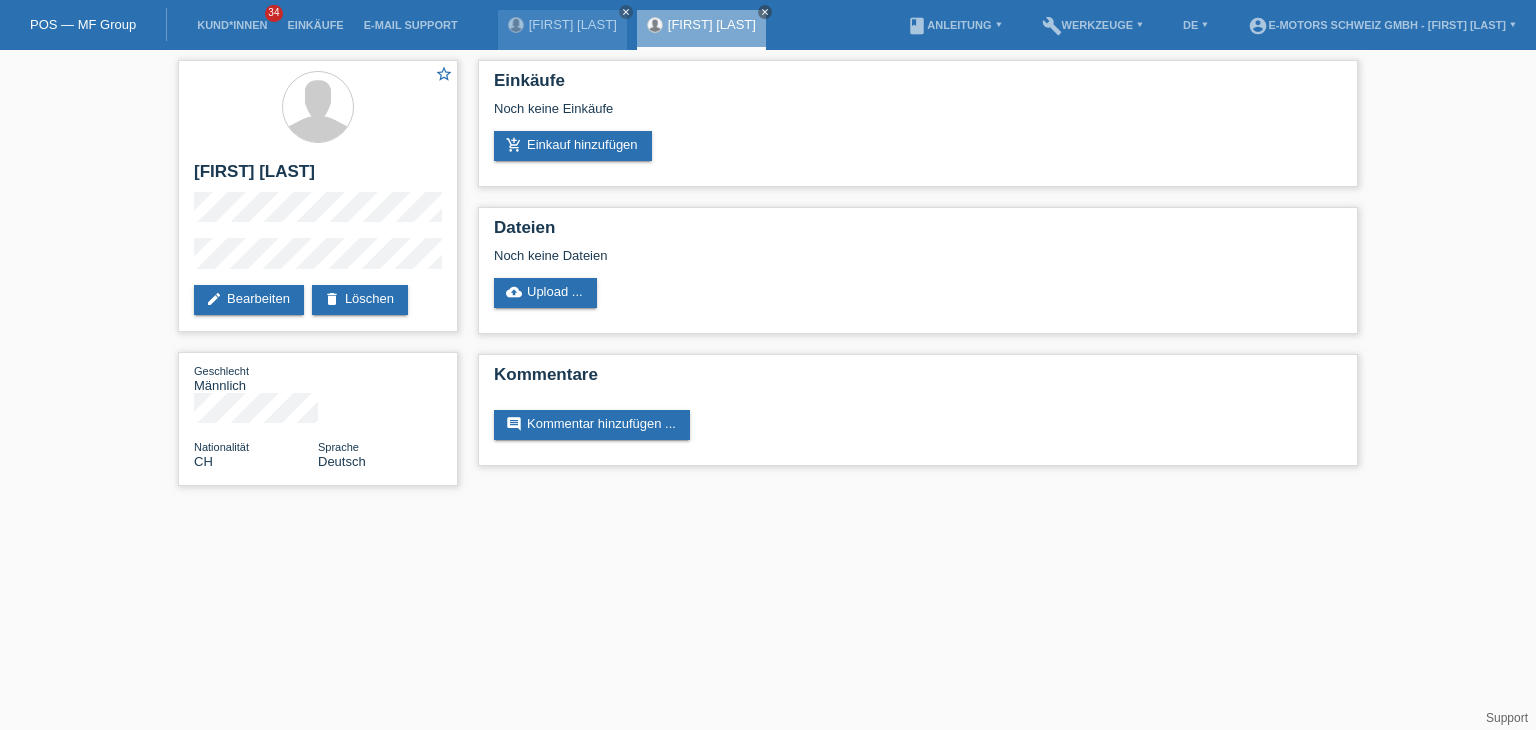 scroll, scrollTop: 0, scrollLeft: 0, axis: both 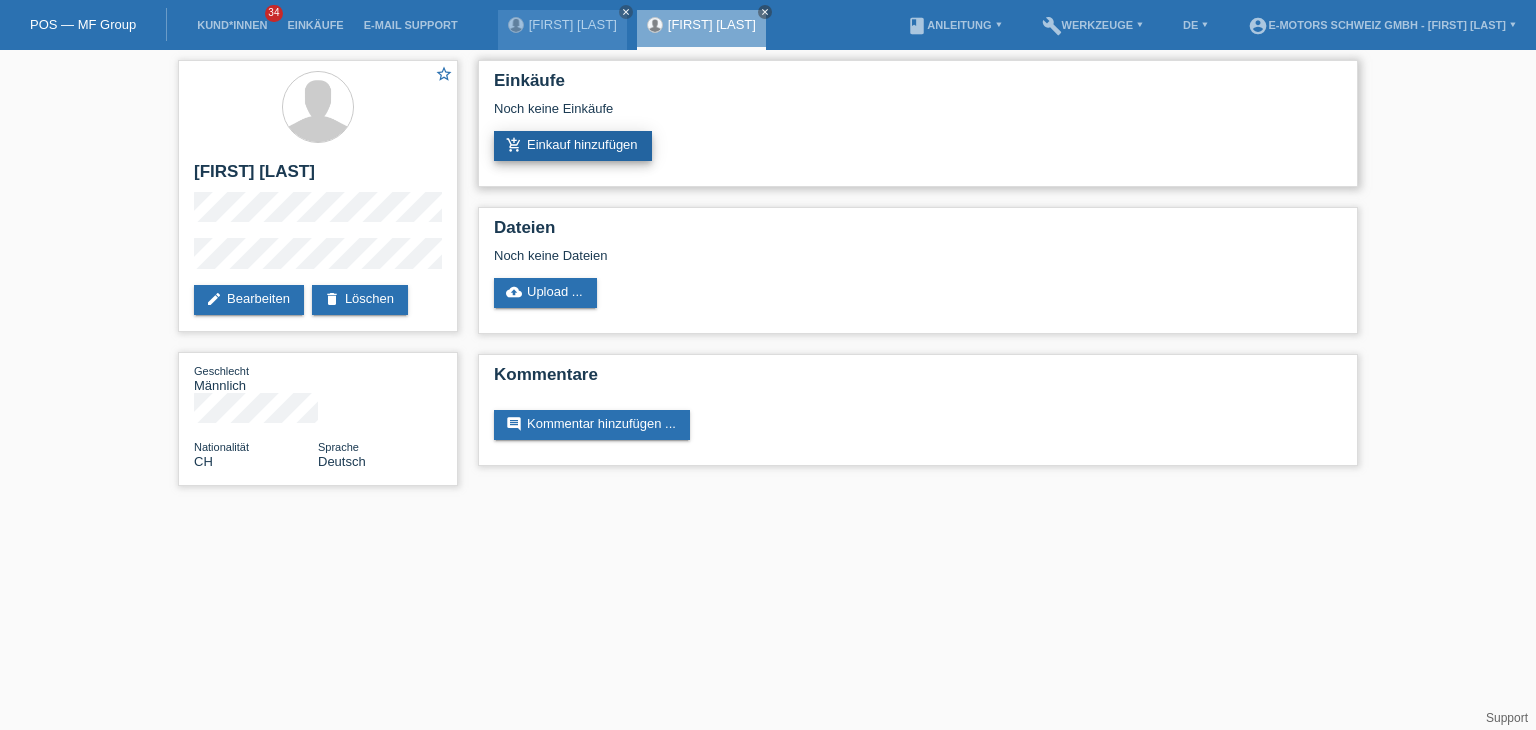 click on "add_shopping_cart  Einkauf hinzufügen" at bounding box center [573, 146] 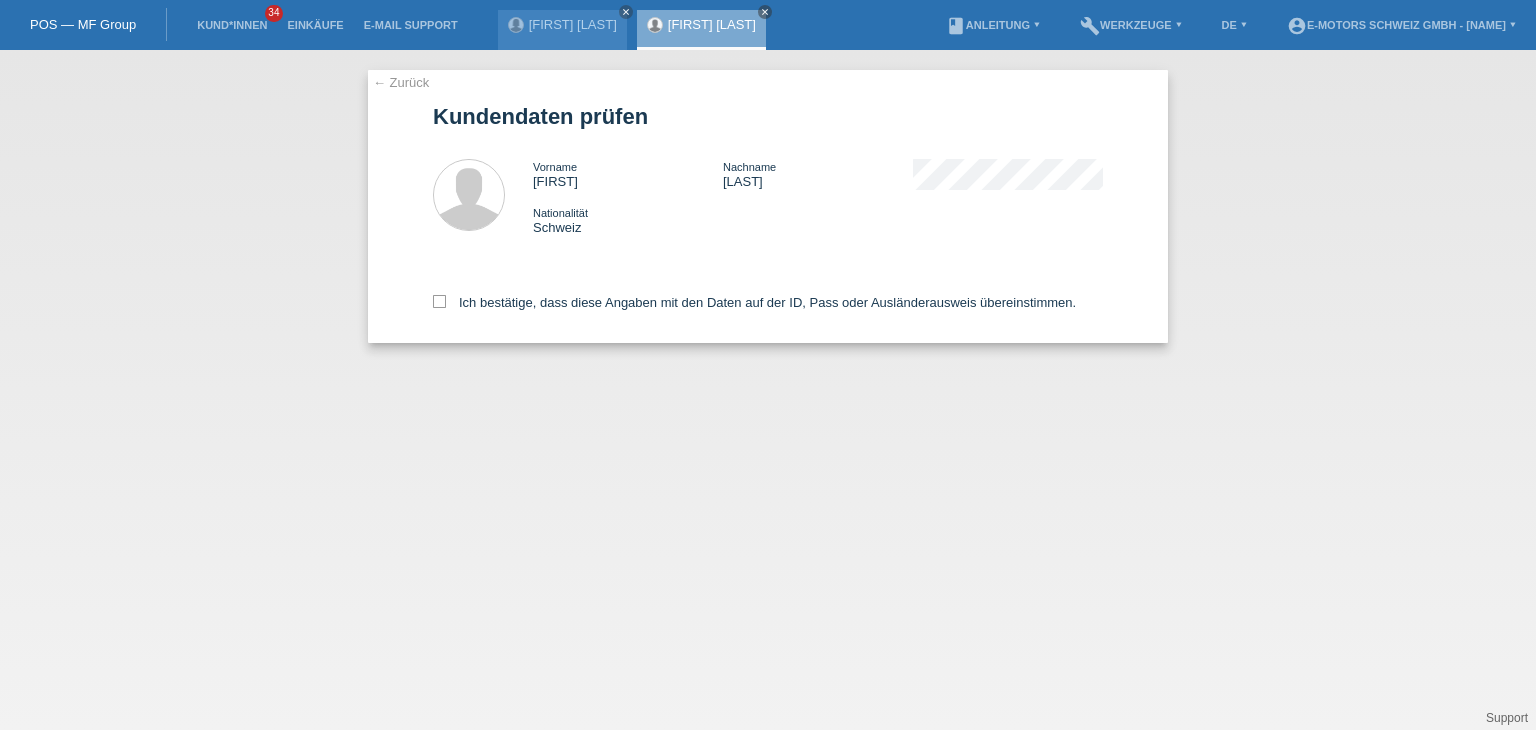 scroll, scrollTop: 0, scrollLeft: 0, axis: both 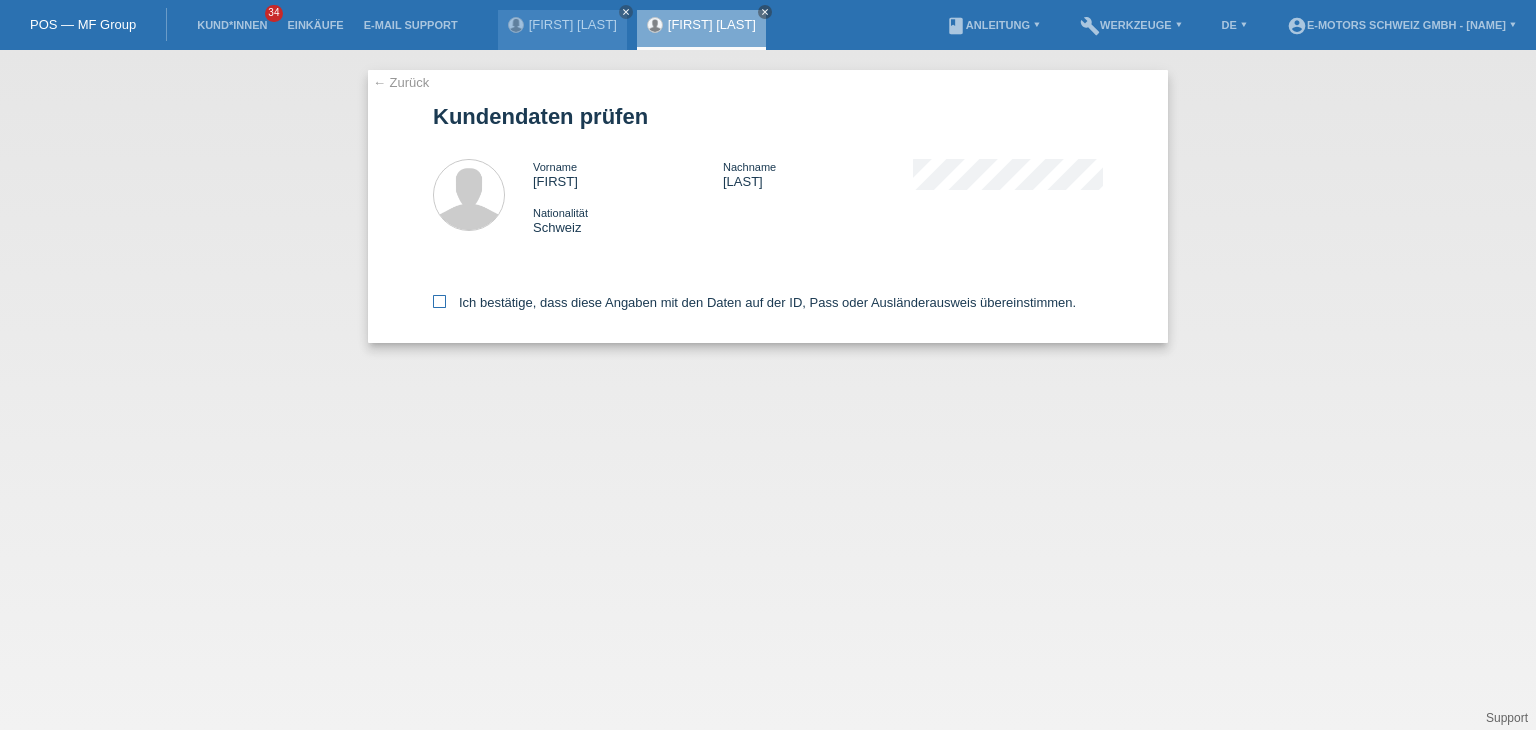 click at bounding box center [439, 301] 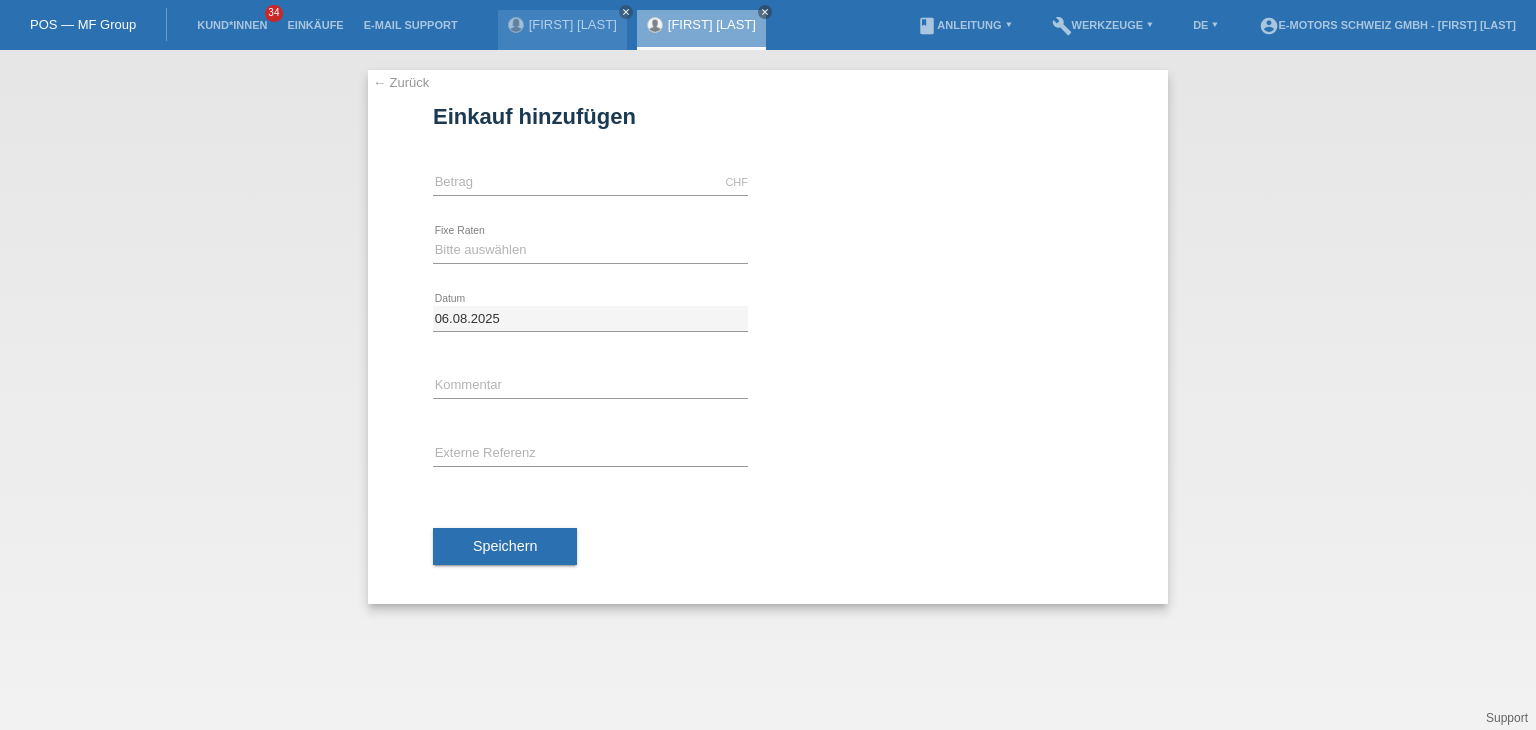 scroll, scrollTop: 0, scrollLeft: 0, axis: both 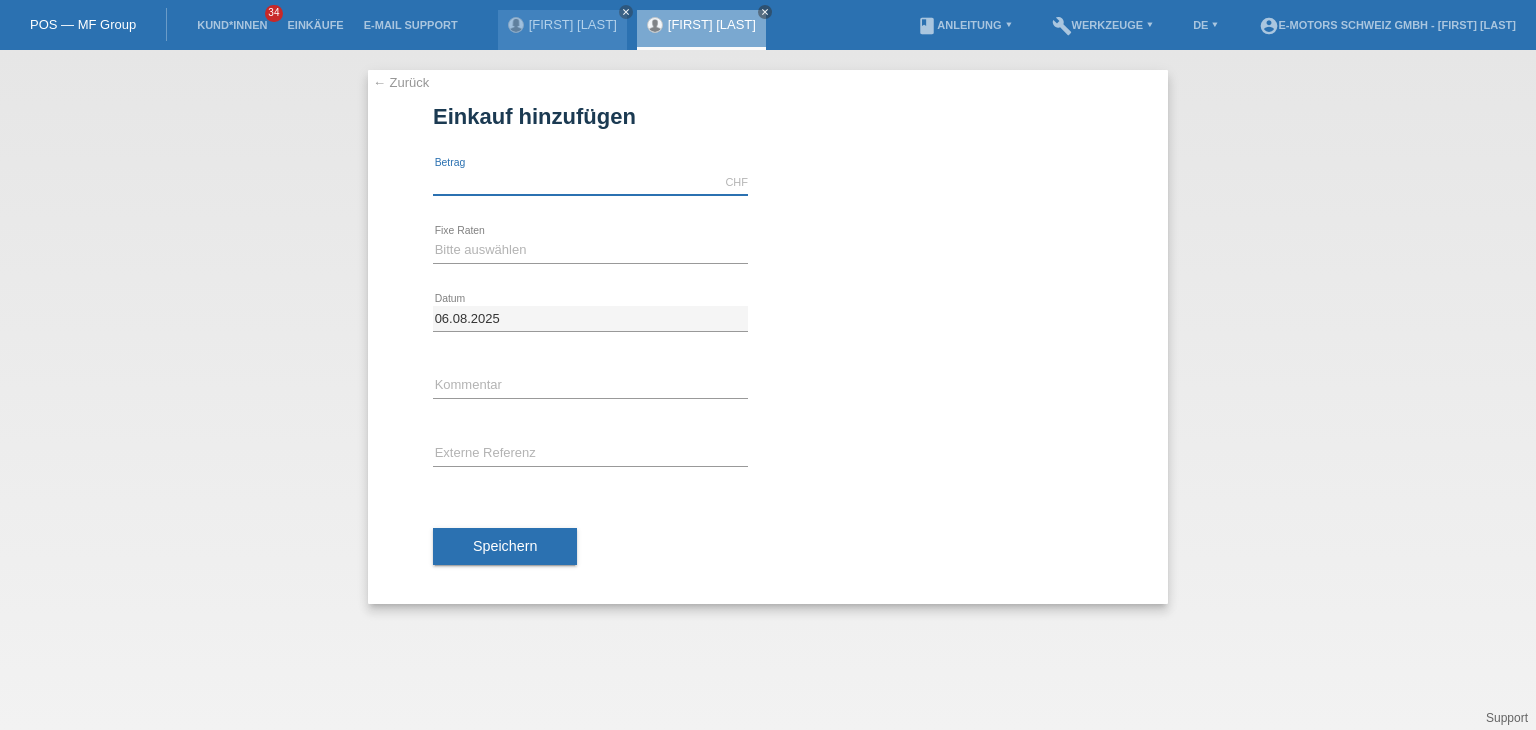 click at bounding box center [590, 182] 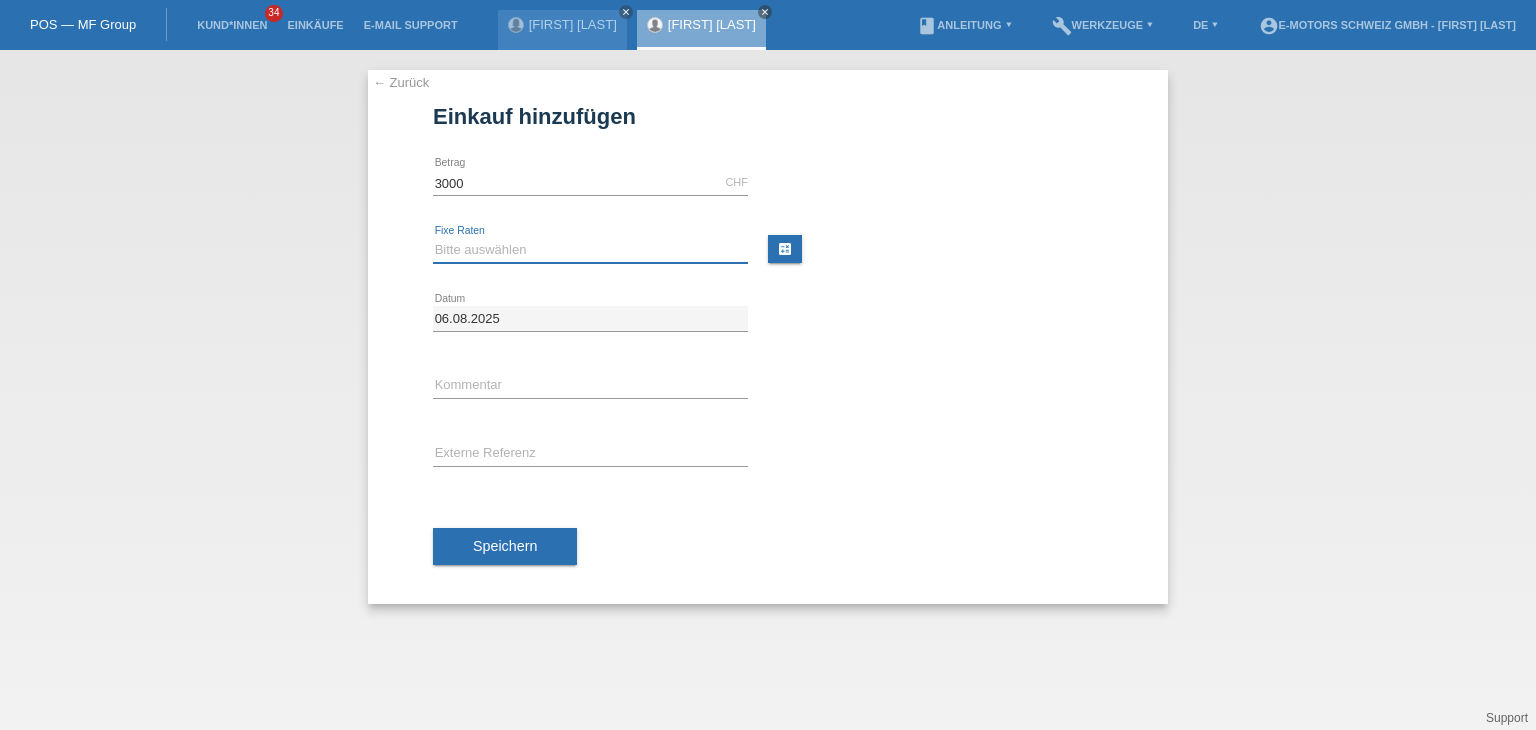 type on "3000.00" 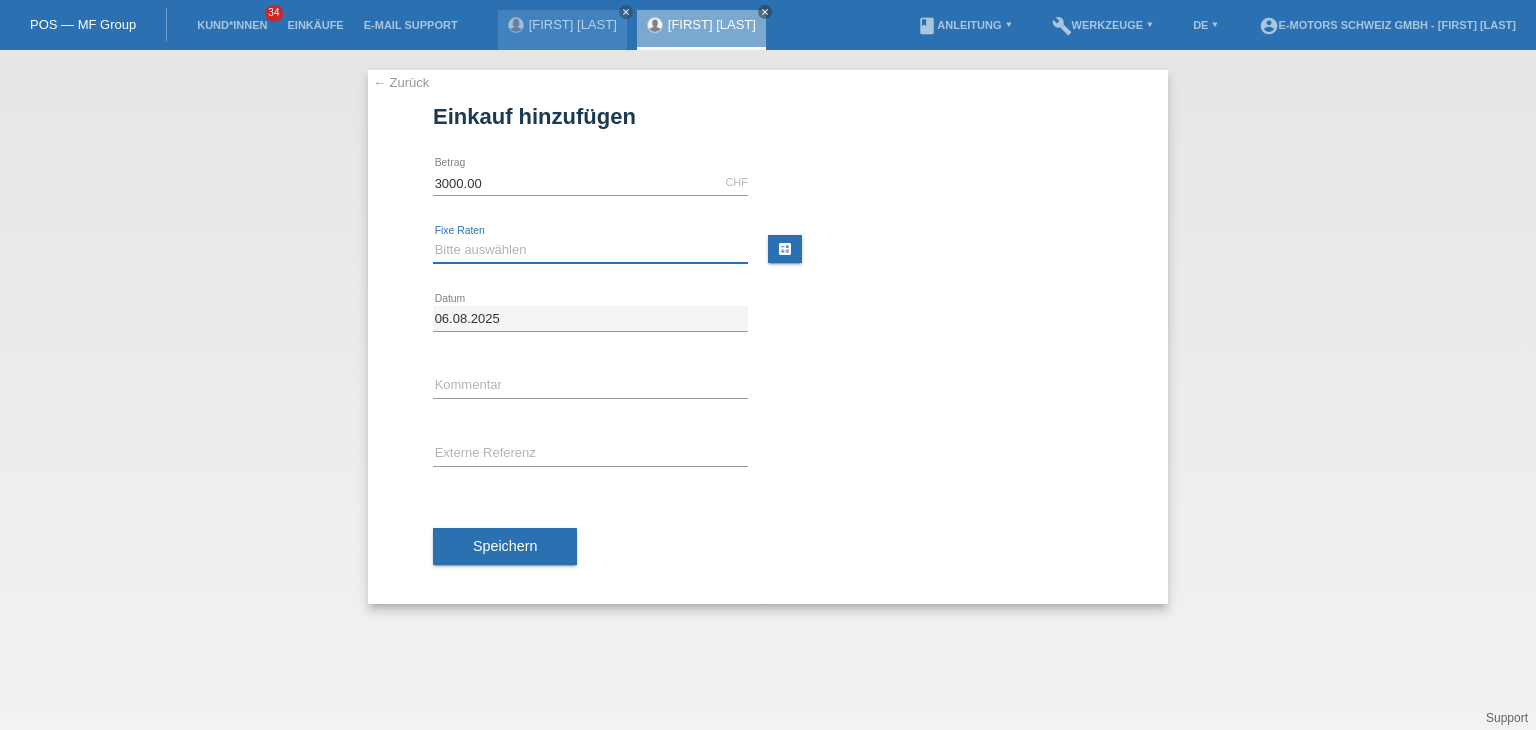 click on "Bitte auswählen
12 Raten
24 Raten
36 Raten
48 Raten" at bounding box center (590, 250) 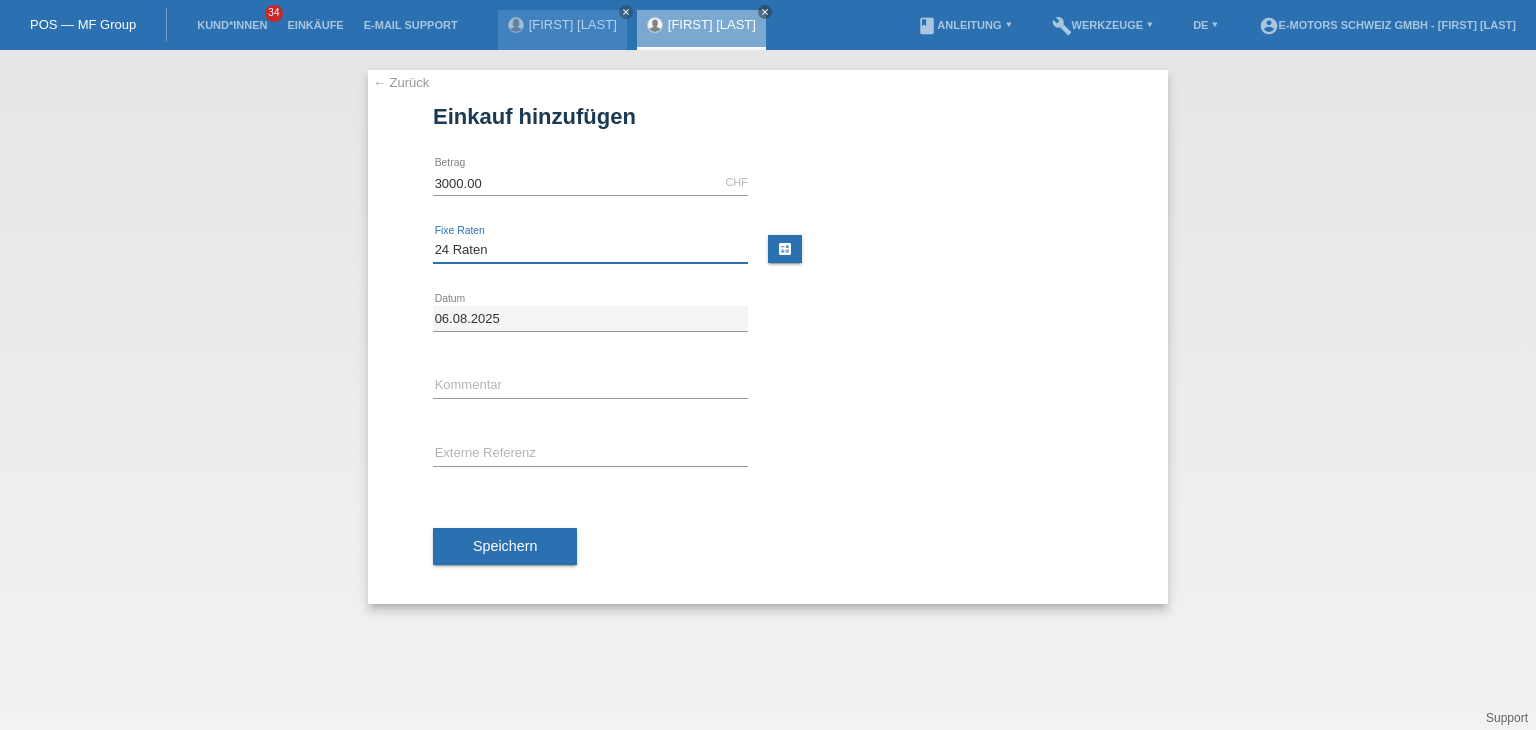 click on "Bitte auswählen
12 Raten
24 Raten
36 Raten
48 Raten" at bounding box center (590, 250) 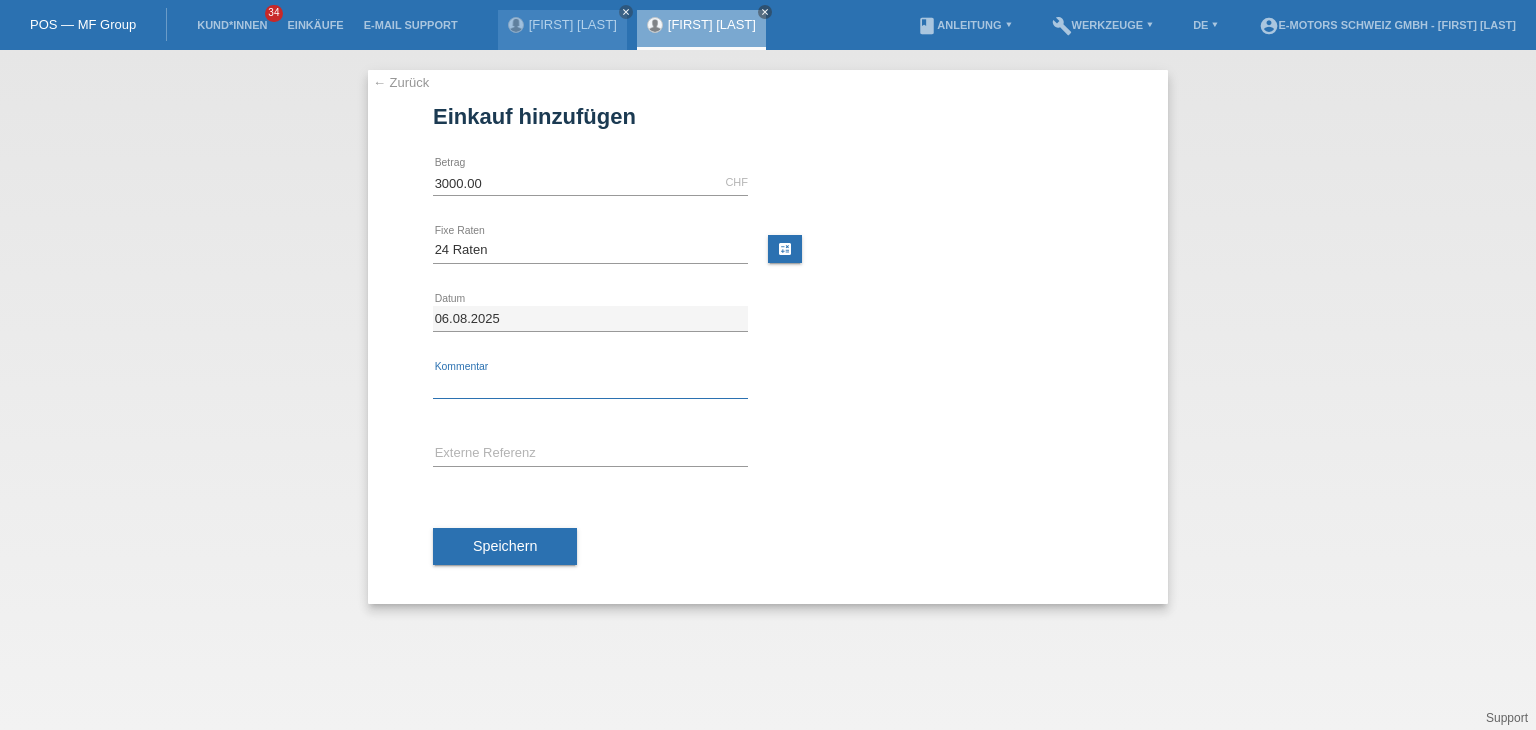 click at bounding box center (590, 386) 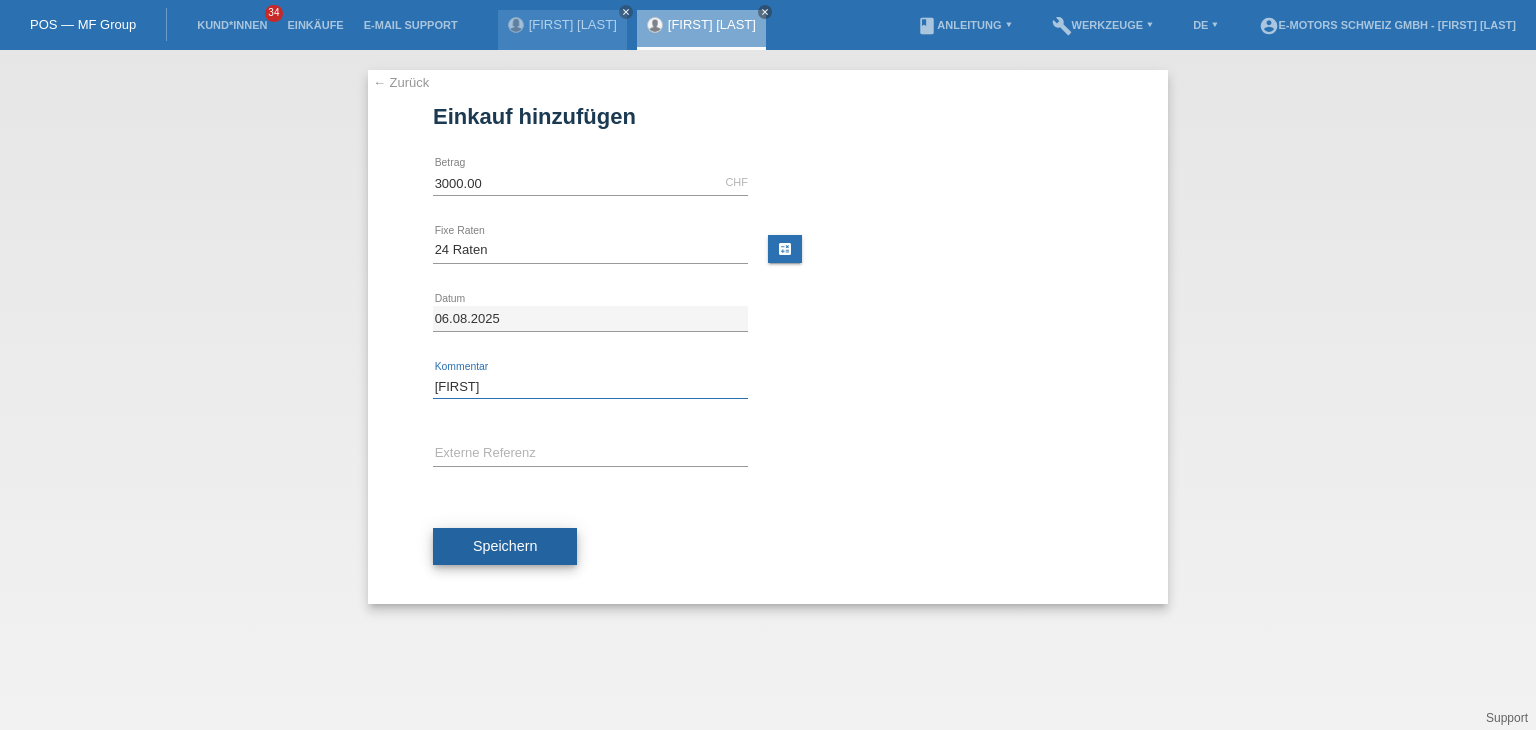 type on "Philippe" 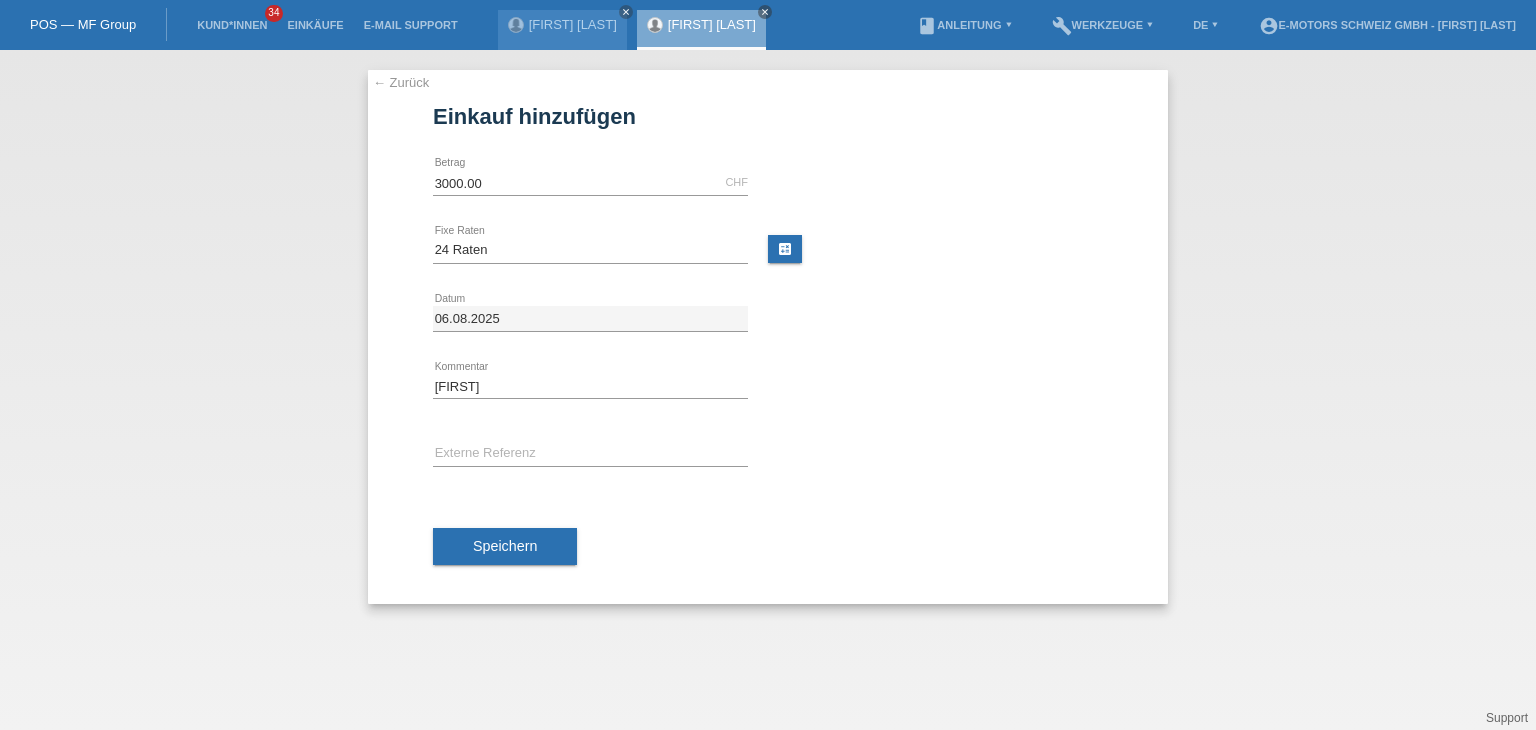 click on "Speichern" at bounding box center [505, 546] 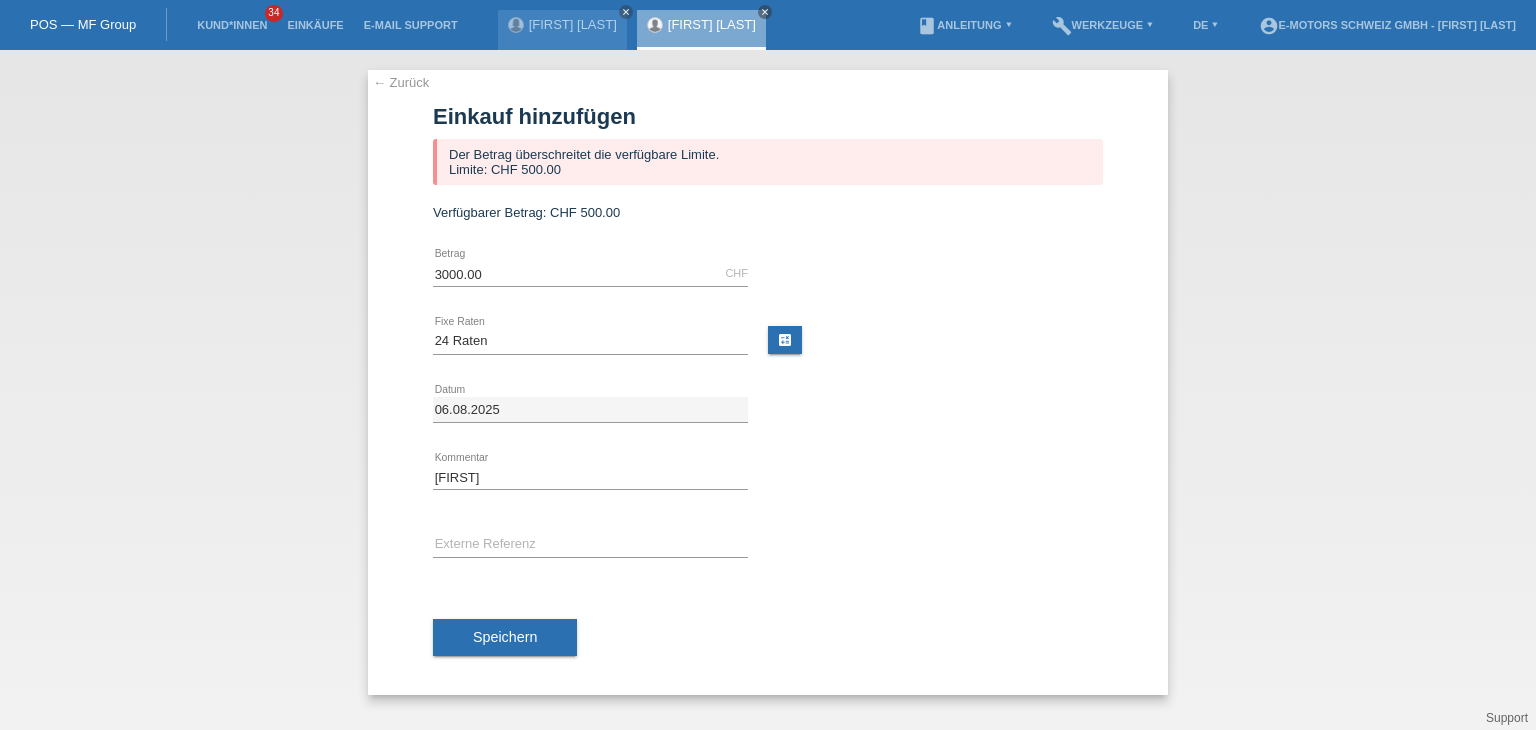 click on "Speichern" at bounding box center (505, 638) 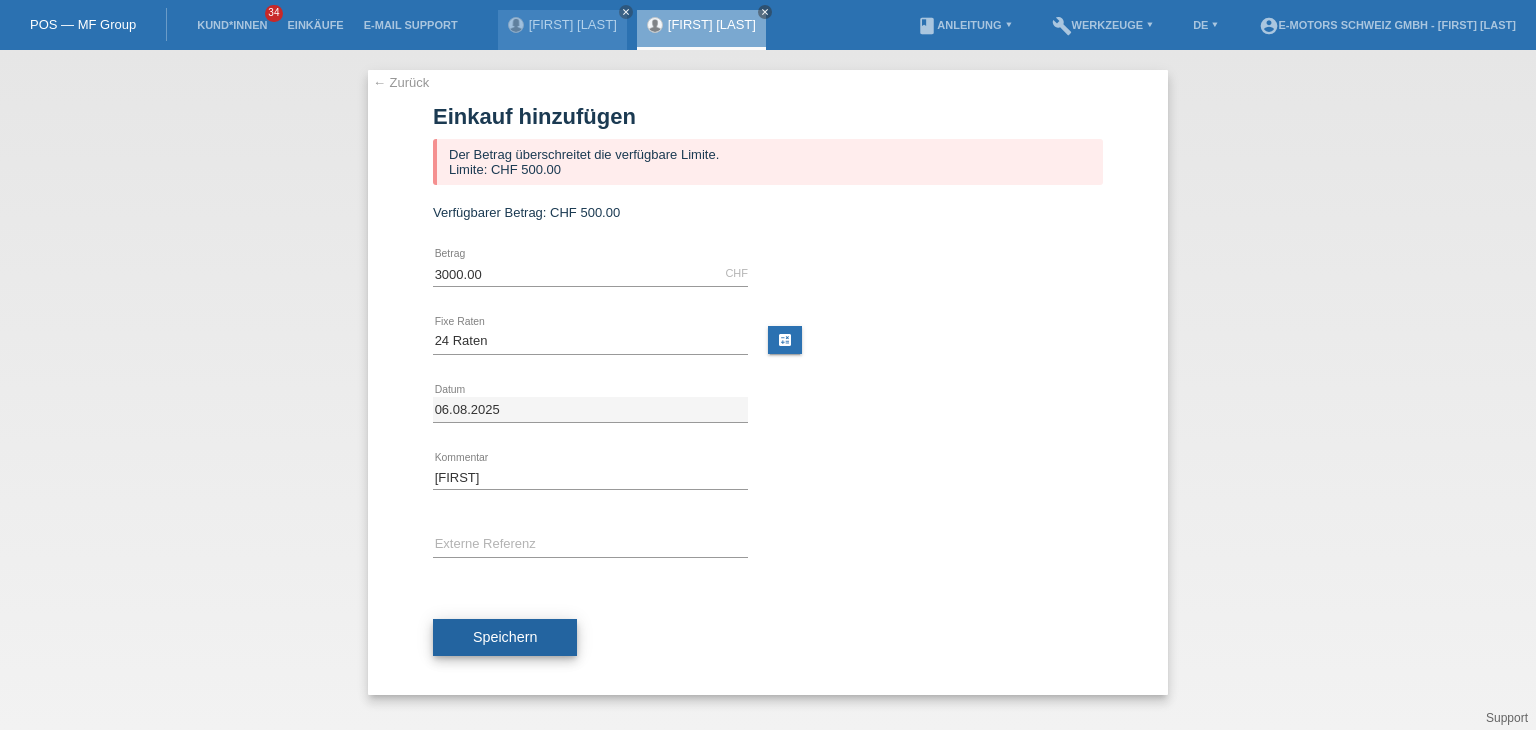 click on "Speichern" at bounding box center [505, 638] 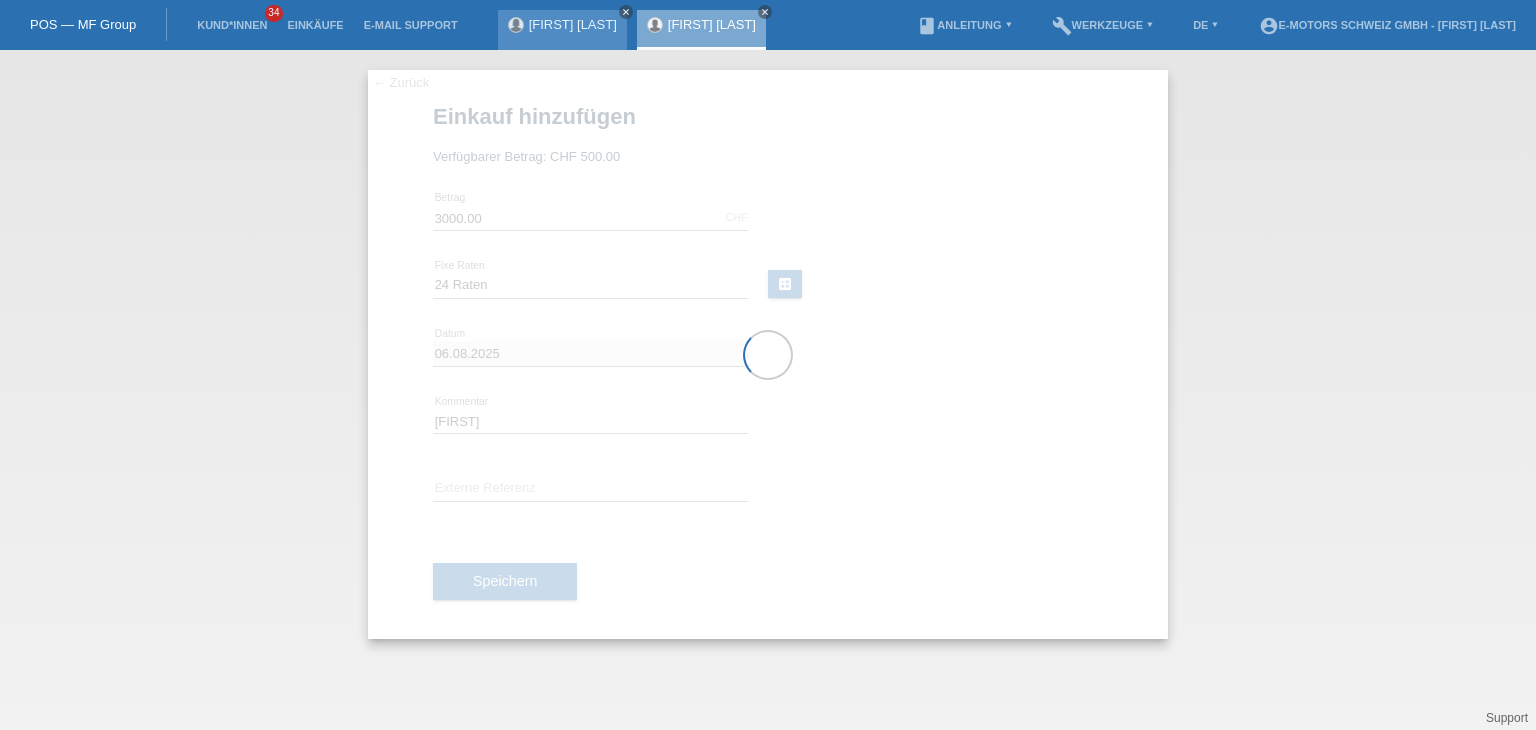 click on "close" at bounding box center (626, 12) 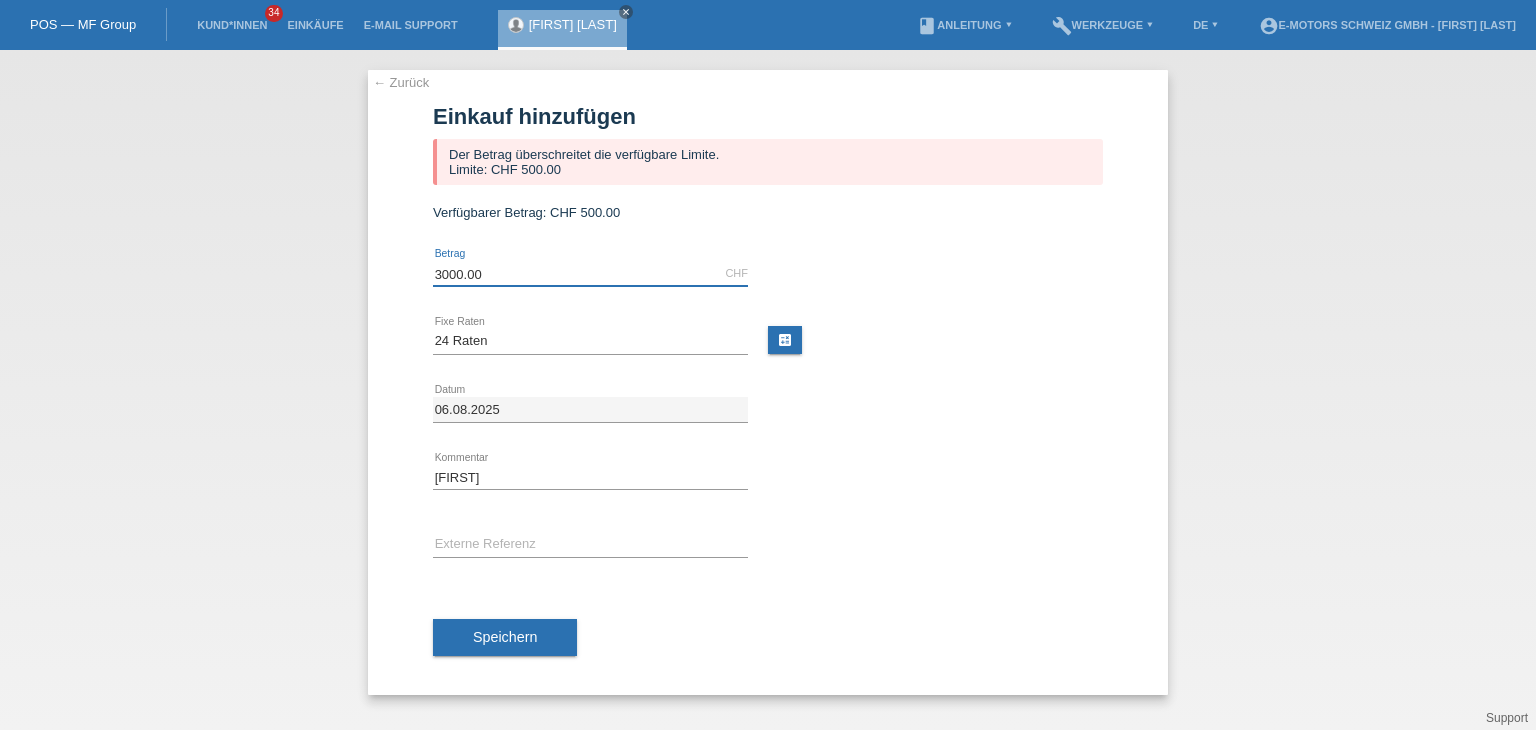 drag, startPoint x: 348, startPoint y: 271, endPoint x: 200, endPoint y: 276, distance: 148.08444 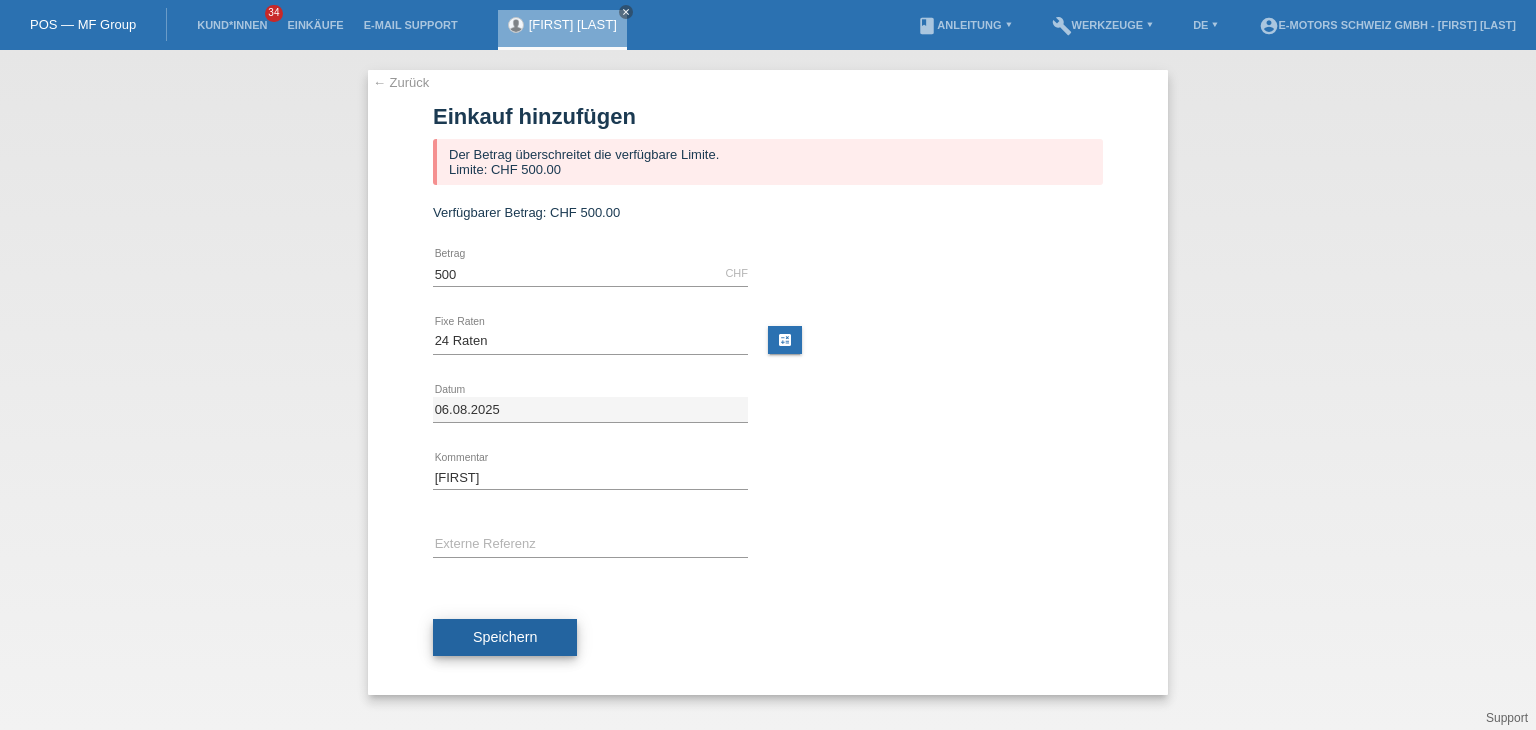 type on "500.00" 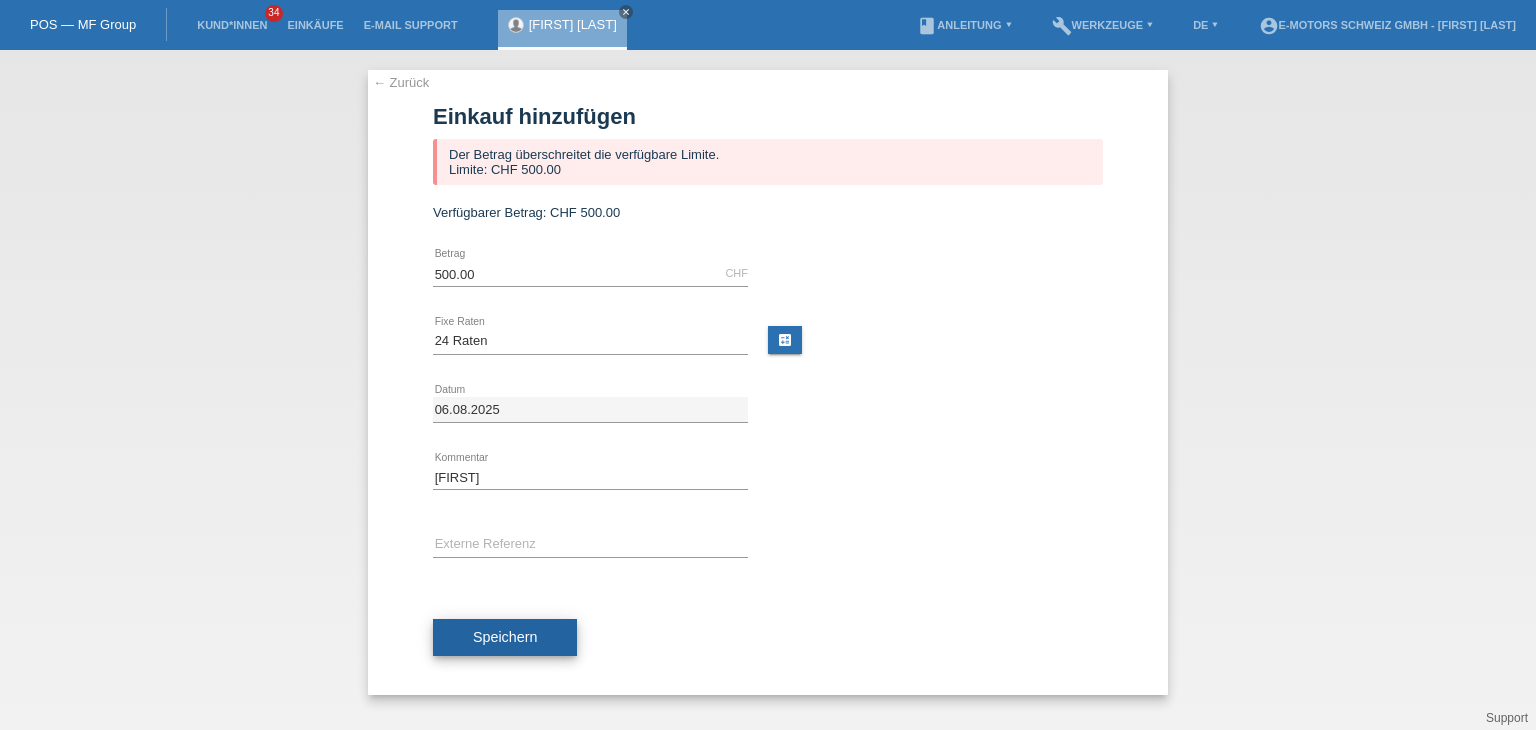 click on "Speichern" at bounding box center (505, 637) 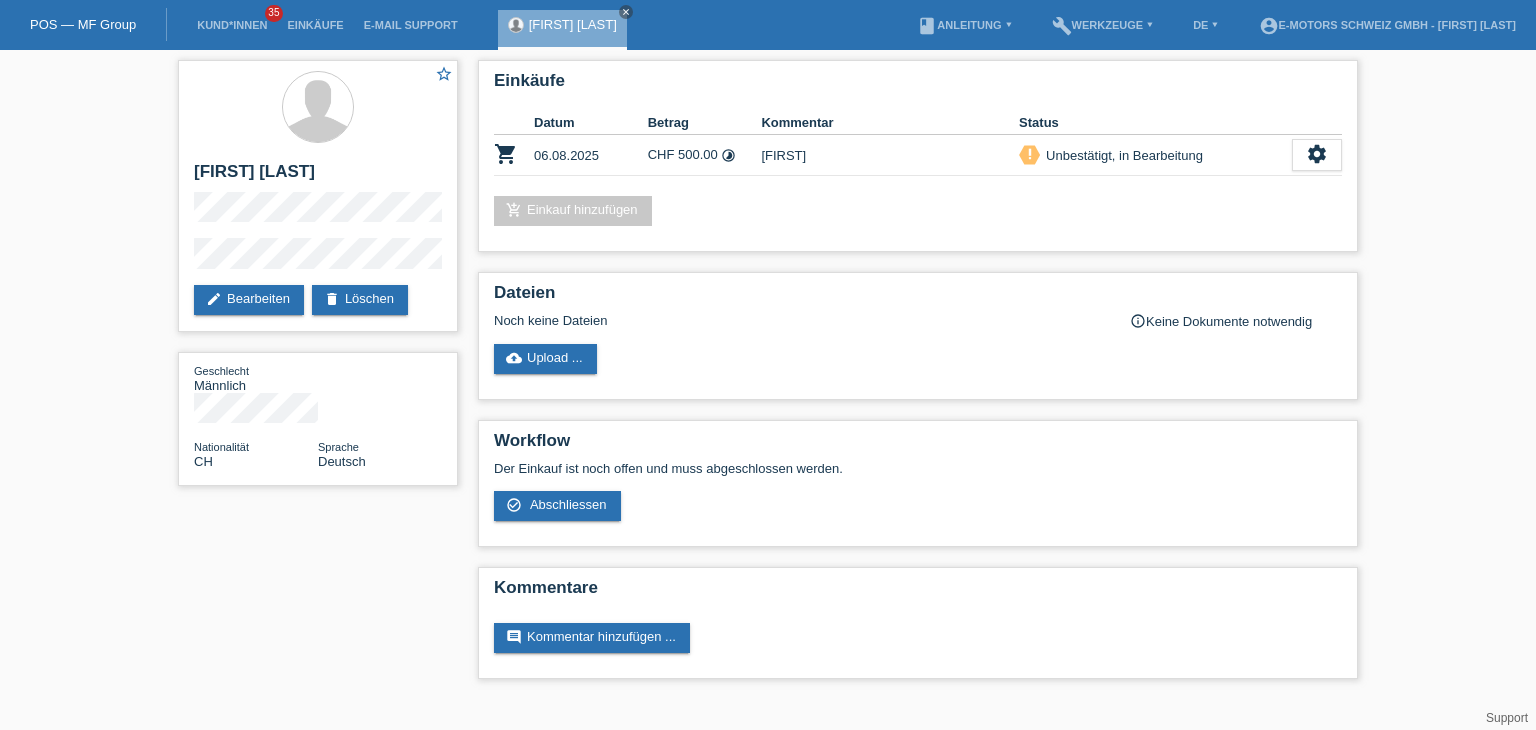 scroll, scrollTop: 0, scrollLeft: 0, axis: both 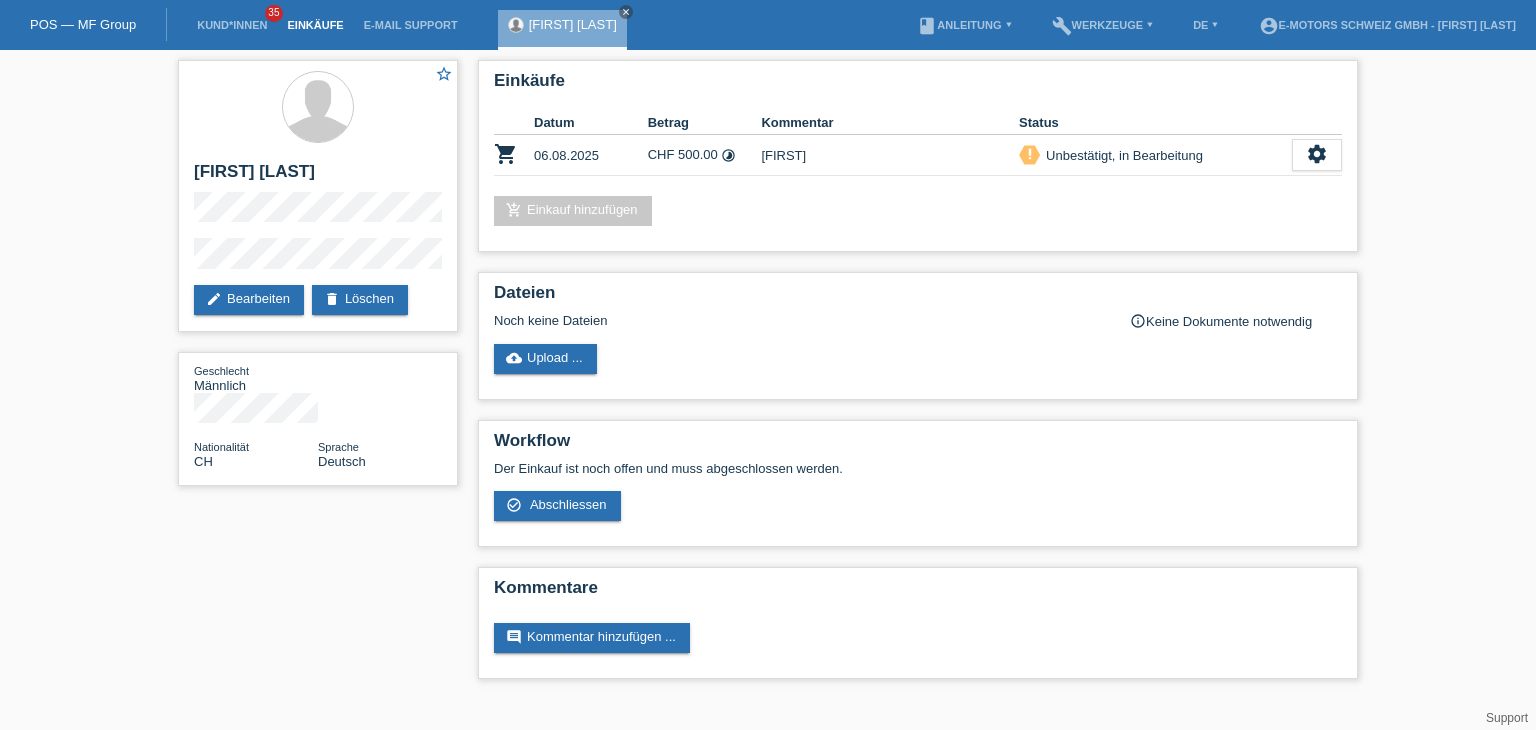 click on "Einkäufe" at bounding box center (315, 25) 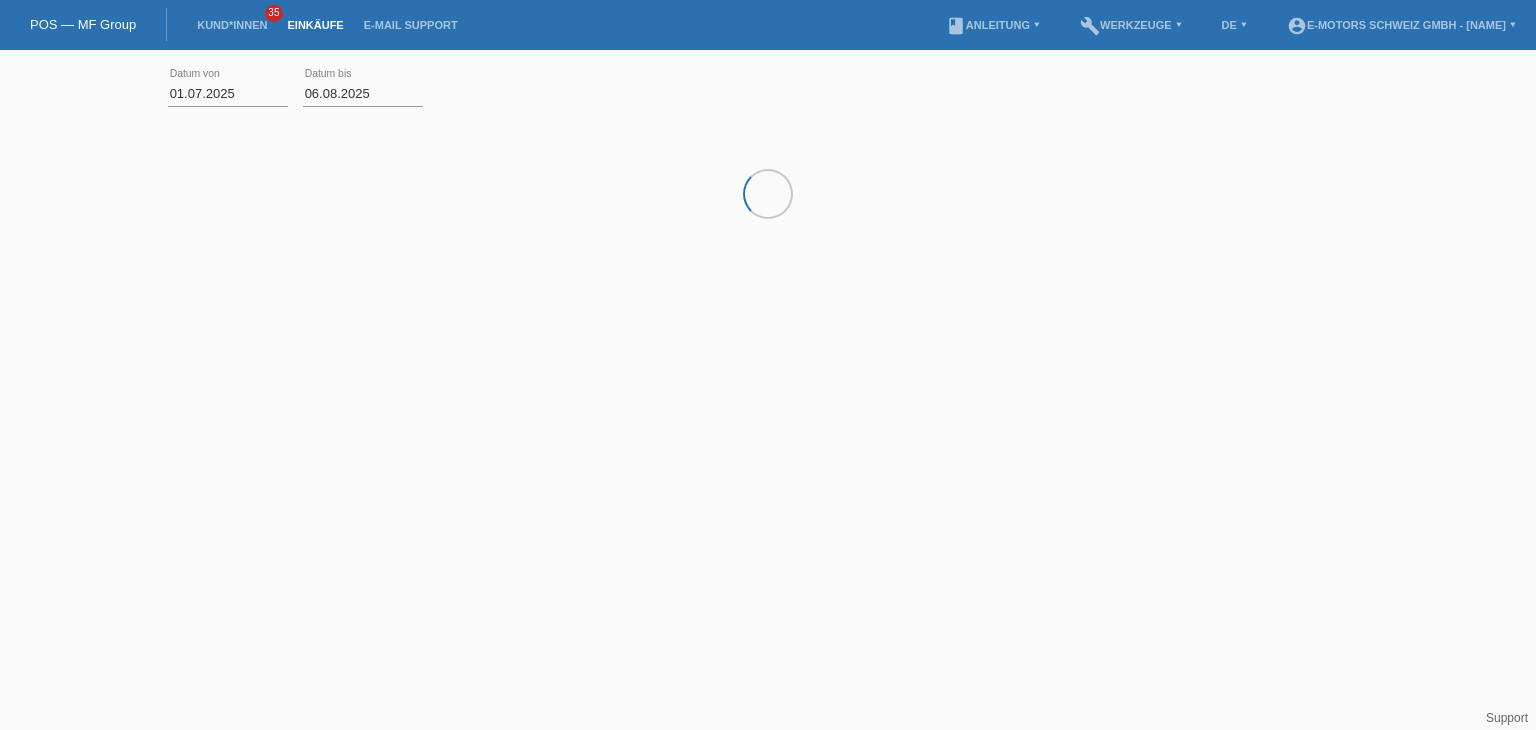scroll, scrollTop: 0, scrollLeft: 0, axis: both 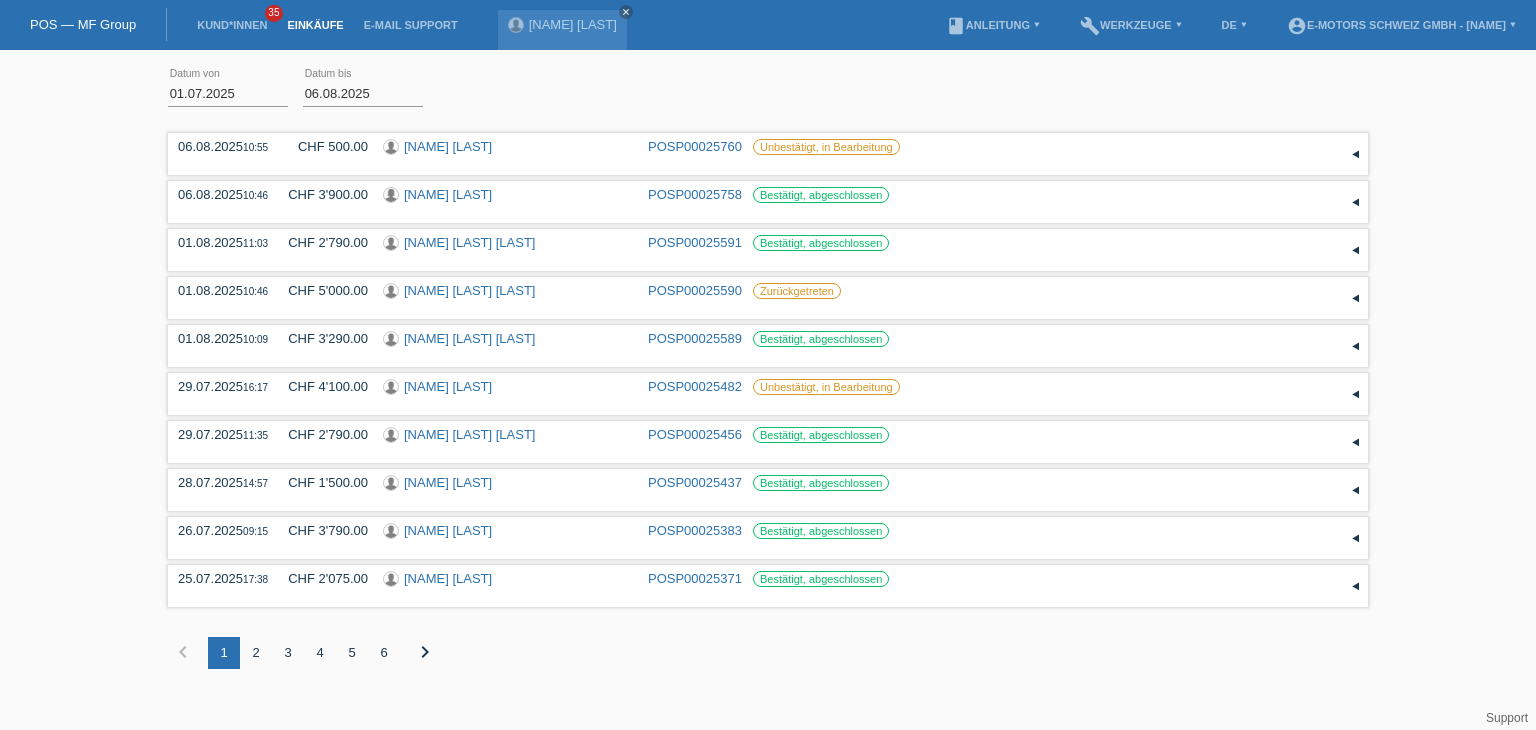click on "Einkäufe" at bounding box center (315, 25) 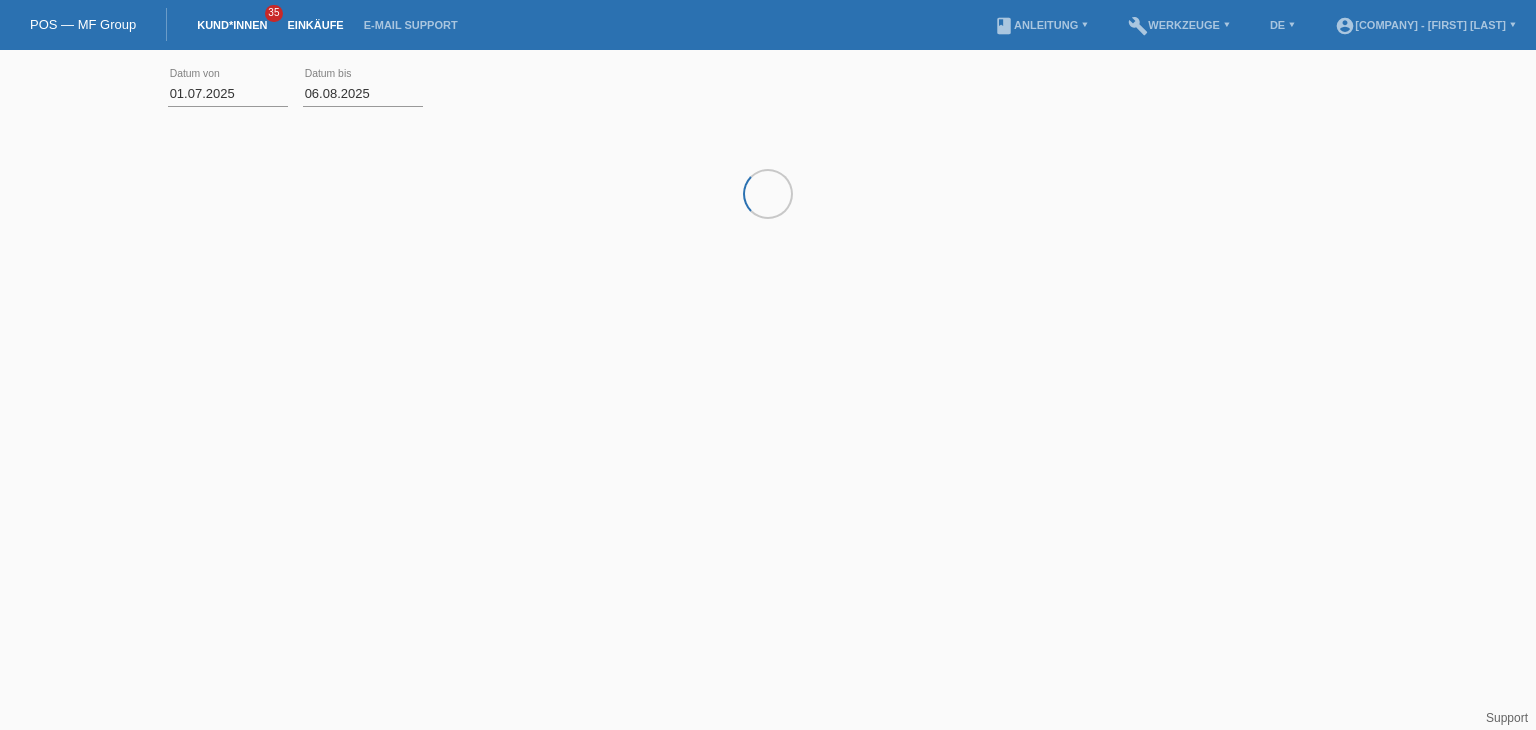 scroll, scrollTop: 0, scrollLeft: 0, axis: both 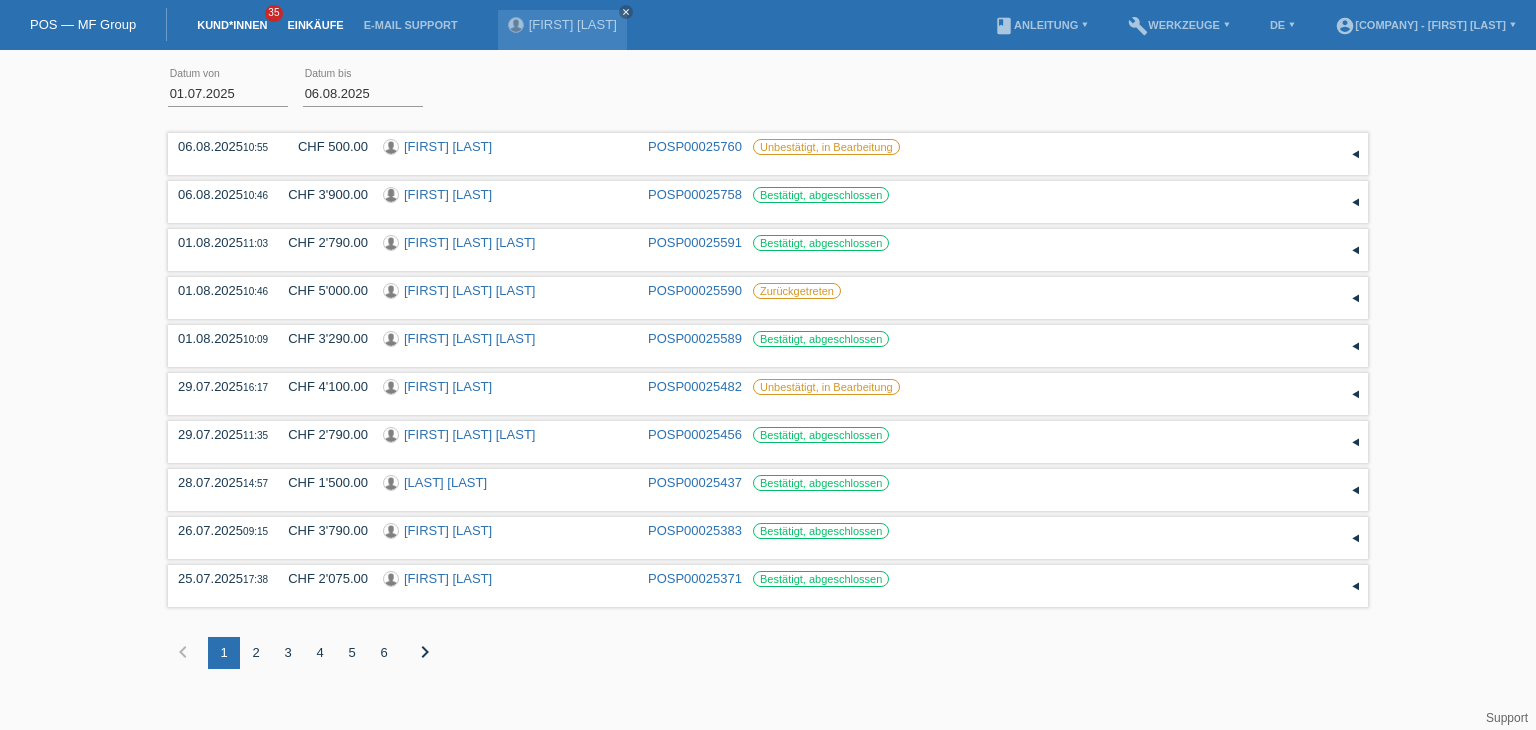 click on "Kund*innen" at bounding box center [232, 25] 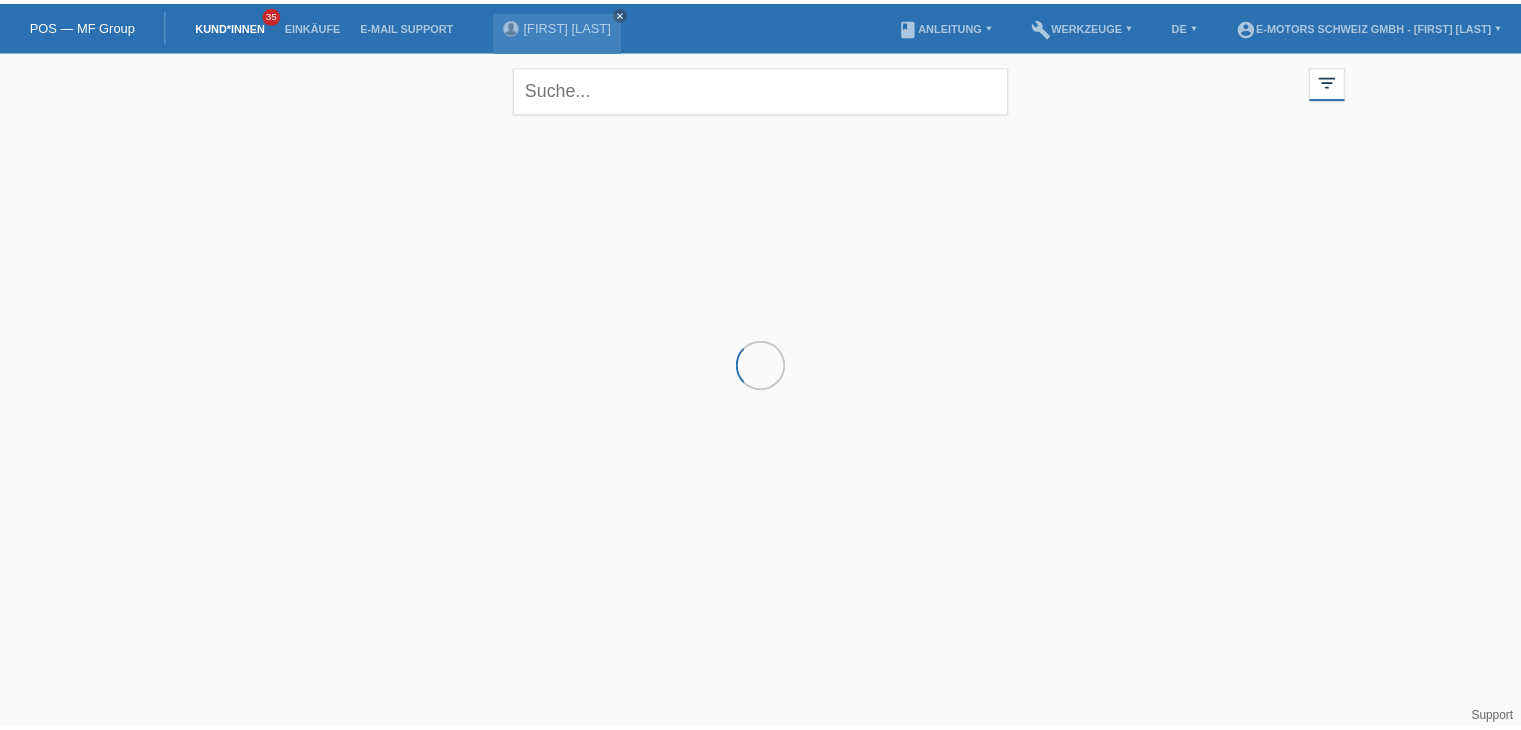 scroll, scrollTop: 0, scrollLeft: 0, axis: both 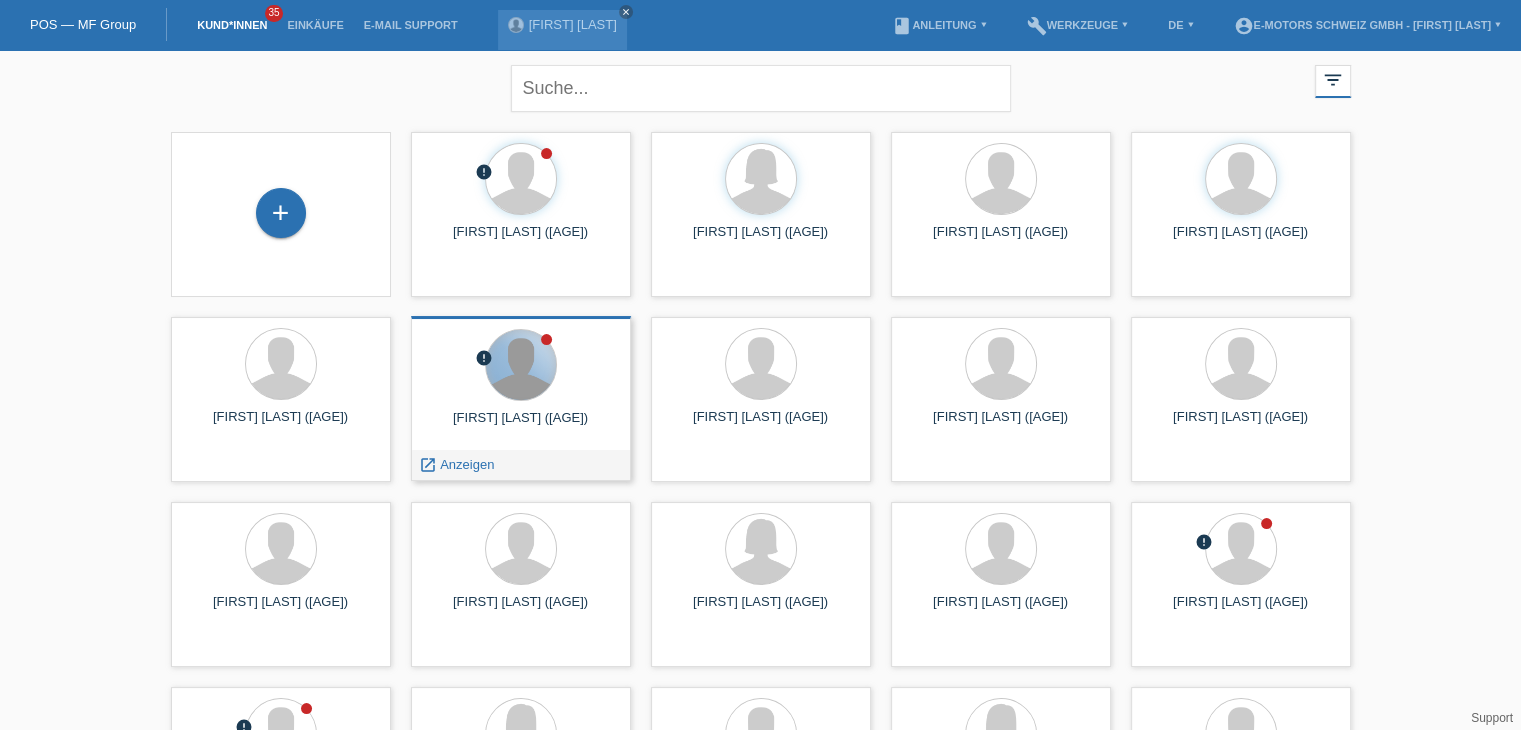 click at bounding box center (521, 365) 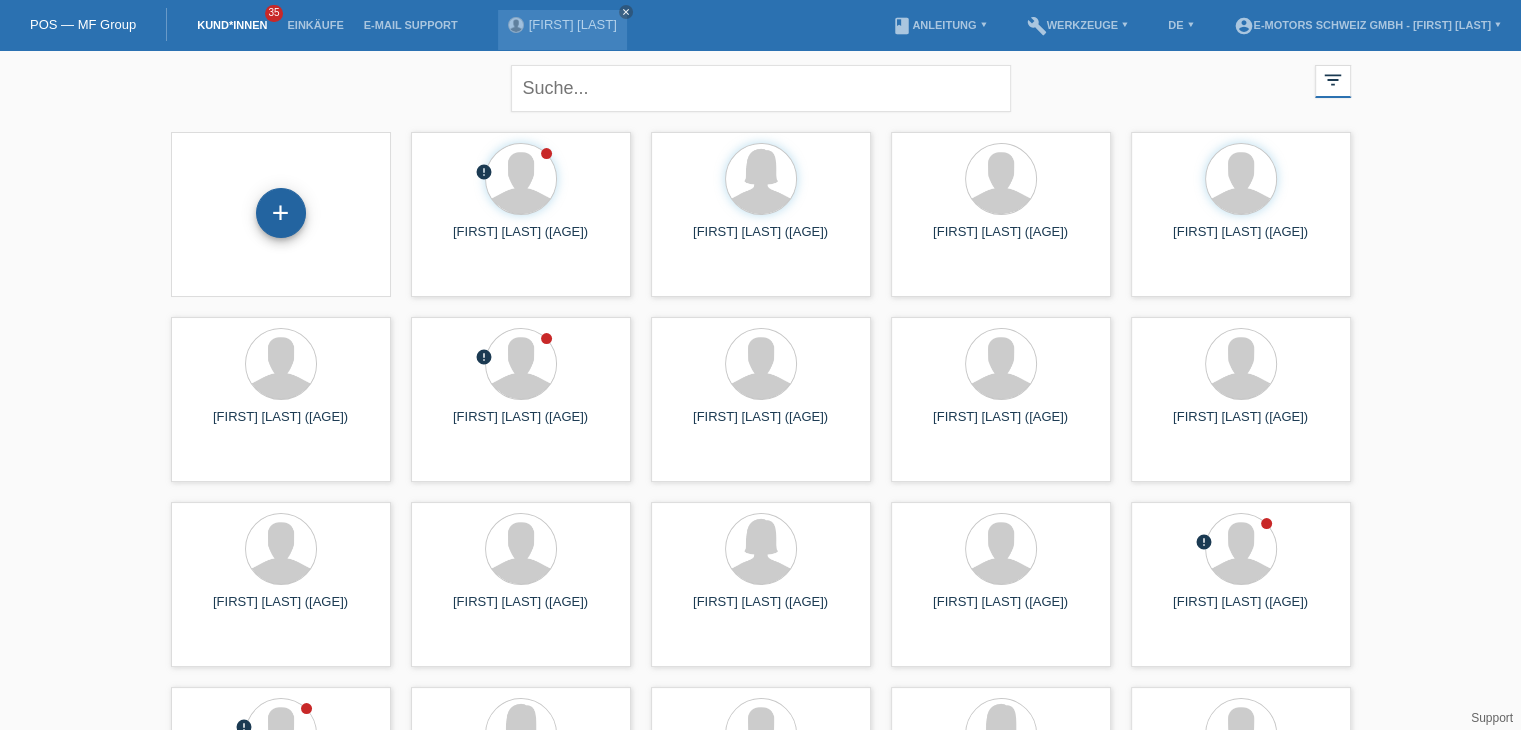 click on "+" at bounding box center [281, 213] 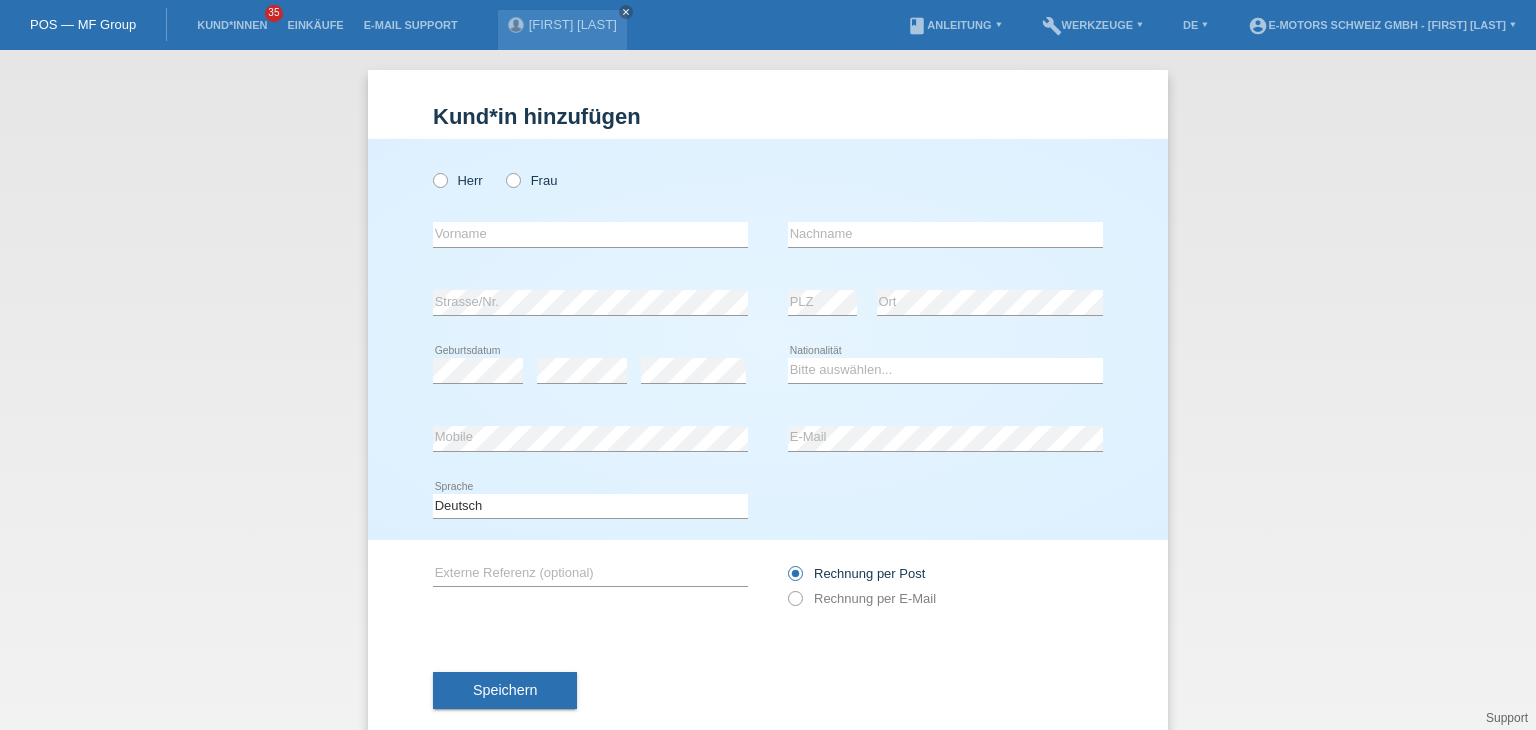 scroll, scrollTop: 0, scrollLeft: 0, axis: both 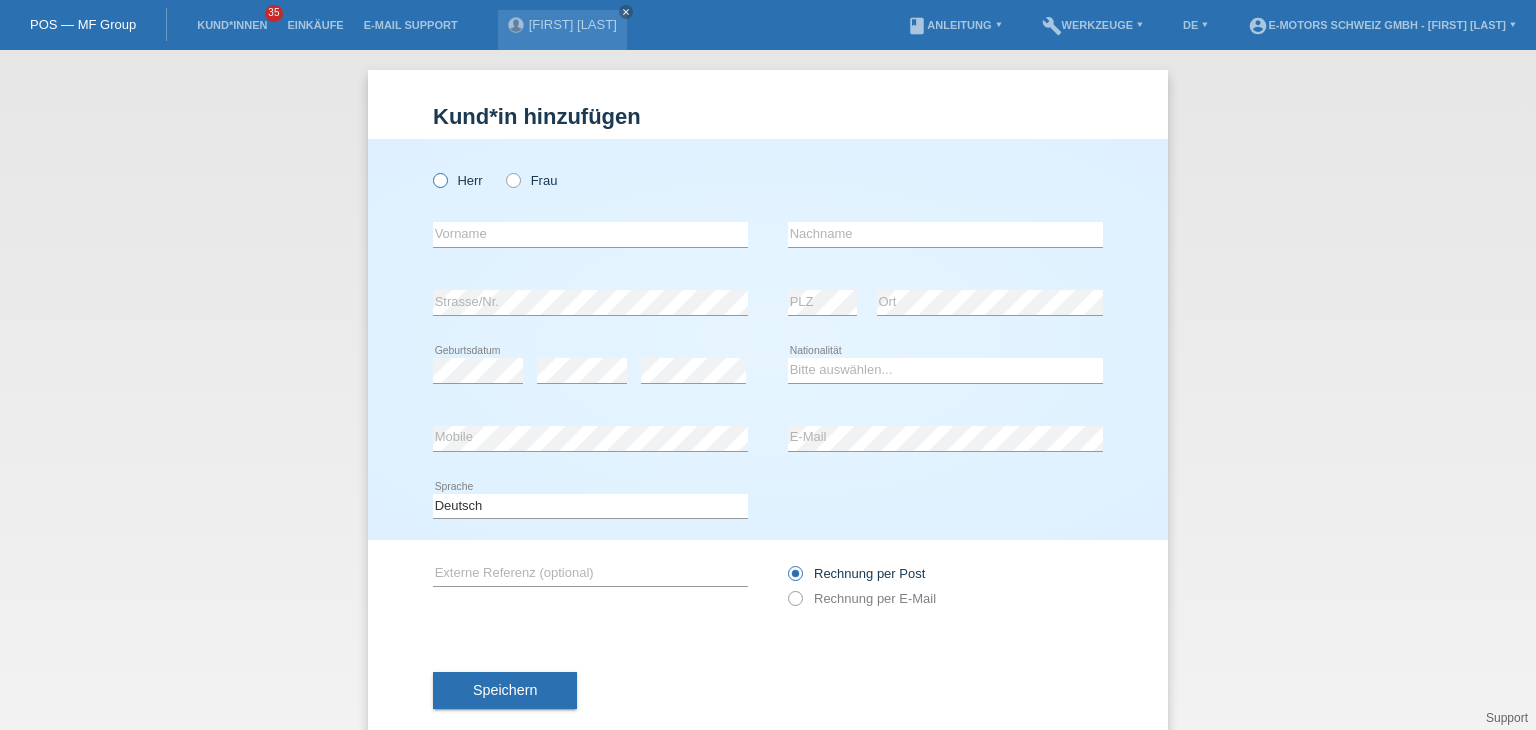 click at bounding box center [430, 170] 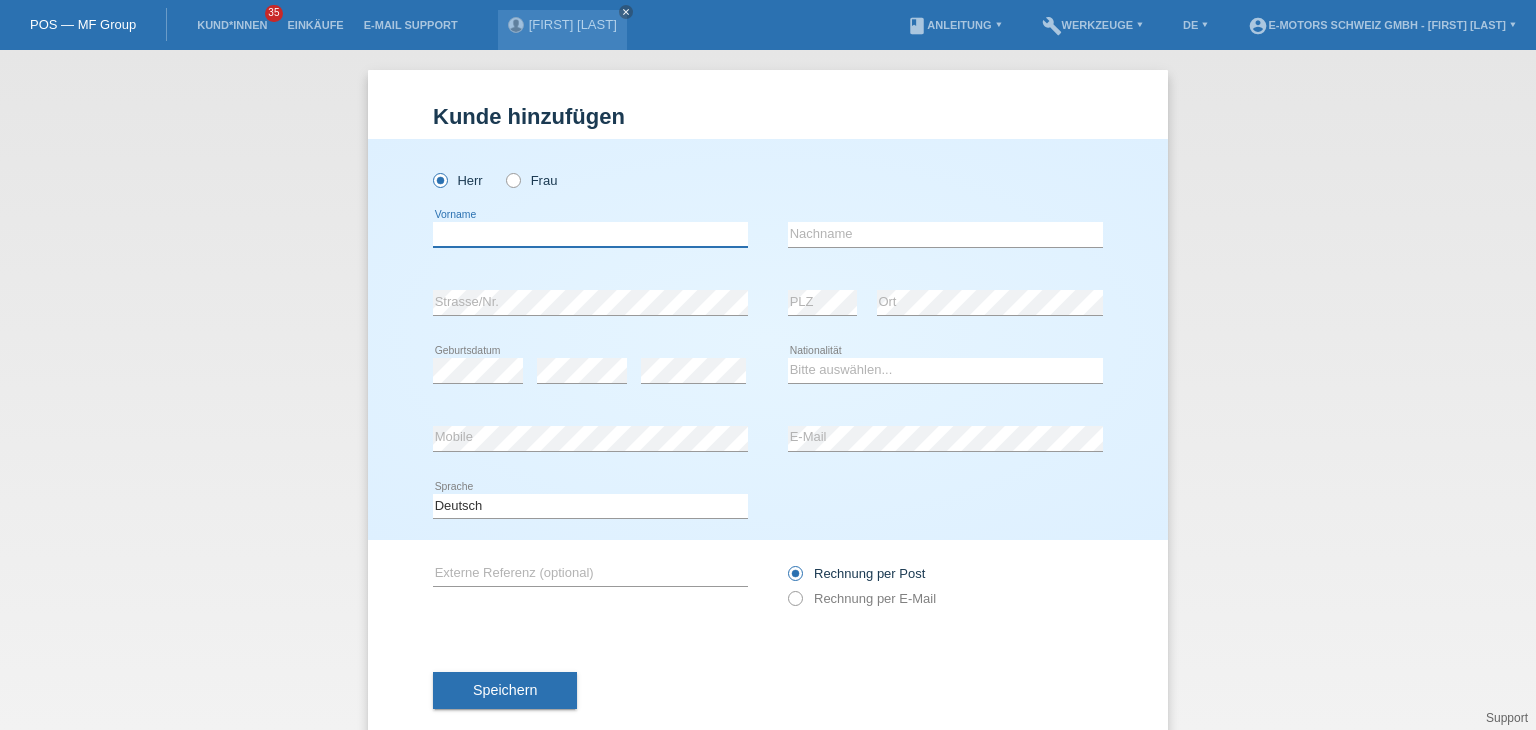 click at bounding box center (590, 234) 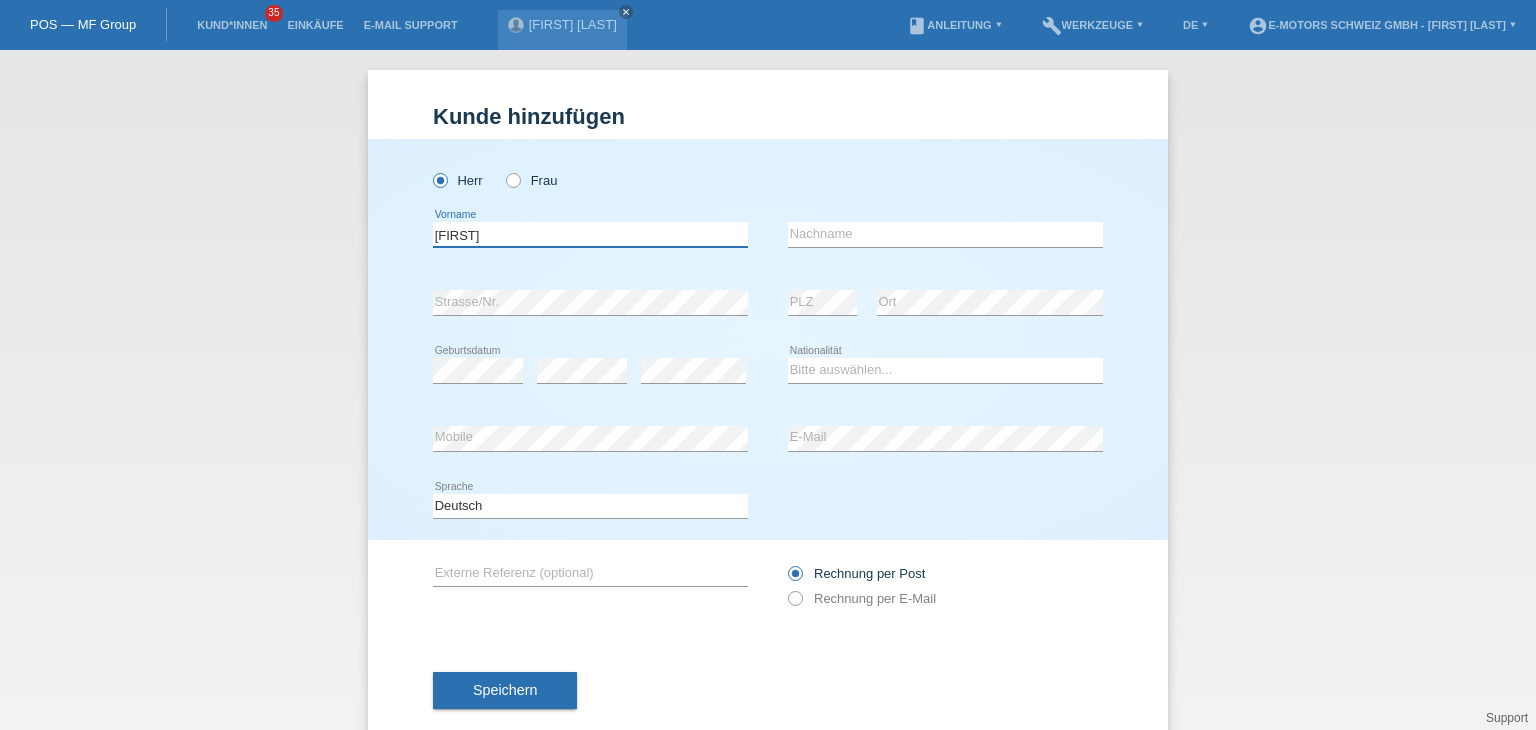 type on "[NAME]" 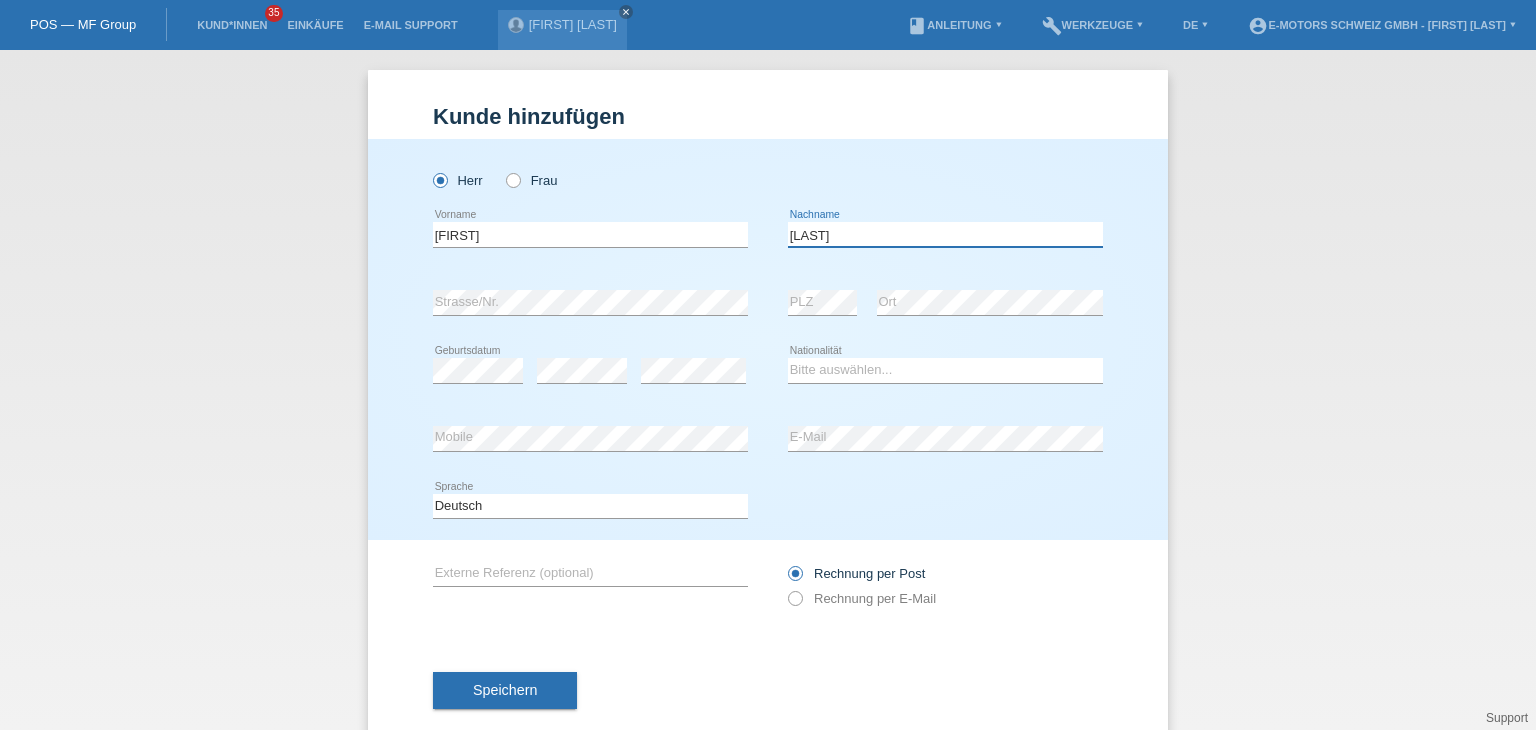 type on "[LAST]" 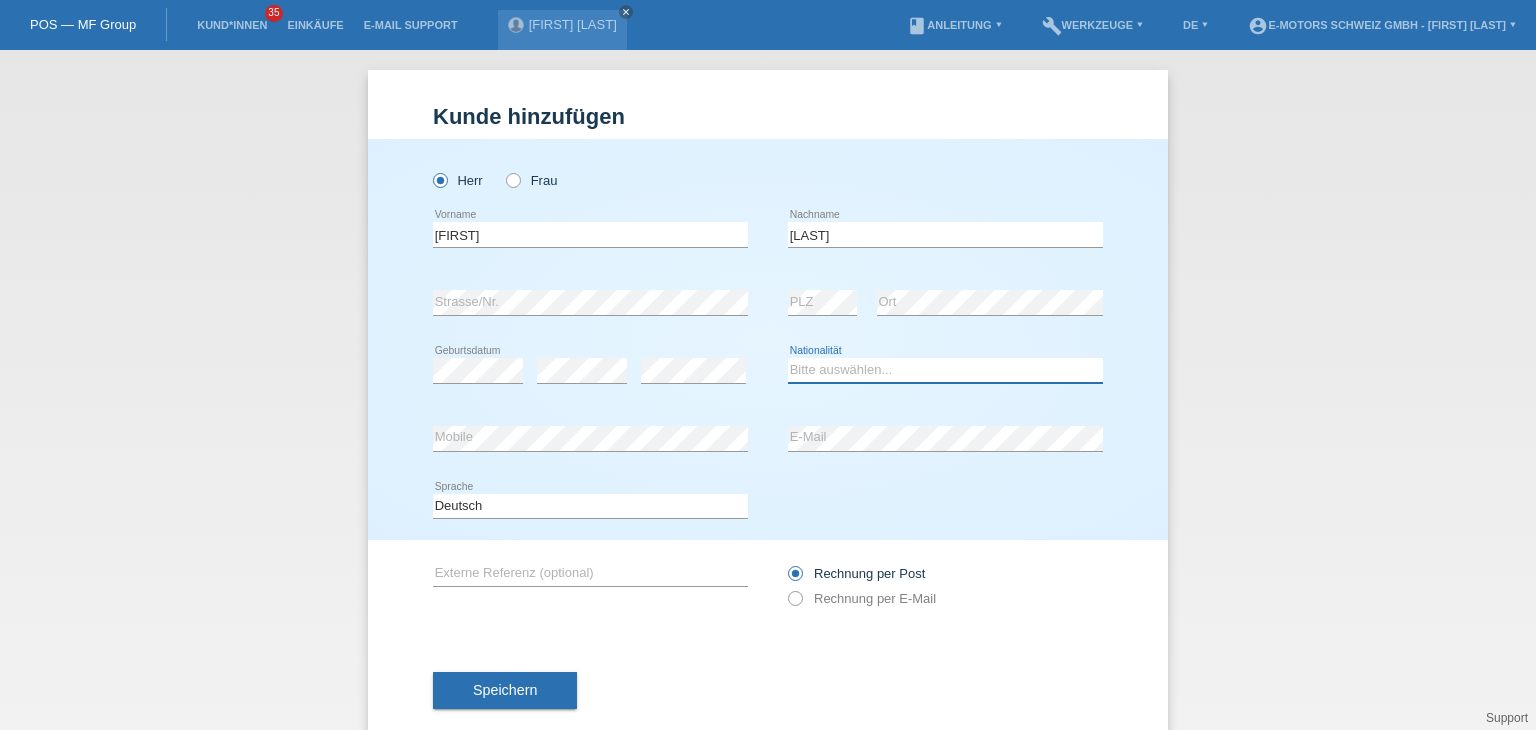 click on "Bitte auswählen...
Schweiz
Deutschland
Liechtenstein
Österreich
------------
Afghanistan
Ägypten
Åland
Albanien
Algerien" at bounding box center [945, 370] 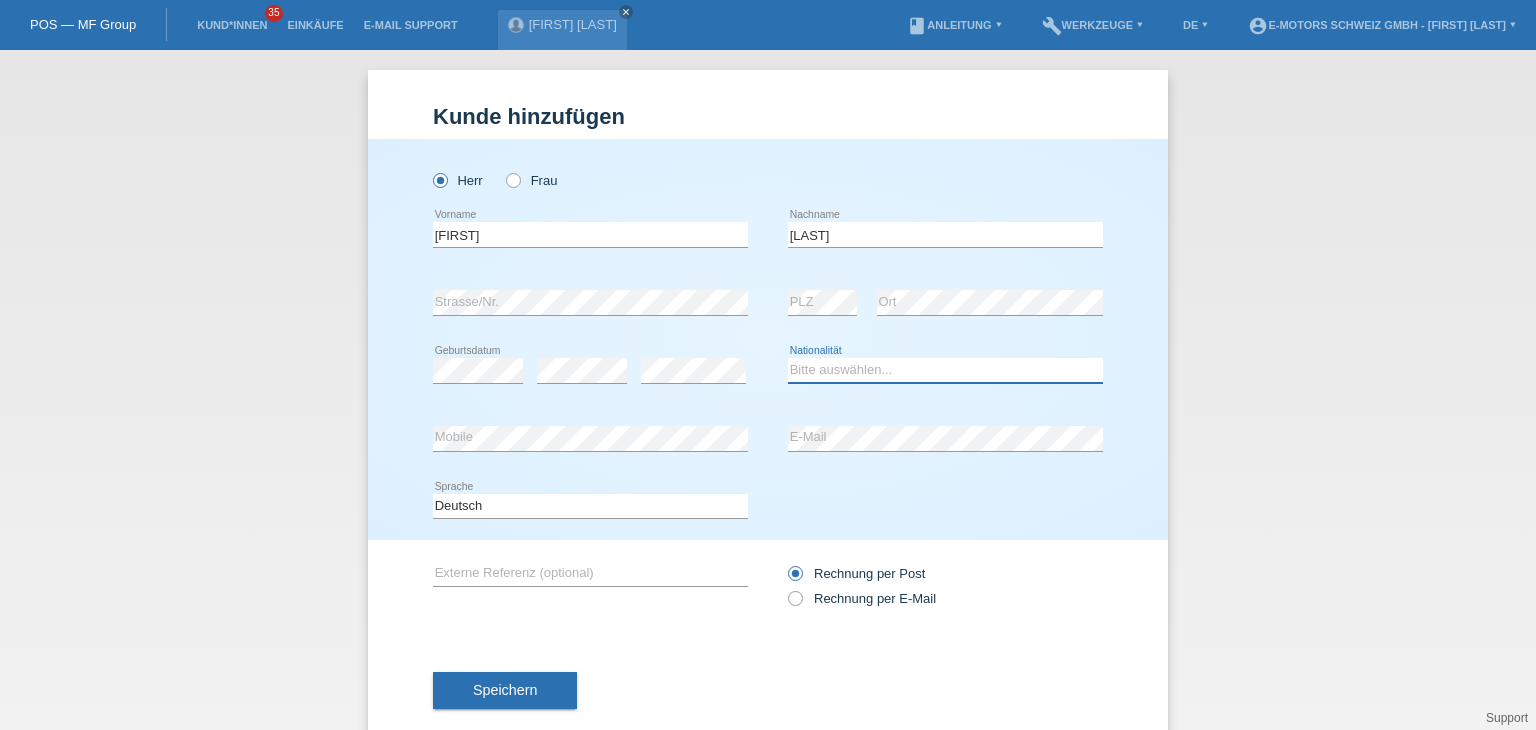 click on "Bitte auswählen...
Schweiz
Deutschland
Liechtenstein
Österreich
------------
Afghanistan
Ägypten
Åland
Albanien
Algerien" at bounding box center (945, 370) 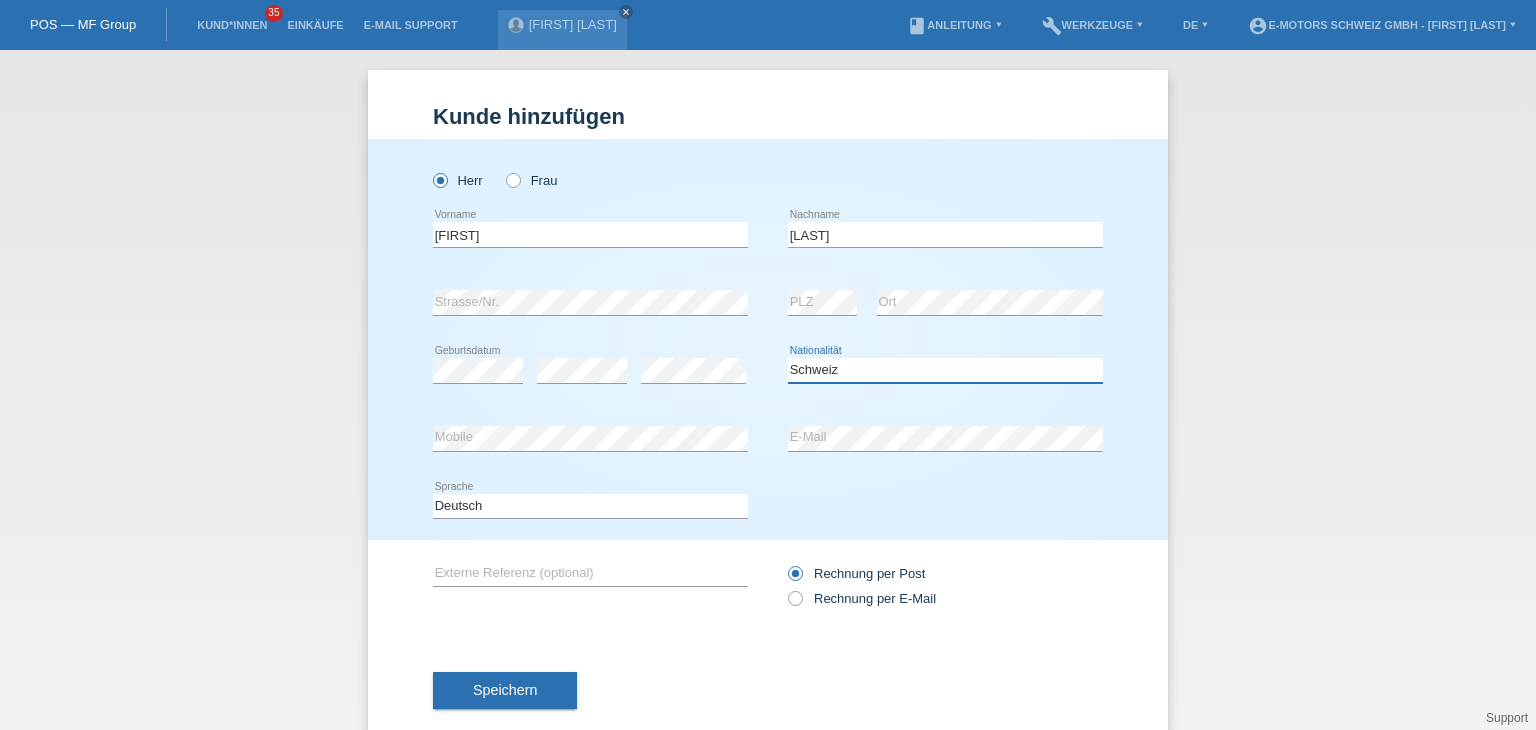 click on "Bitte auswählen...
Schweiz
Deutschland
Liechtenstein
Österreich
------------
Afghanistan
Ägypten
Åland
Albanien
Algerien" at bounding box center [945, 370] 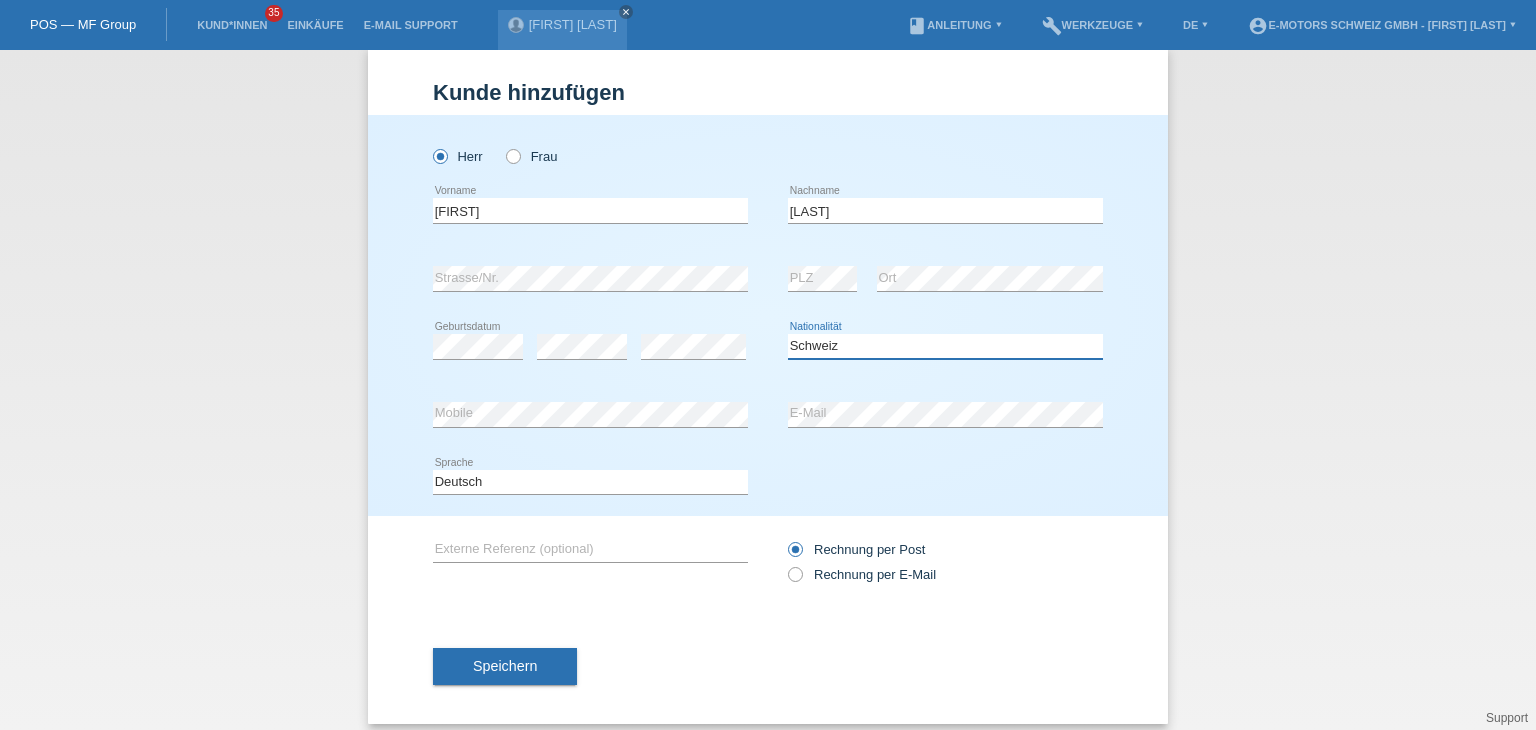 scroll, scrollTop: 38, scrollLeft: 0, axis: vertical 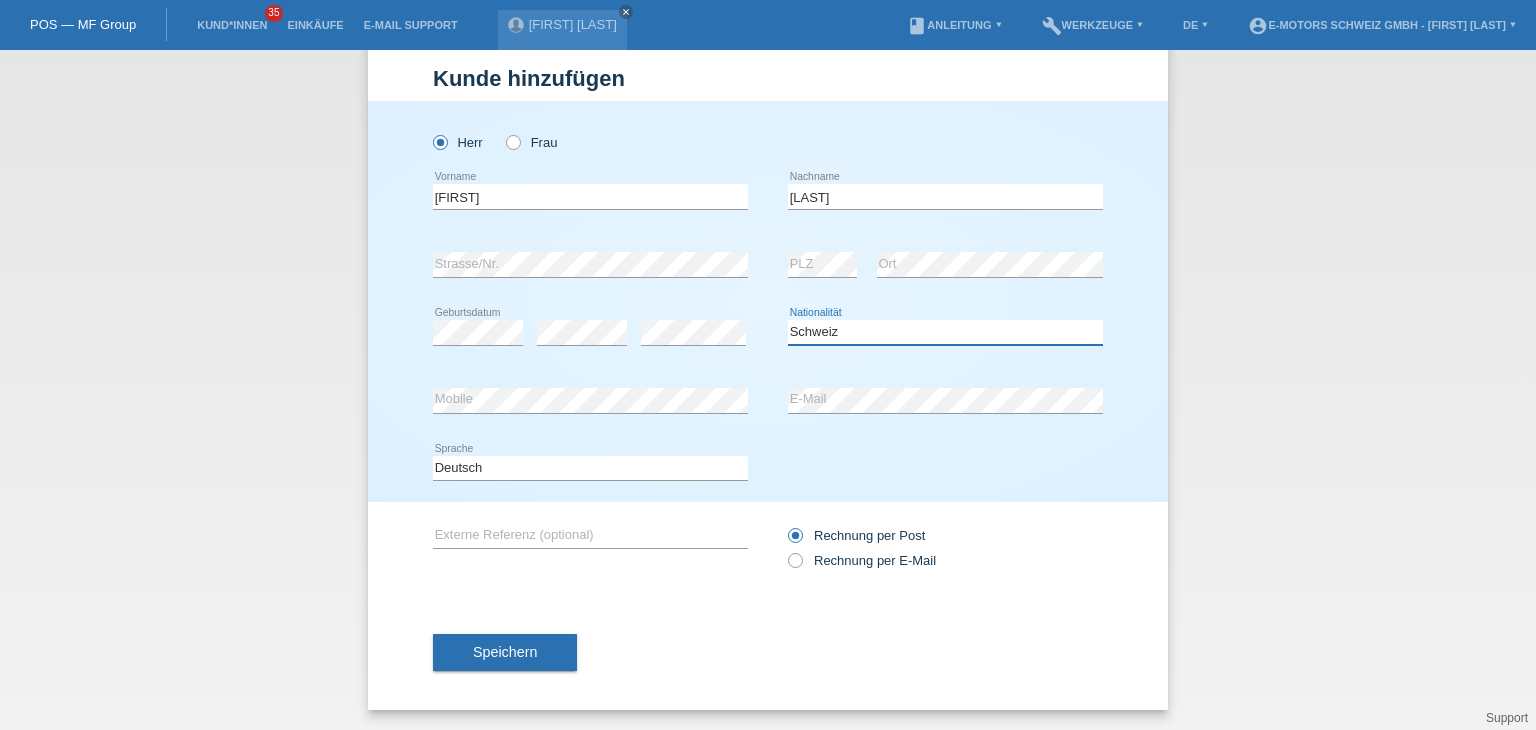 click on "Bitte auswählen...
Schweiz
Deutschland
Liechtenstein
Österreich
------------
Afghanistan
Ägypten
Åland
Albanien
Algerien" at bounding box center (945, 332) 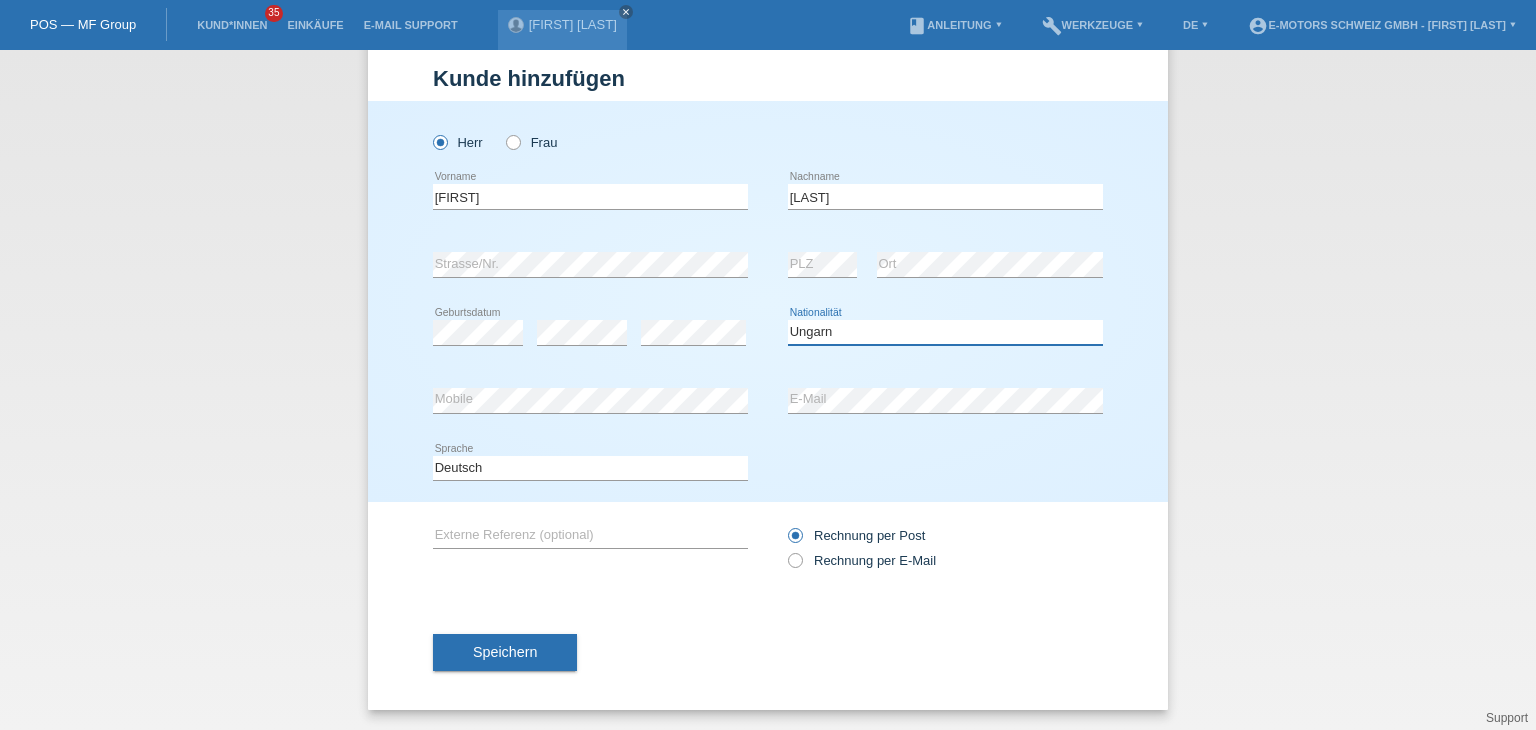 click on "Bitte auswählen...
Schweiz
Deutschland
Liechtenstein
Österreich
------------
Afghanistan
Ägypten
Åland
Albanien
Algerien" at bounding box center (945, 332) 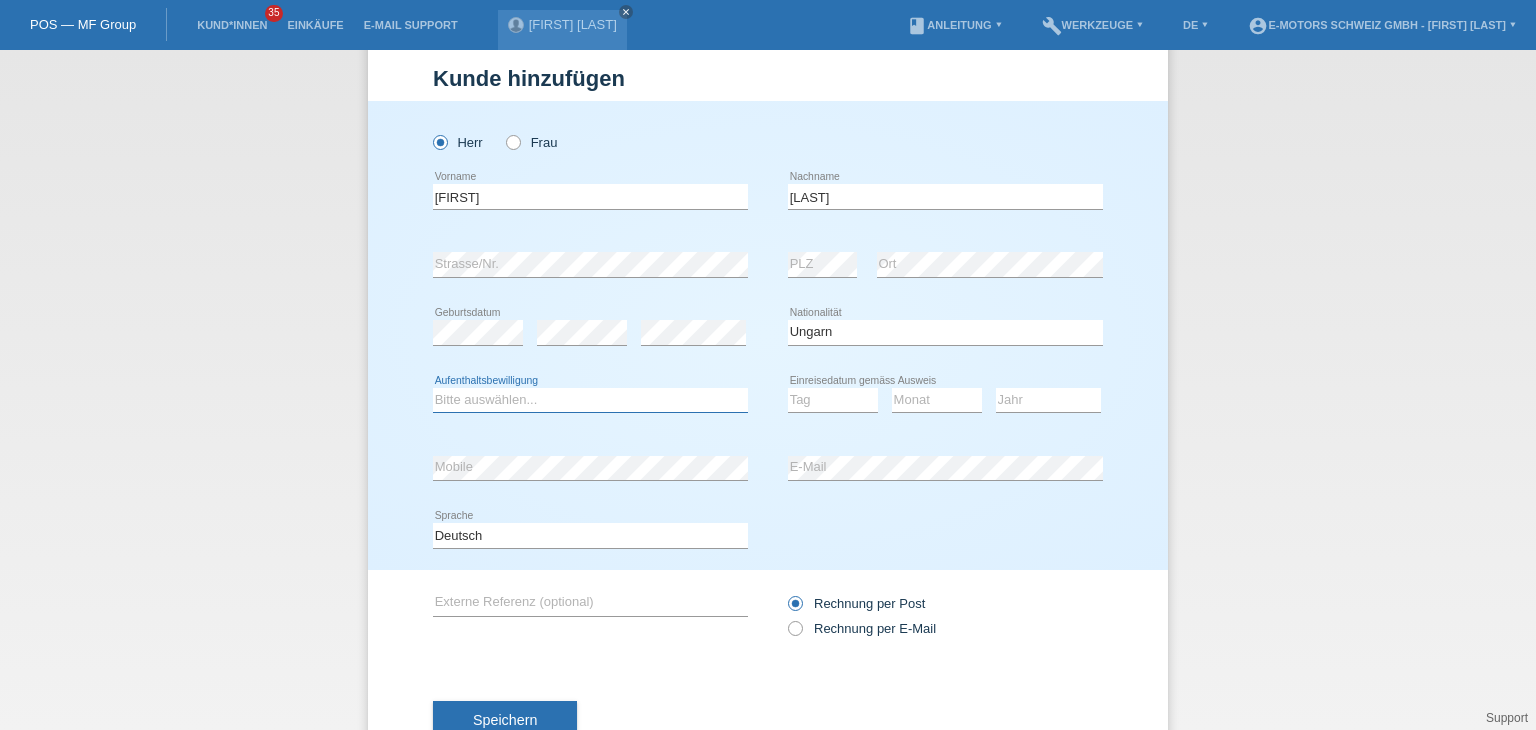 click on "Bitte auswählen...
C
B
B - Flüchtlingsstatus
Andere" at bounding box center (590, 400) 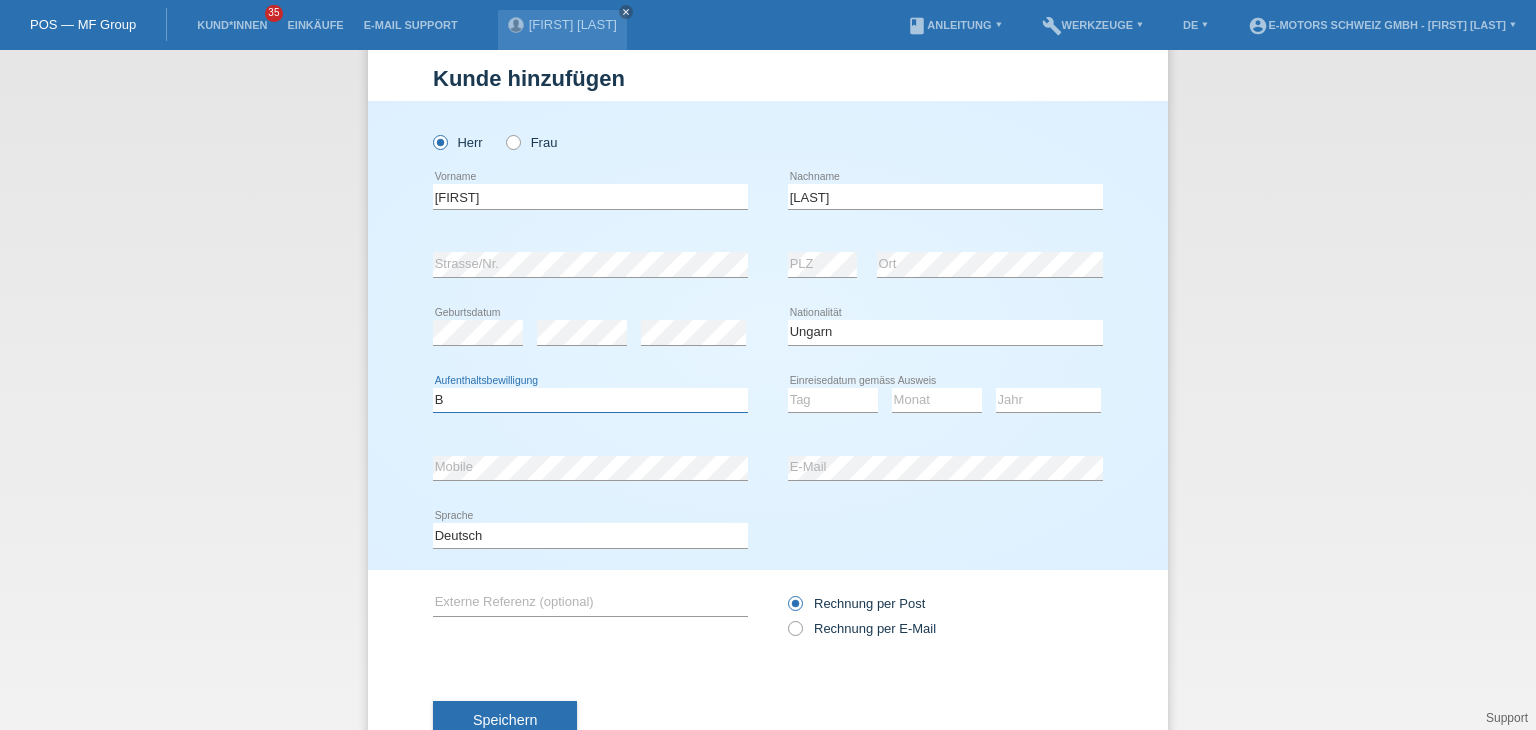 click on "Bitte auswählen...
C
B
B - Flüchtlingsstatus
Andere" at bounding box center [590, 400] 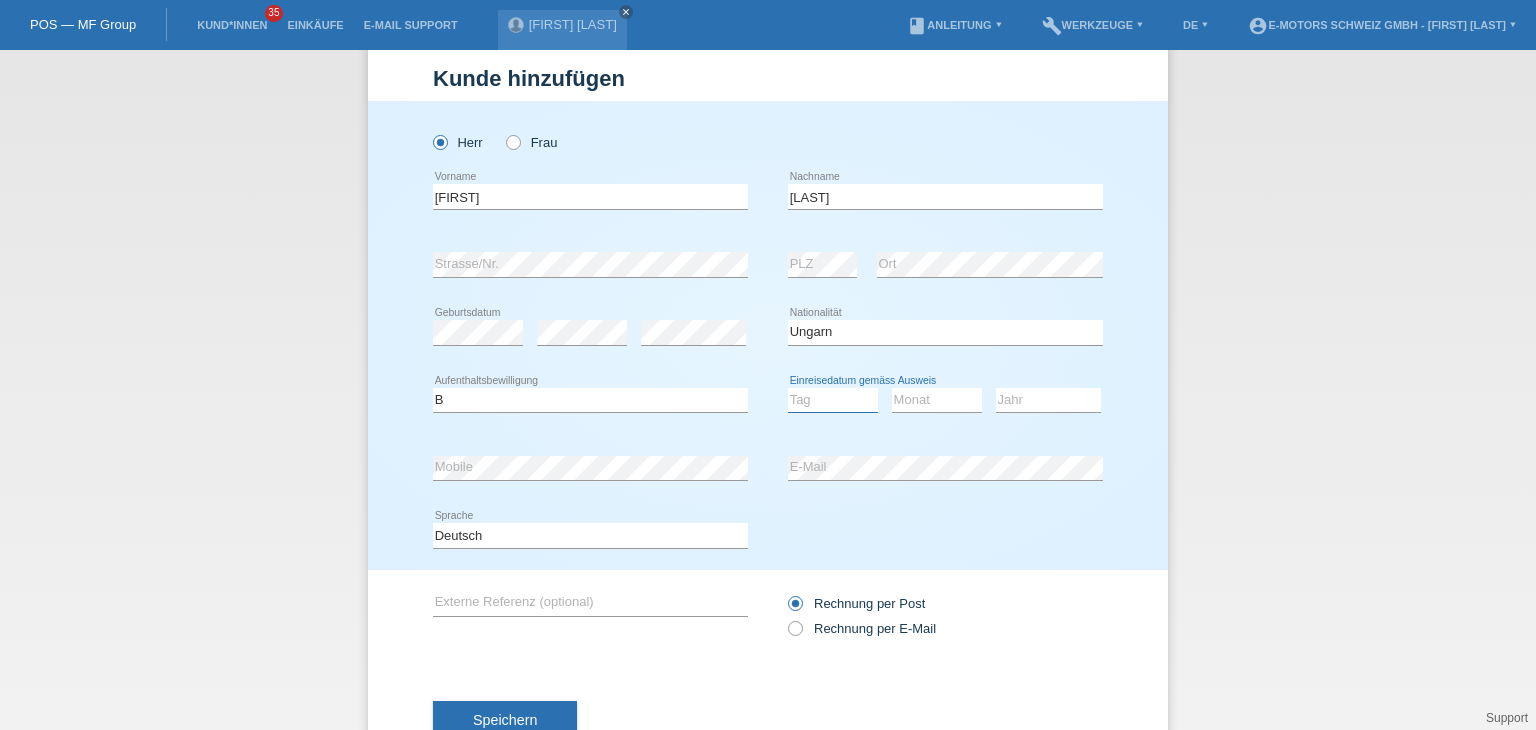 click on "Tag
01
02
03
04
05
06
07
08
09
10 11" at bounding box center (833, 400) 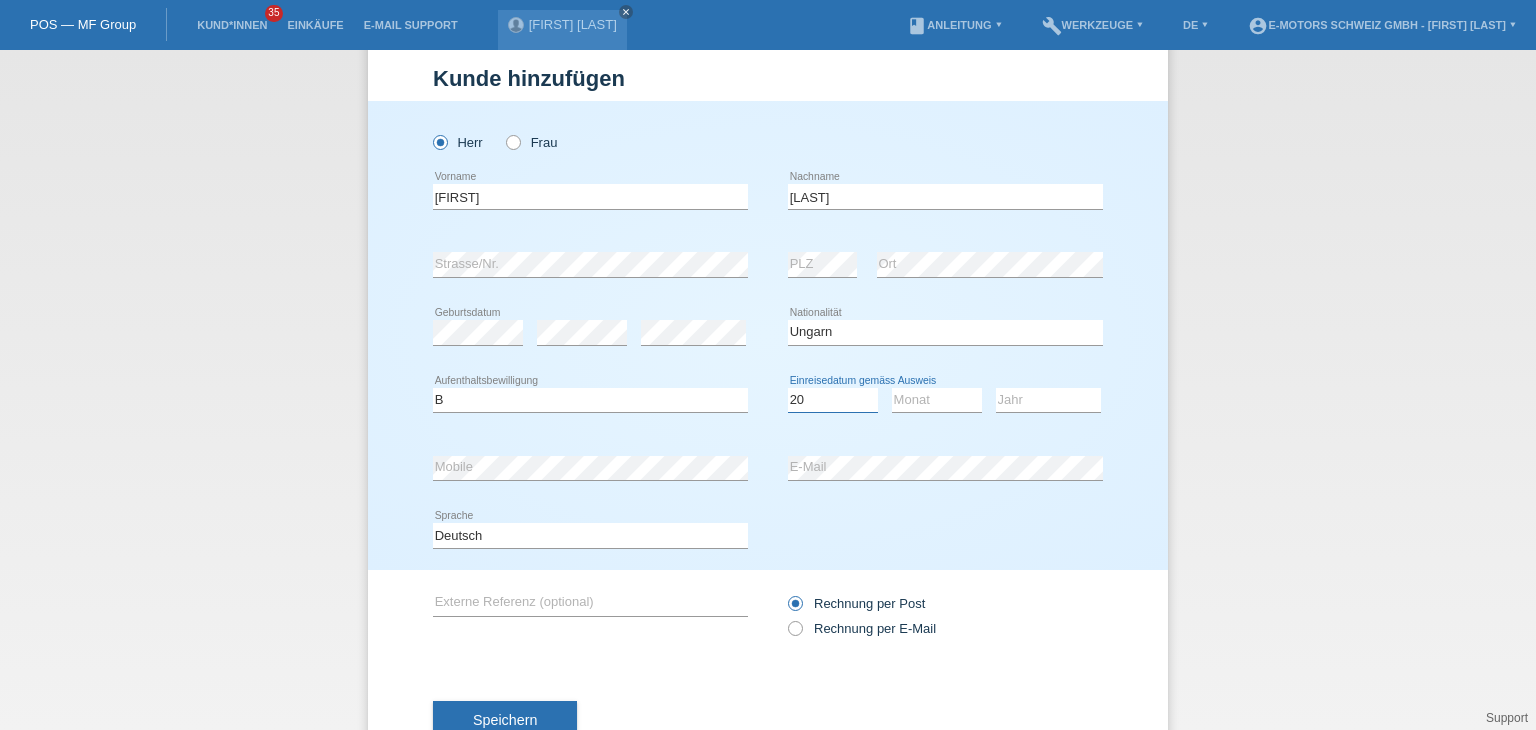 click on "Tag
01
02
03
04
05
06
07
08
09
10 11" at bounding box center [833, 400] 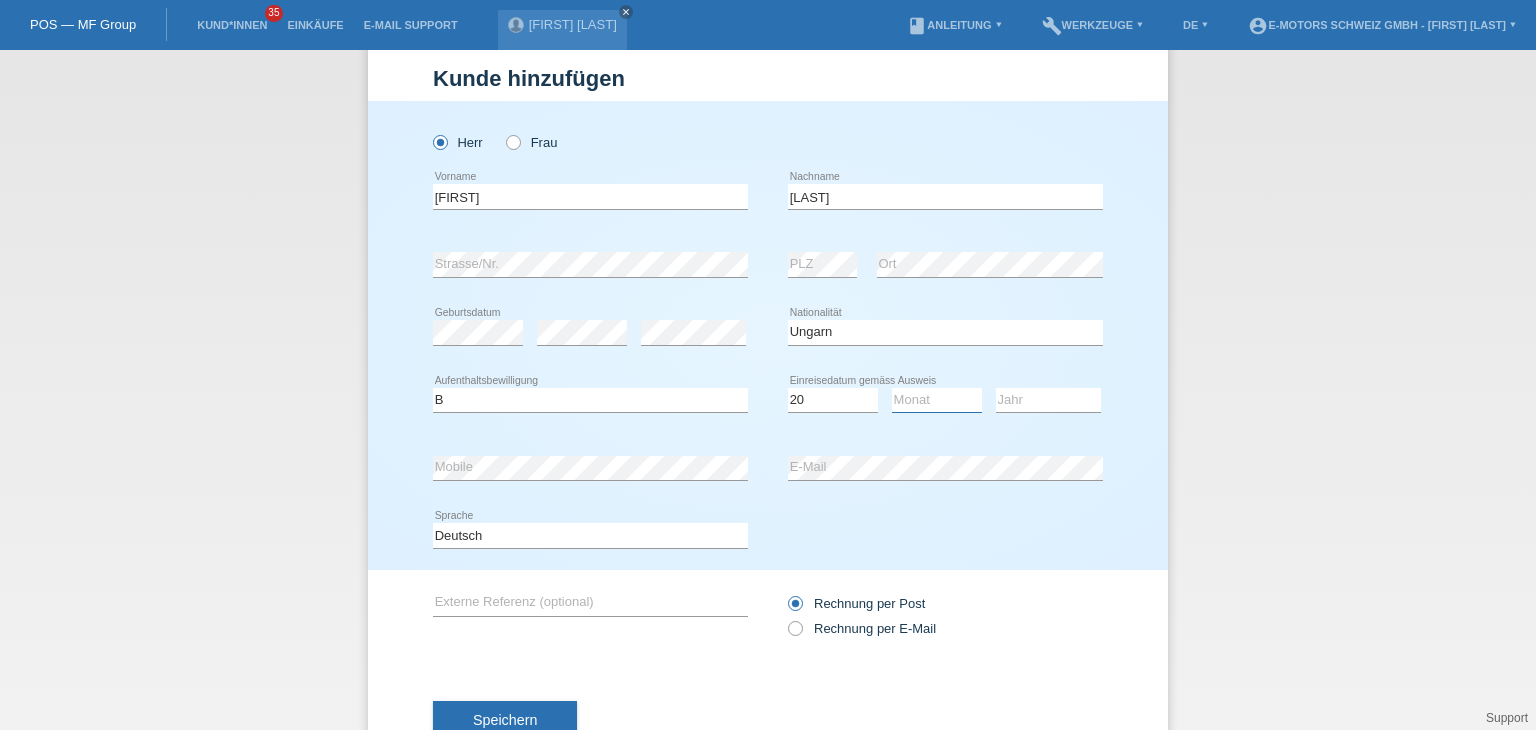 click on "Monat
01
02
03
04
05
06
07
08
09
10 11" at bounding box center [937, 400] 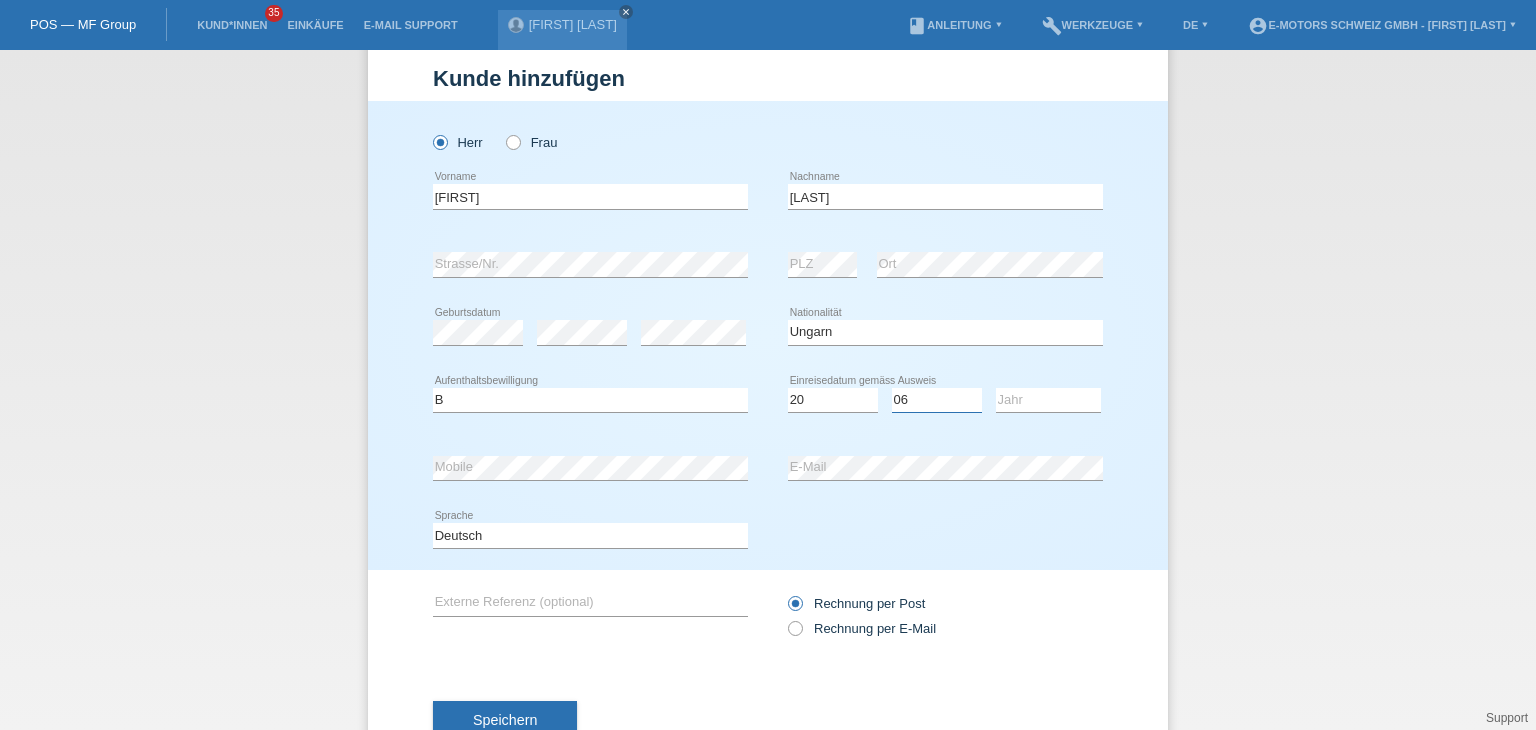click on "Monat
01
02
03
04
05
06
07
08
09
10 11" at bounding box center (937, 400) 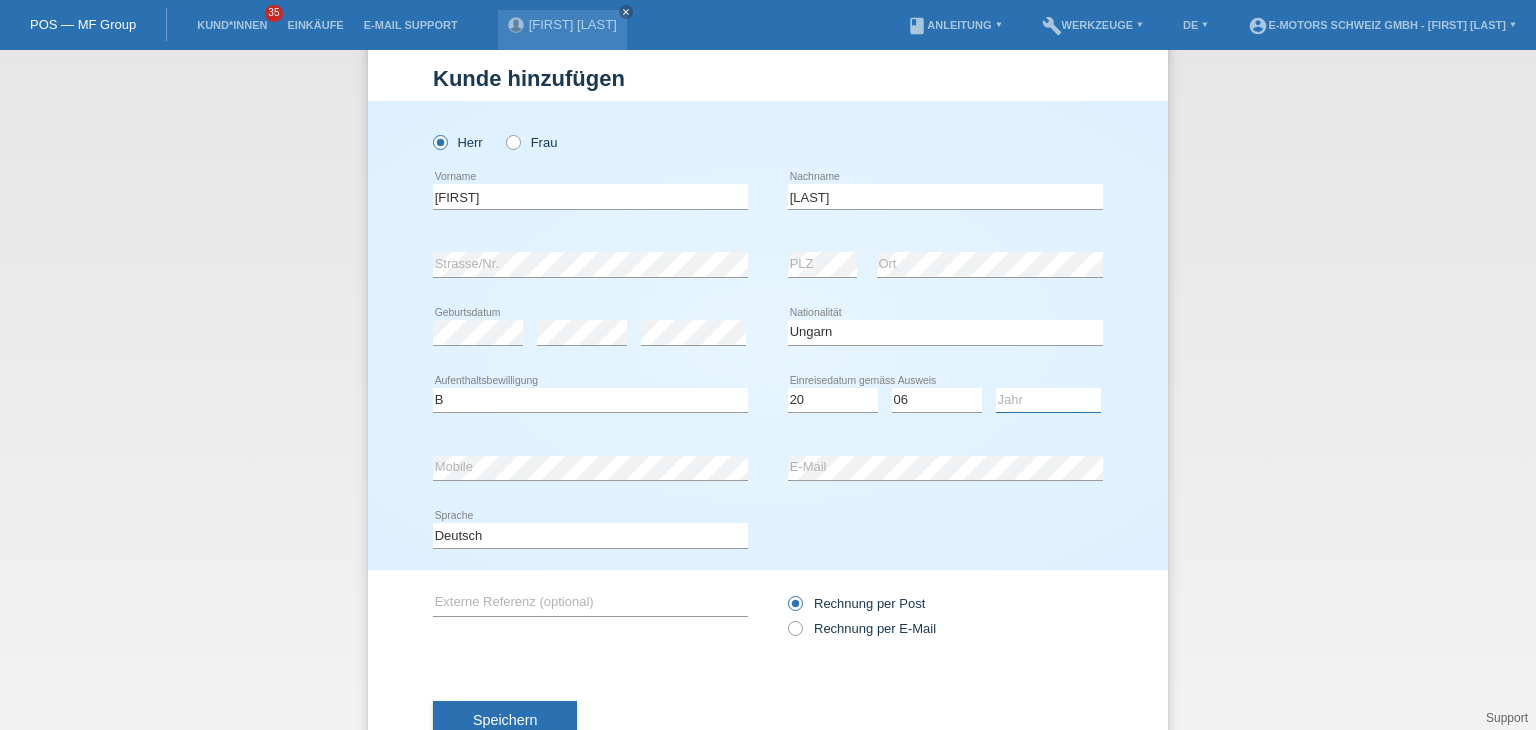 click on "Jahr
2025
2024
2023
2022
2021
2020
2019
2018
2017 2016 2015 2014 2013 2012 2011 2010 2009 2008 2007 2006 2005 2004 2003 2002 2001" at bounding box center [1048, 400] 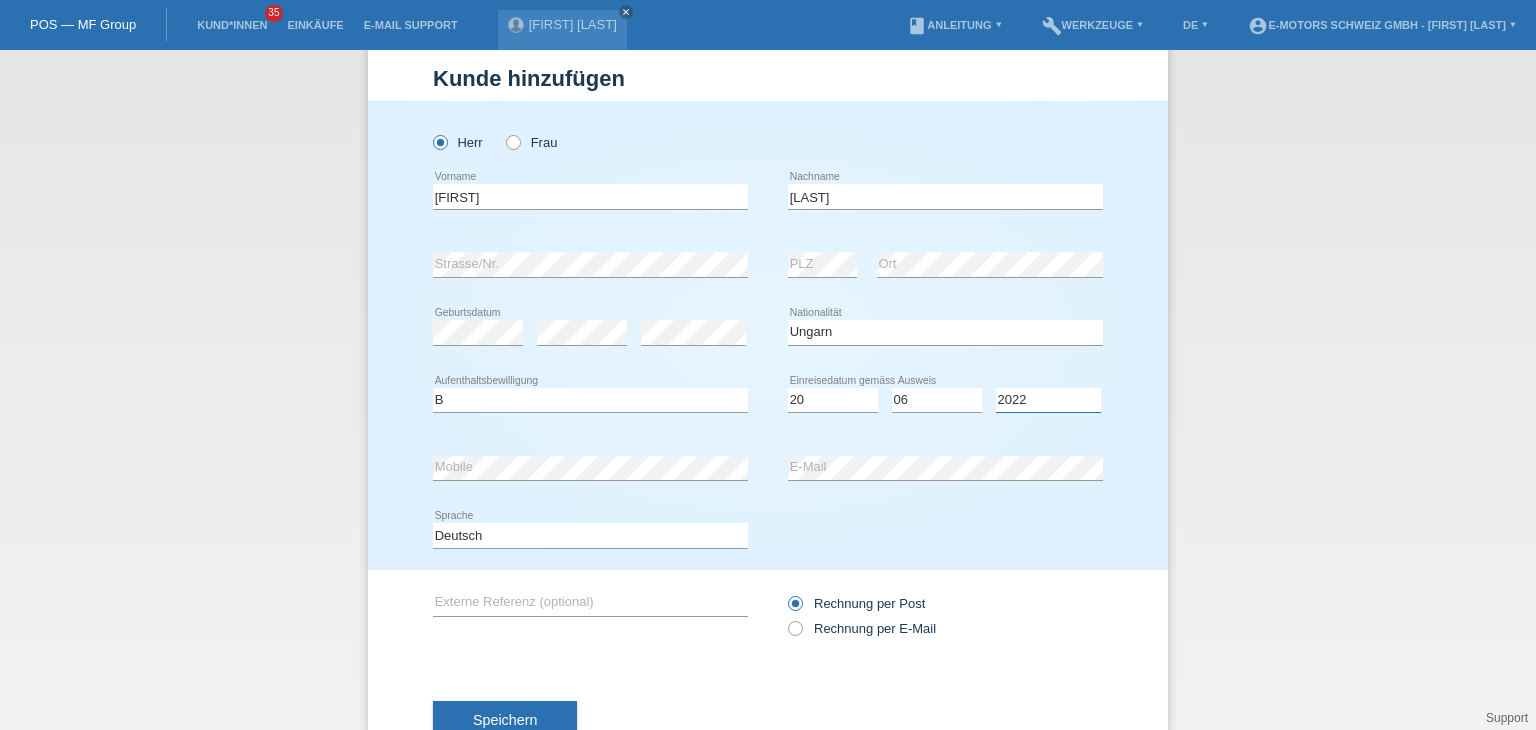 click on "Jahr
2025
2024
2023
2022
2021
2020
2019
2018
2017 2016 2015 2014 2013 2012 2011 2010 2009 2008 2007 2006 2005 2004 2003 2002 2001" at bounding box center [1048, 400] 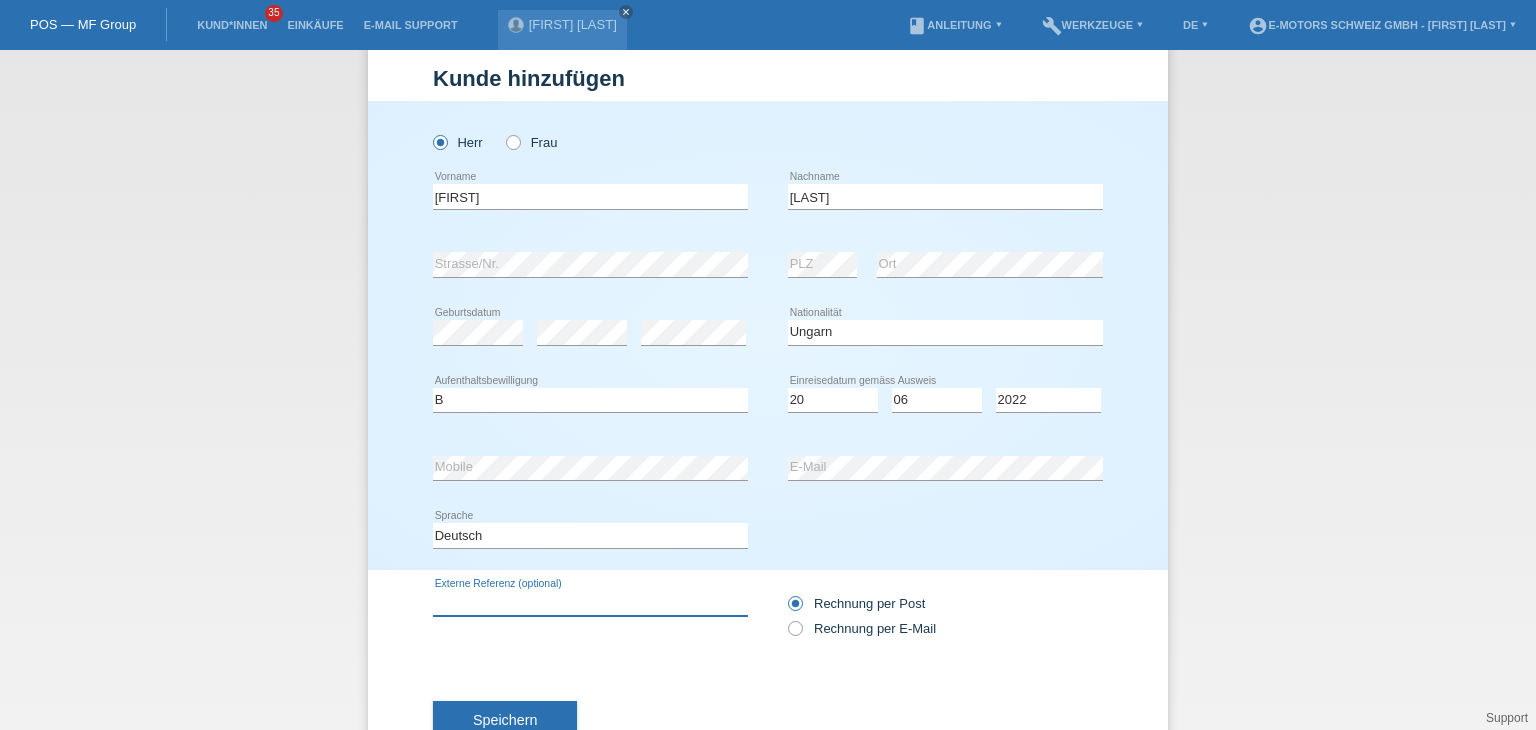 click at bounding box center [590, 603] 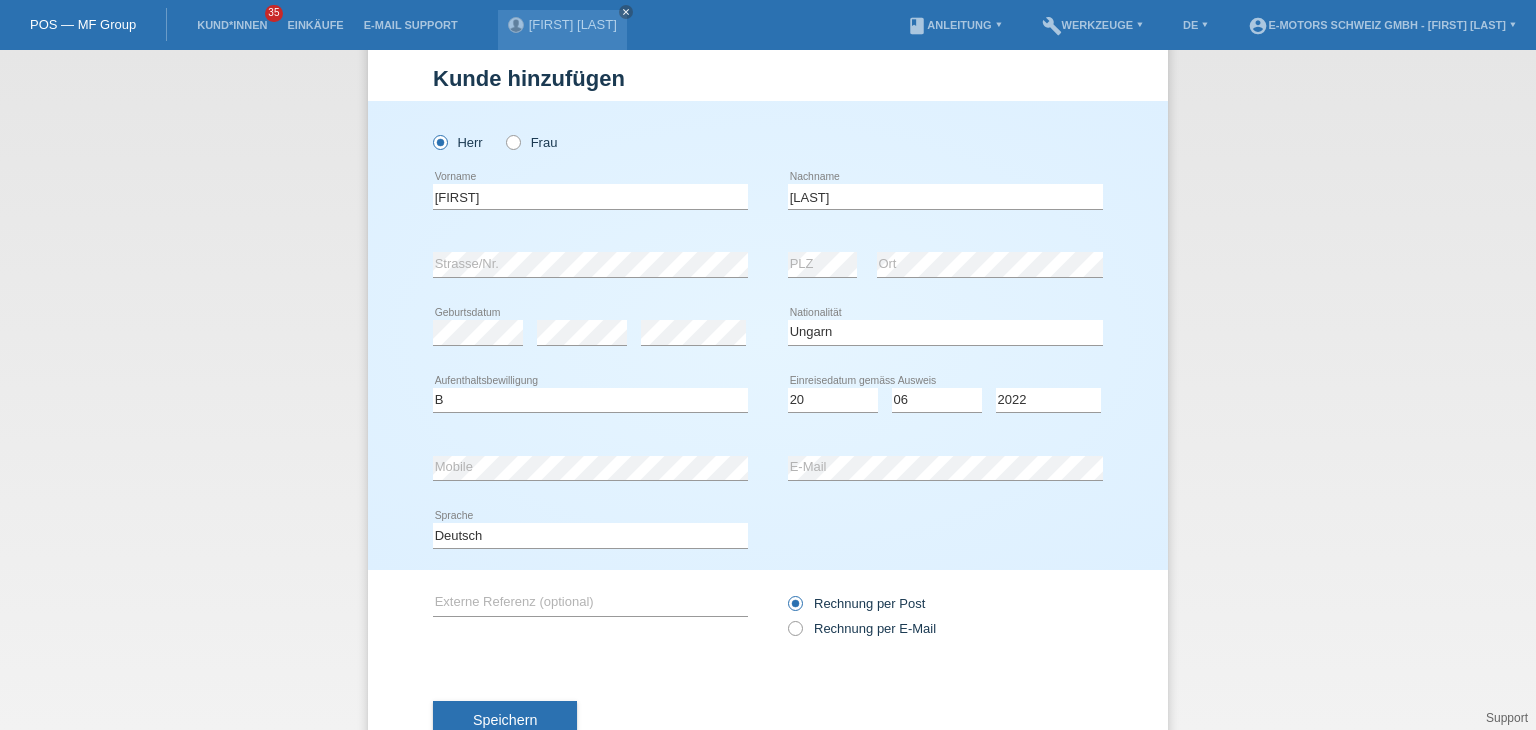 drag, startPoint x: 482, startPoint y: 727, endPoint x: 410, endPoint y: 305, distance: 428.0981 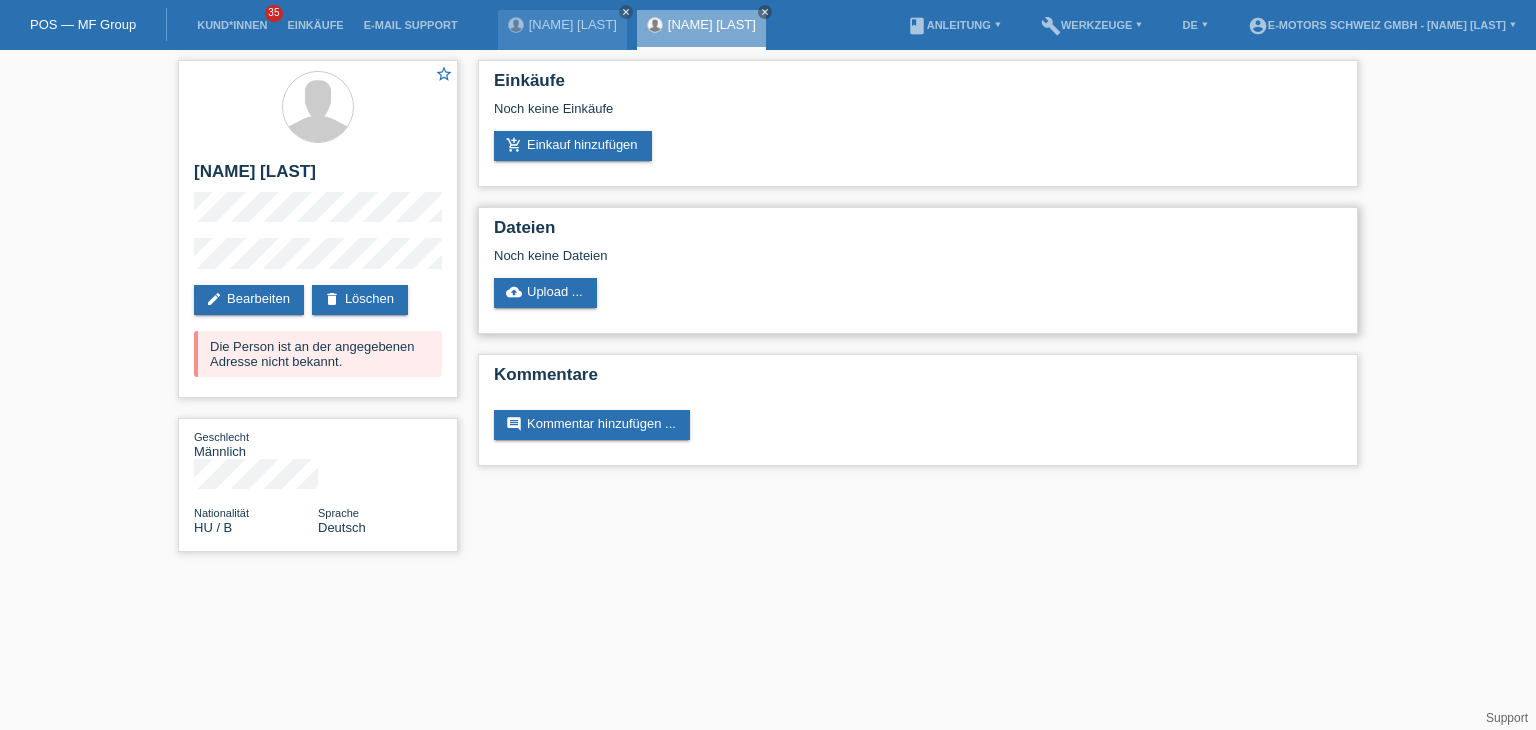 scroll, scrollTop: 0, scrollLeft: 0, axis: both 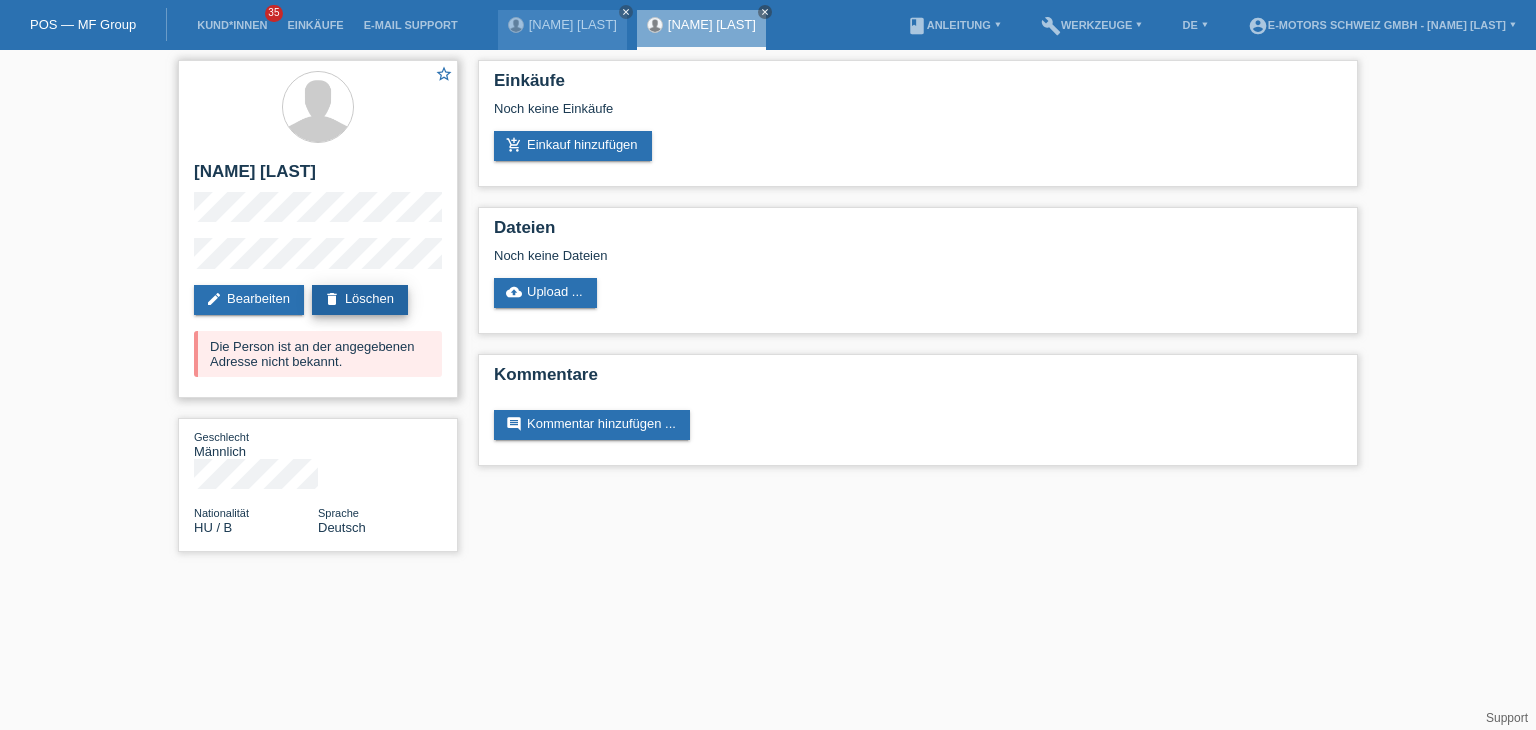 click on "delete  Löschen" at bounding box center (360, 300) 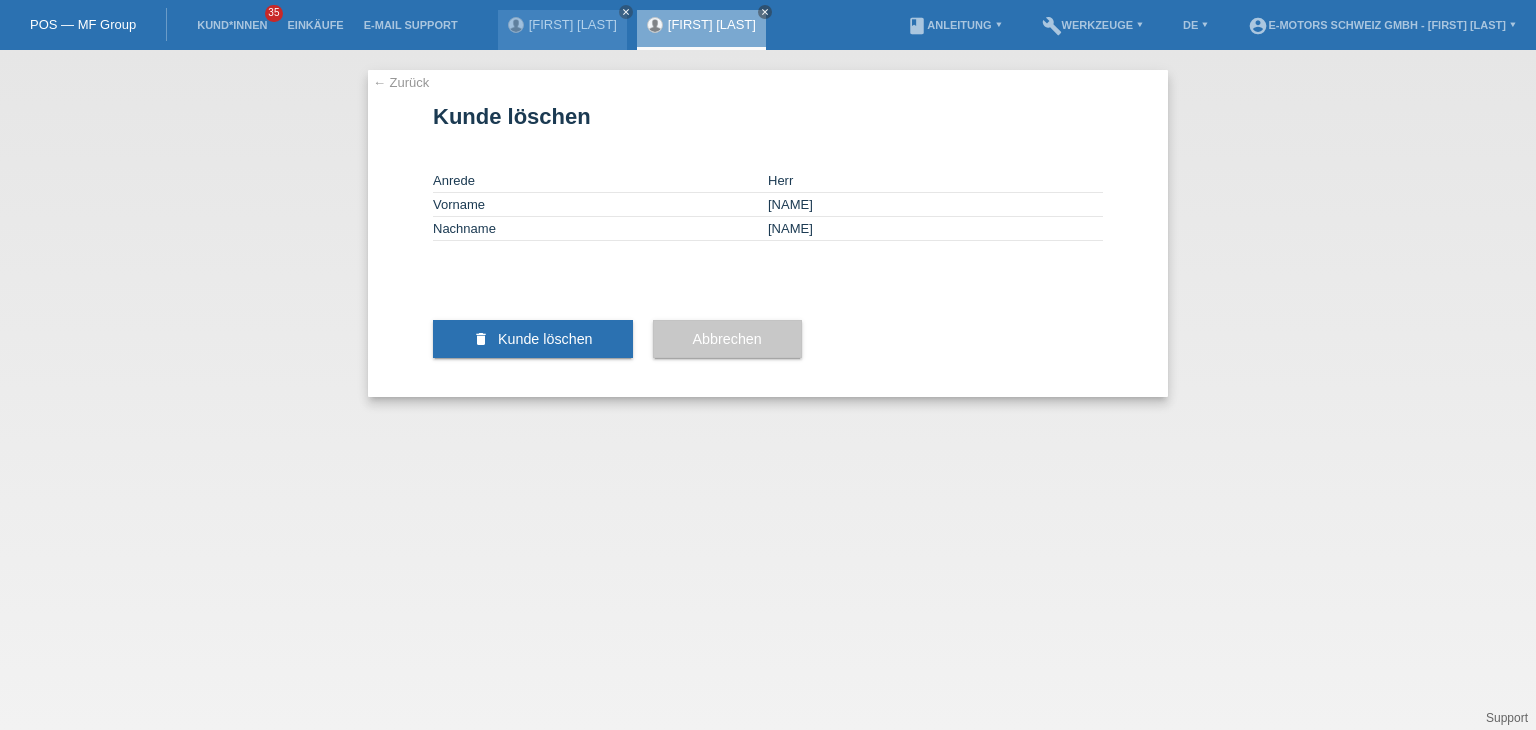 scroll, scrollTop: 0, scrollLeft: 0, axis: both 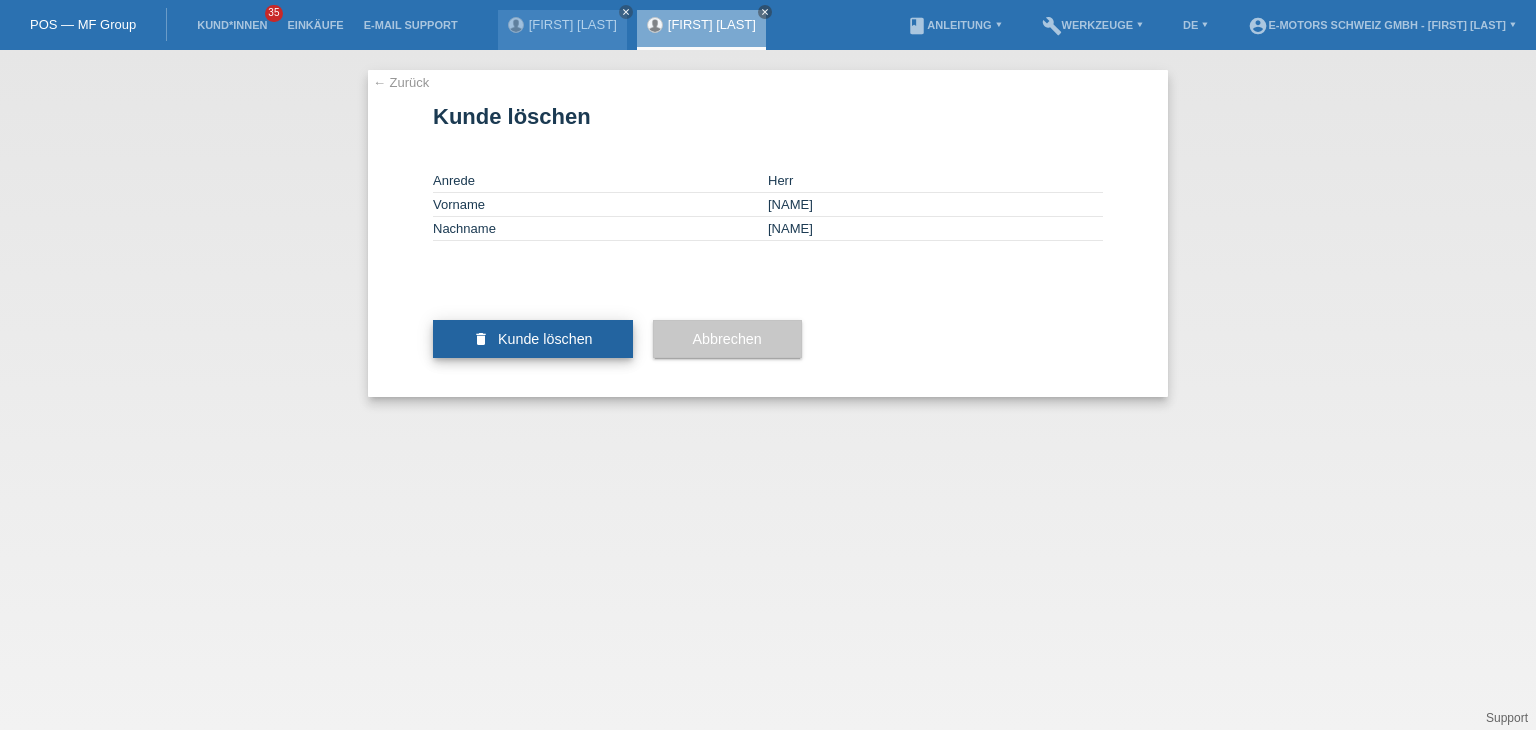 click on "Kunde löschen" at bounding box center [545, 339] 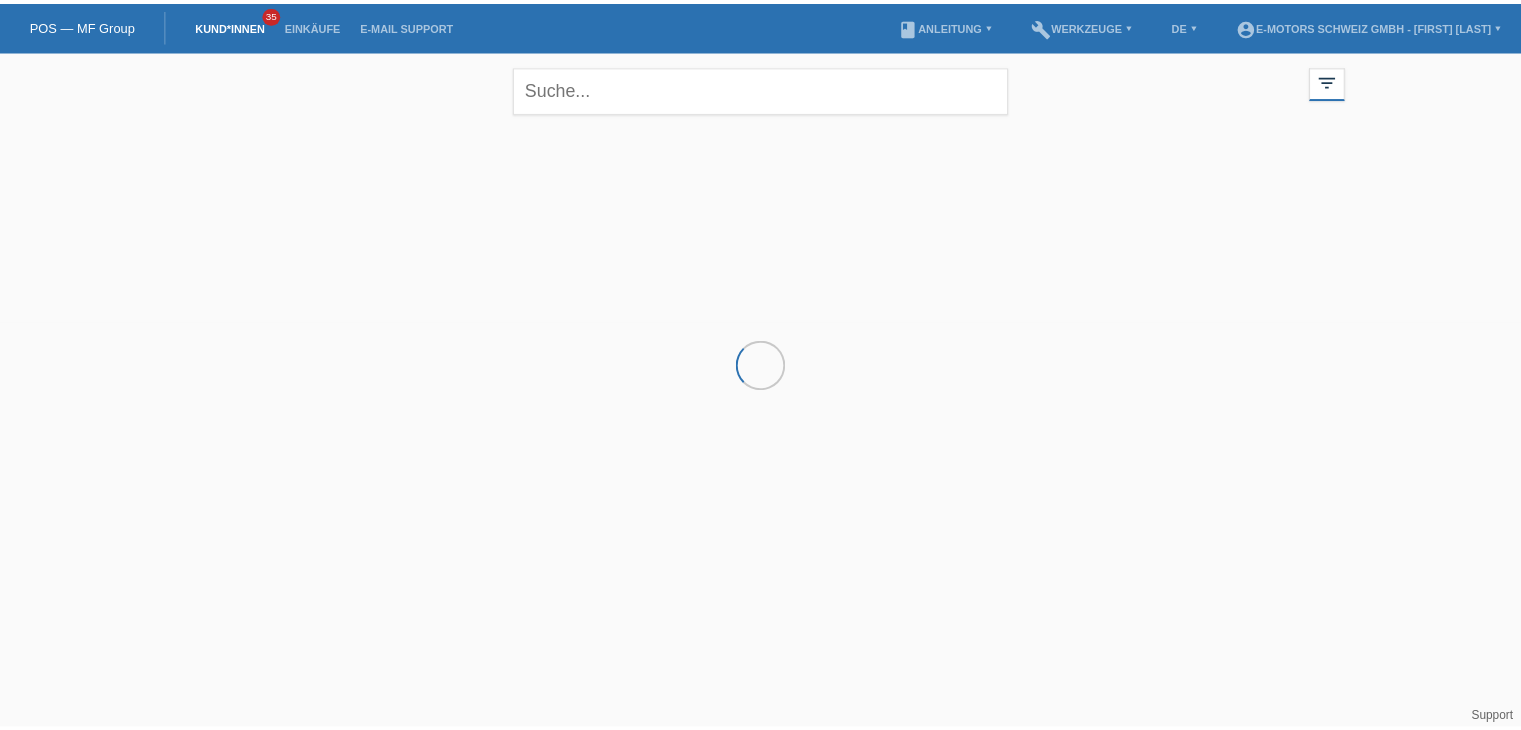 scroll, scrollTop: 0, scrollLeft: 0, axis: both 